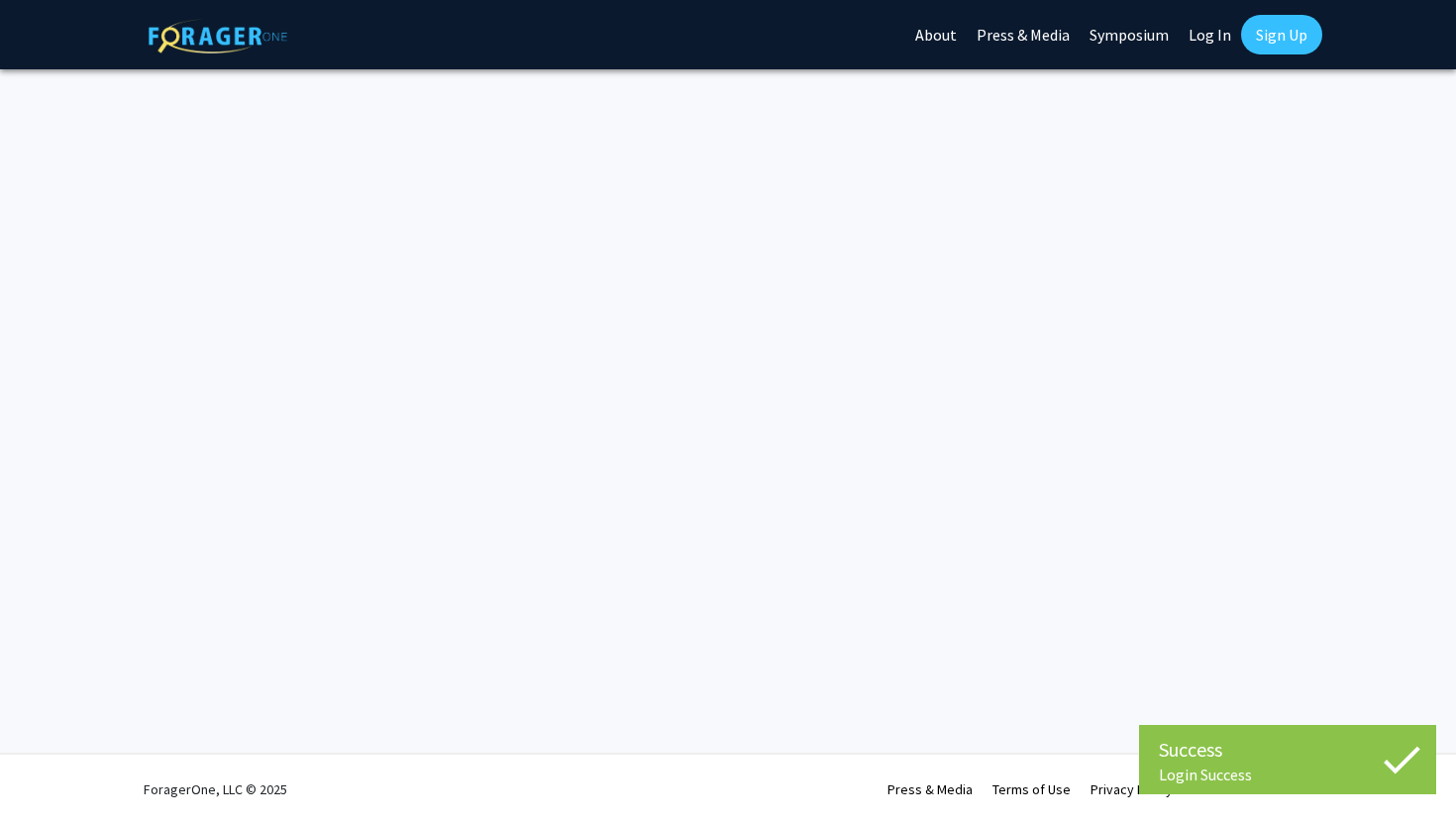 scroll, scrollTop: 0, scrollLeft: 0, axis: both 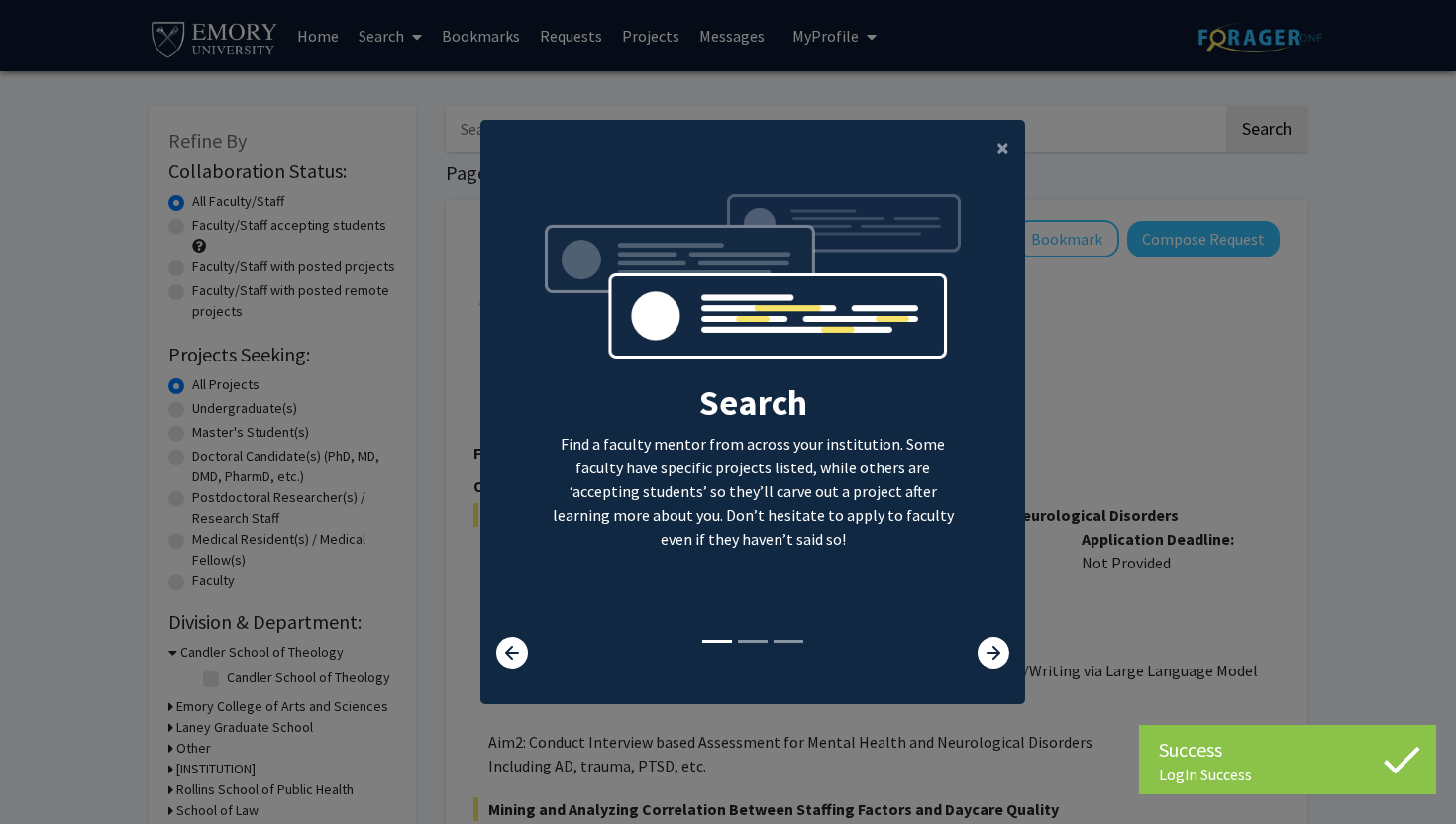 click on "Search Find a faculty mentor from across your institution. Some faculty have specific projects listed, while others are ‘accepting students’ so they’ll carve out a project after learning more about you. Don’t hesitate to apply to faculty even if they haven’t said so! Bookmark Don’t lose track of the faculty mentors you’re interested in working with. Save them as you go and apply to work with them whenever you’re ready! Apply We help you put your best foot forward to get the attention of faculty. On average, students applying via ForagerOne need to only submit 2-3 requests to connect with at least one faculty." 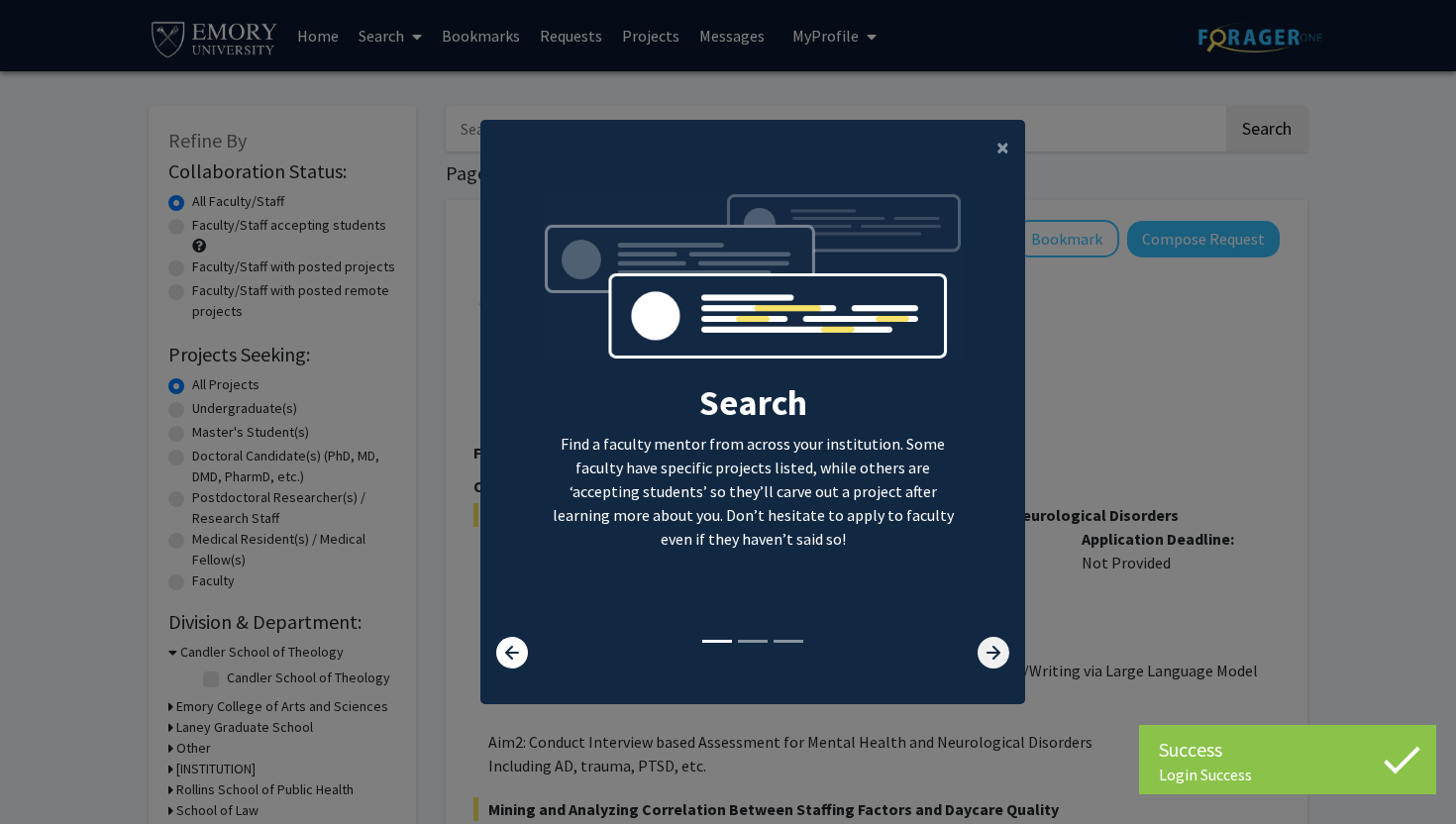 click 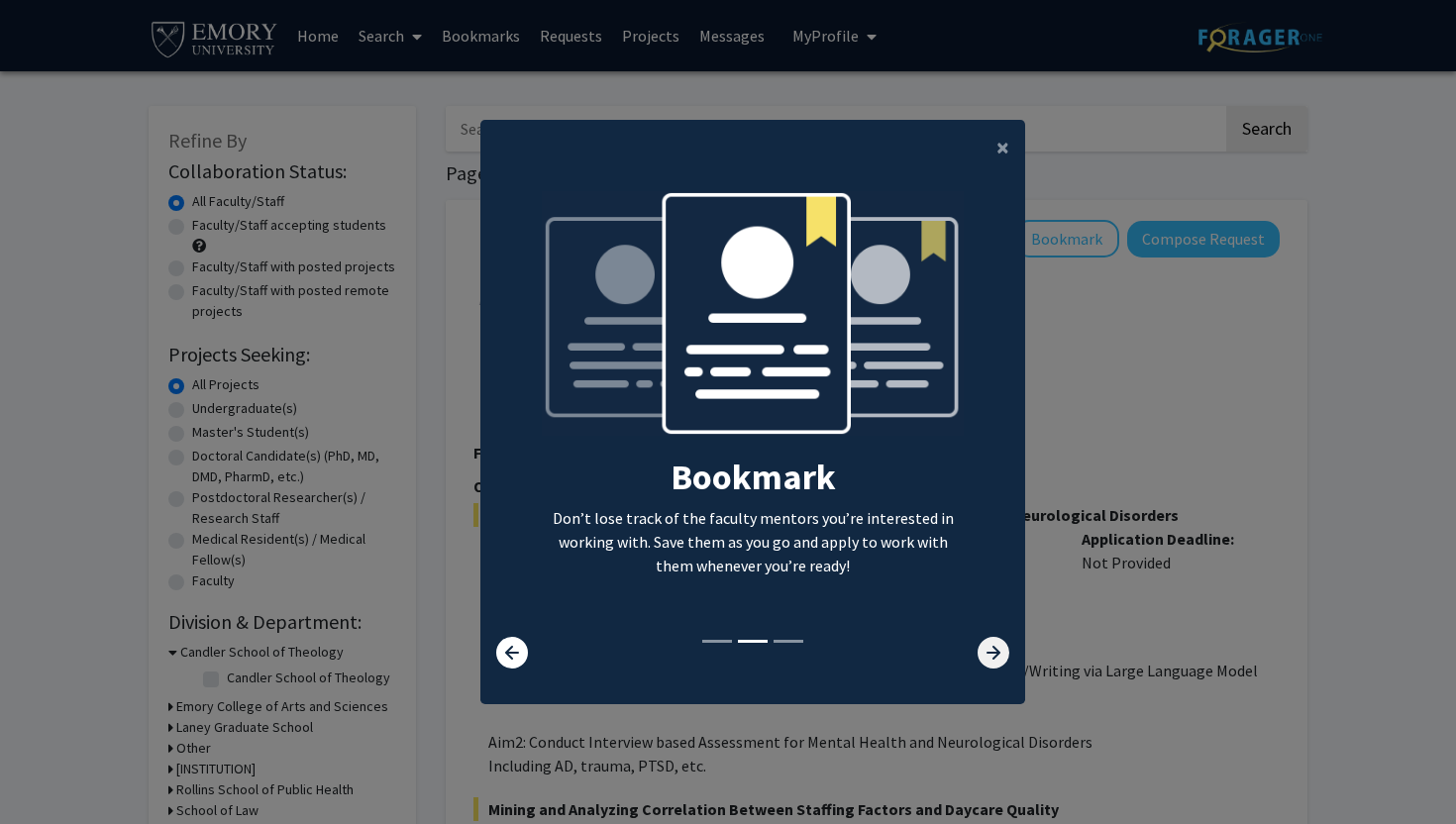 click 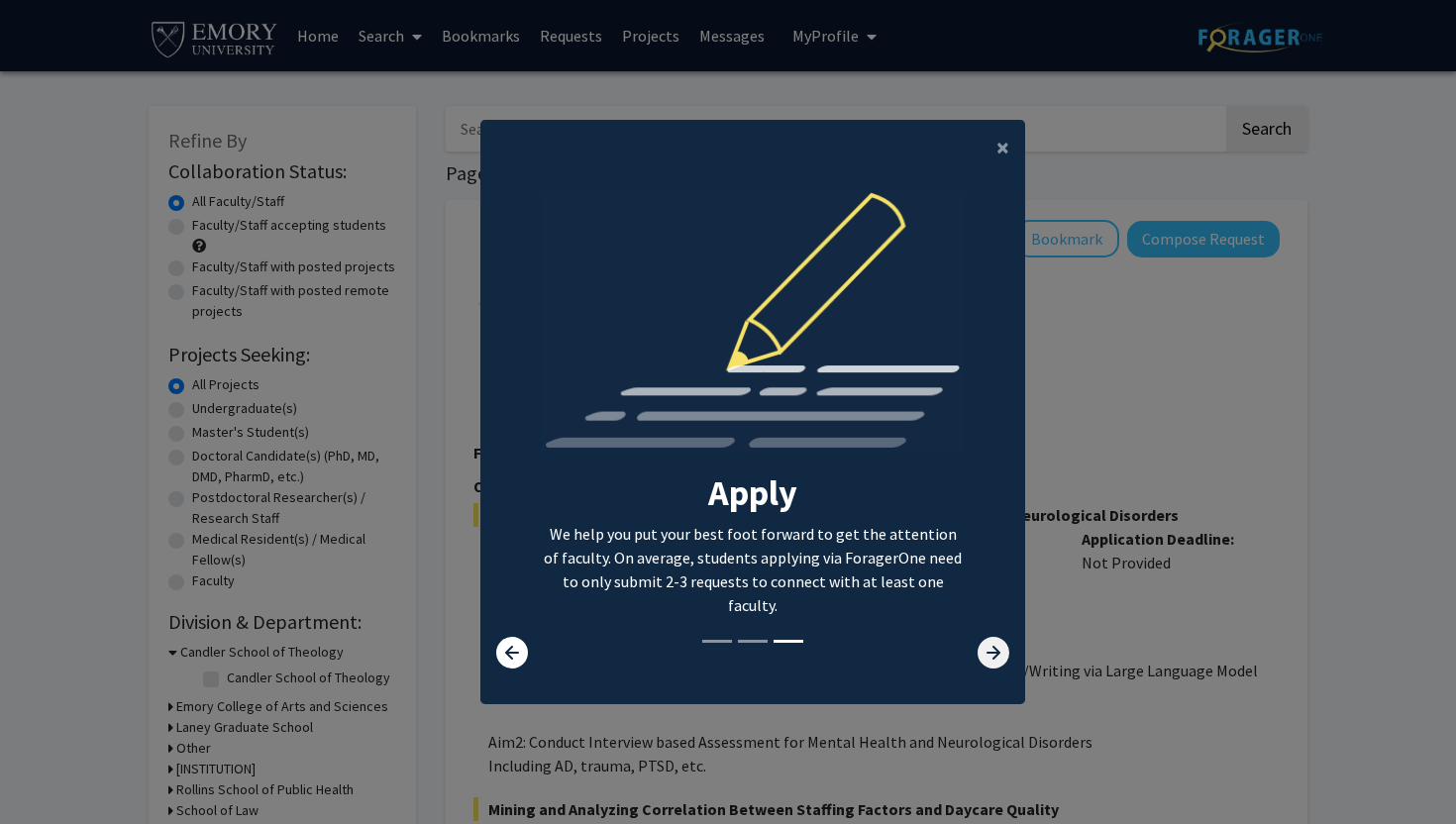 click 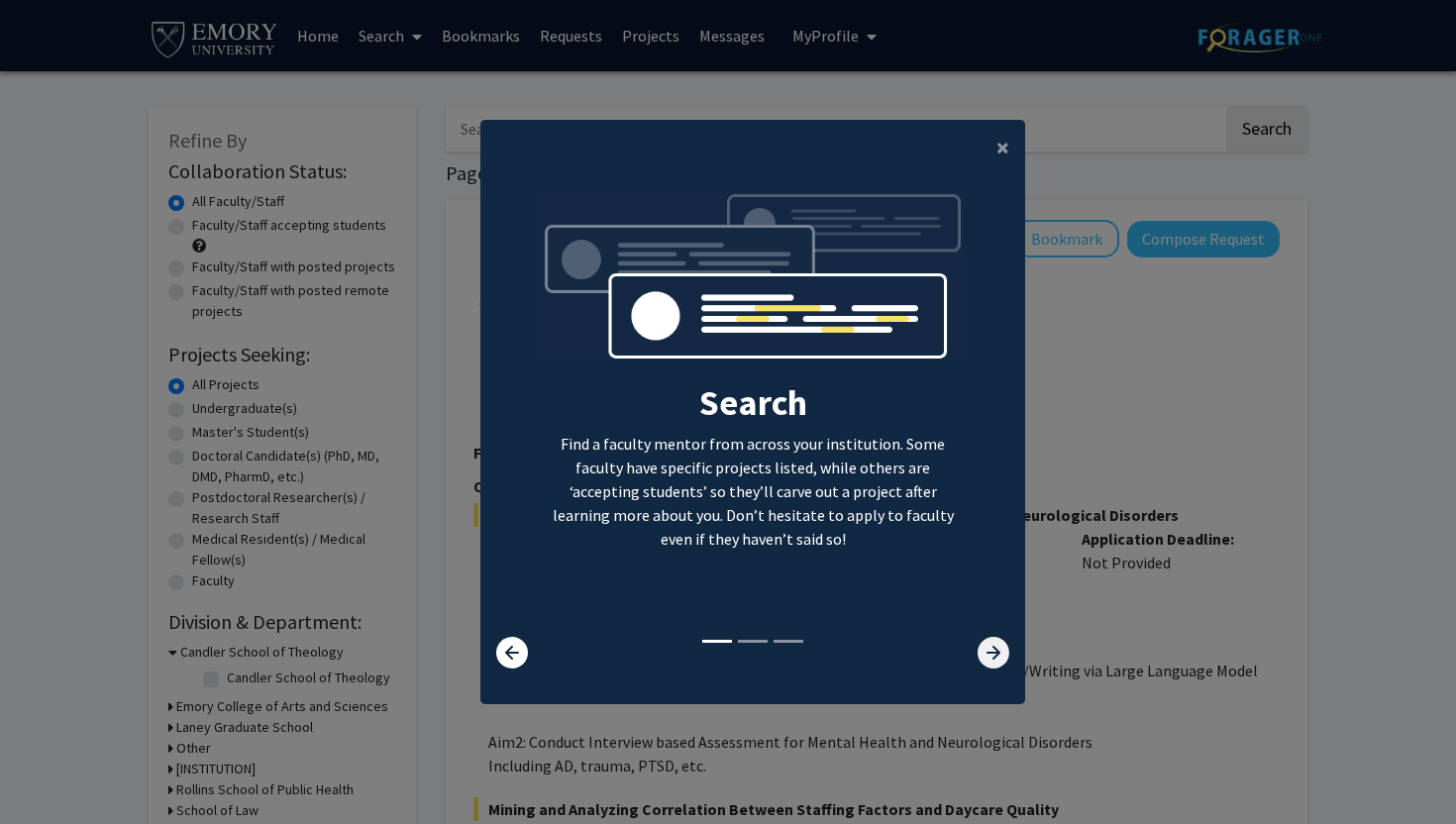 click 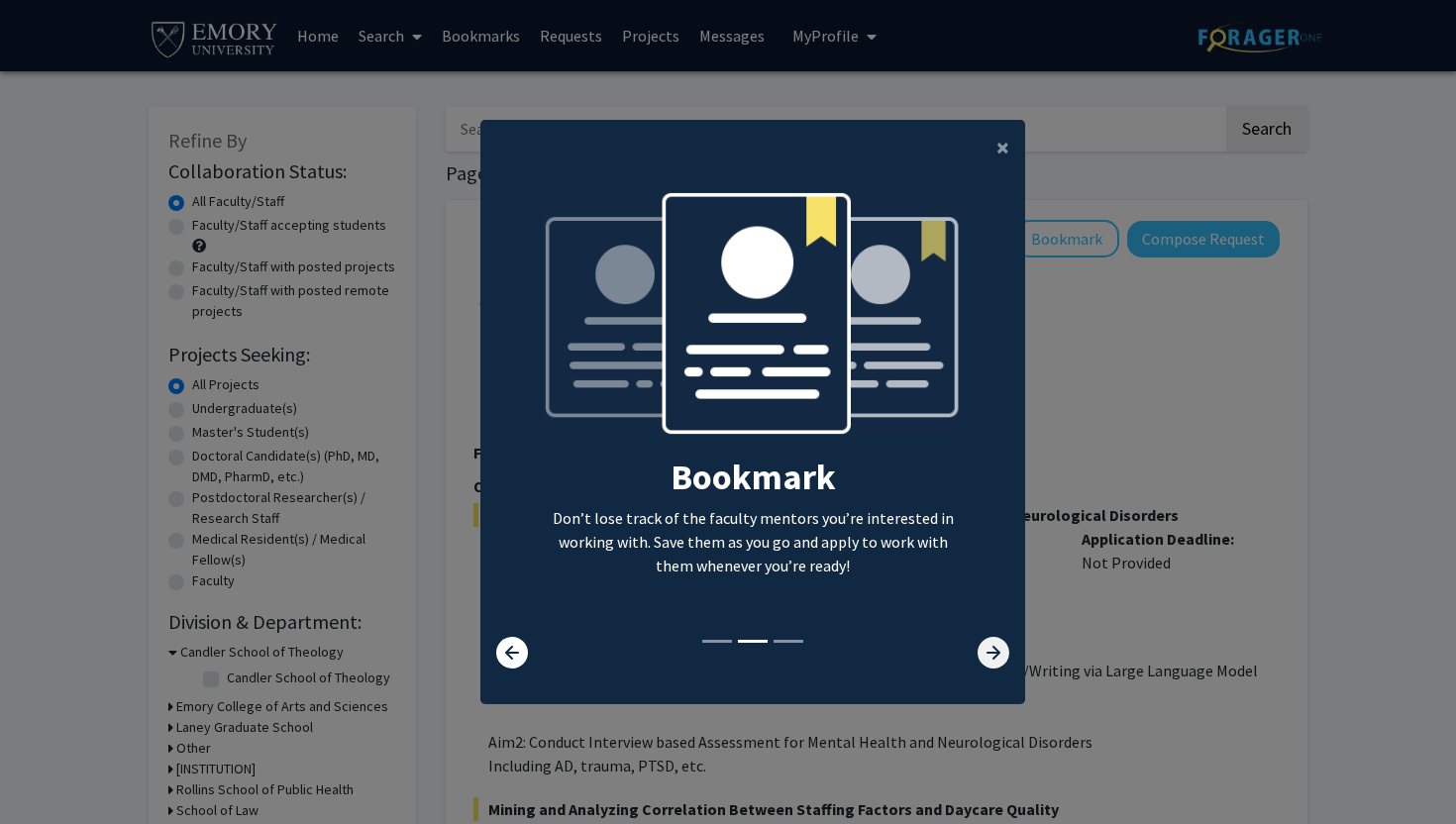click 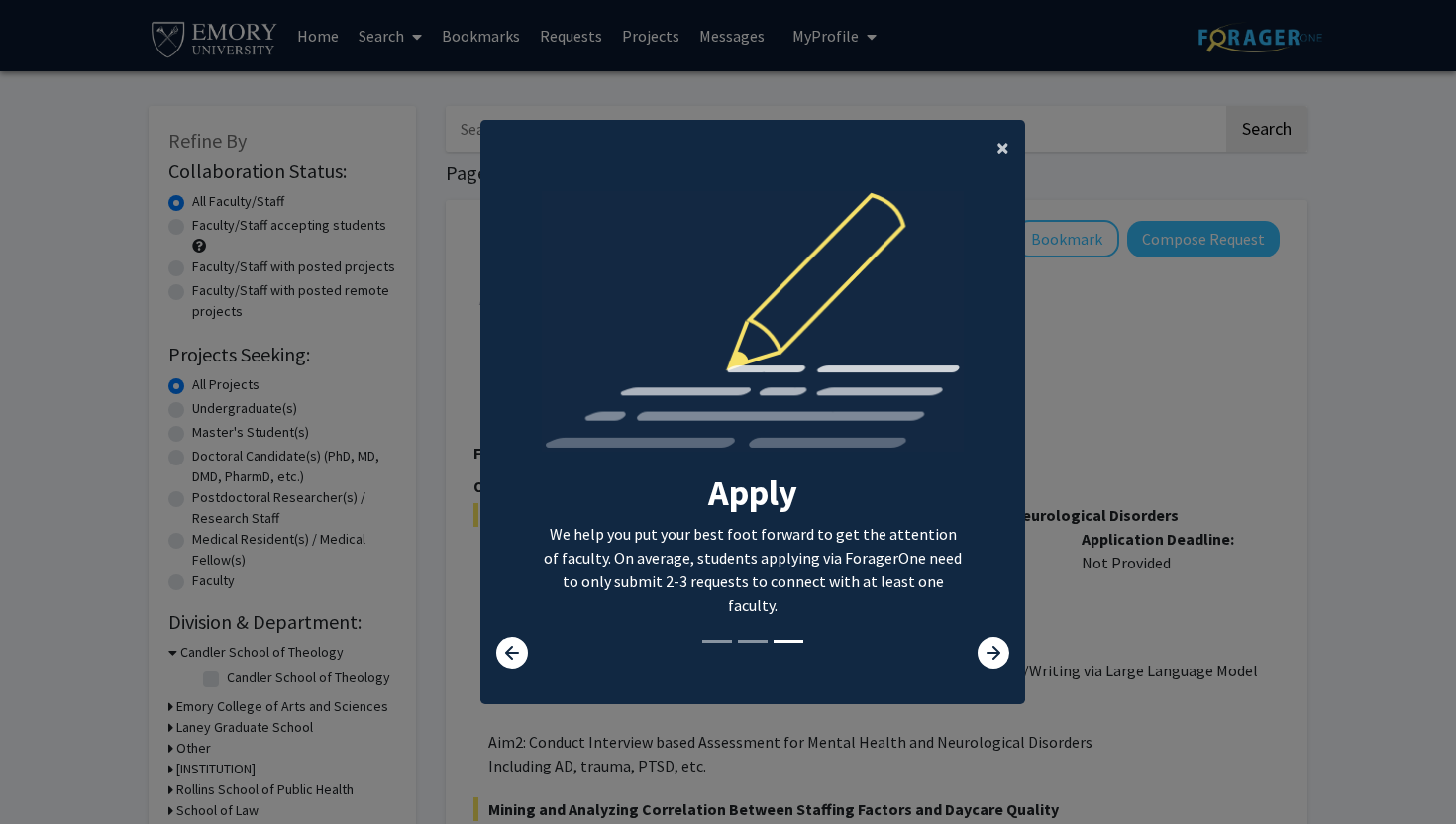 click on "×" 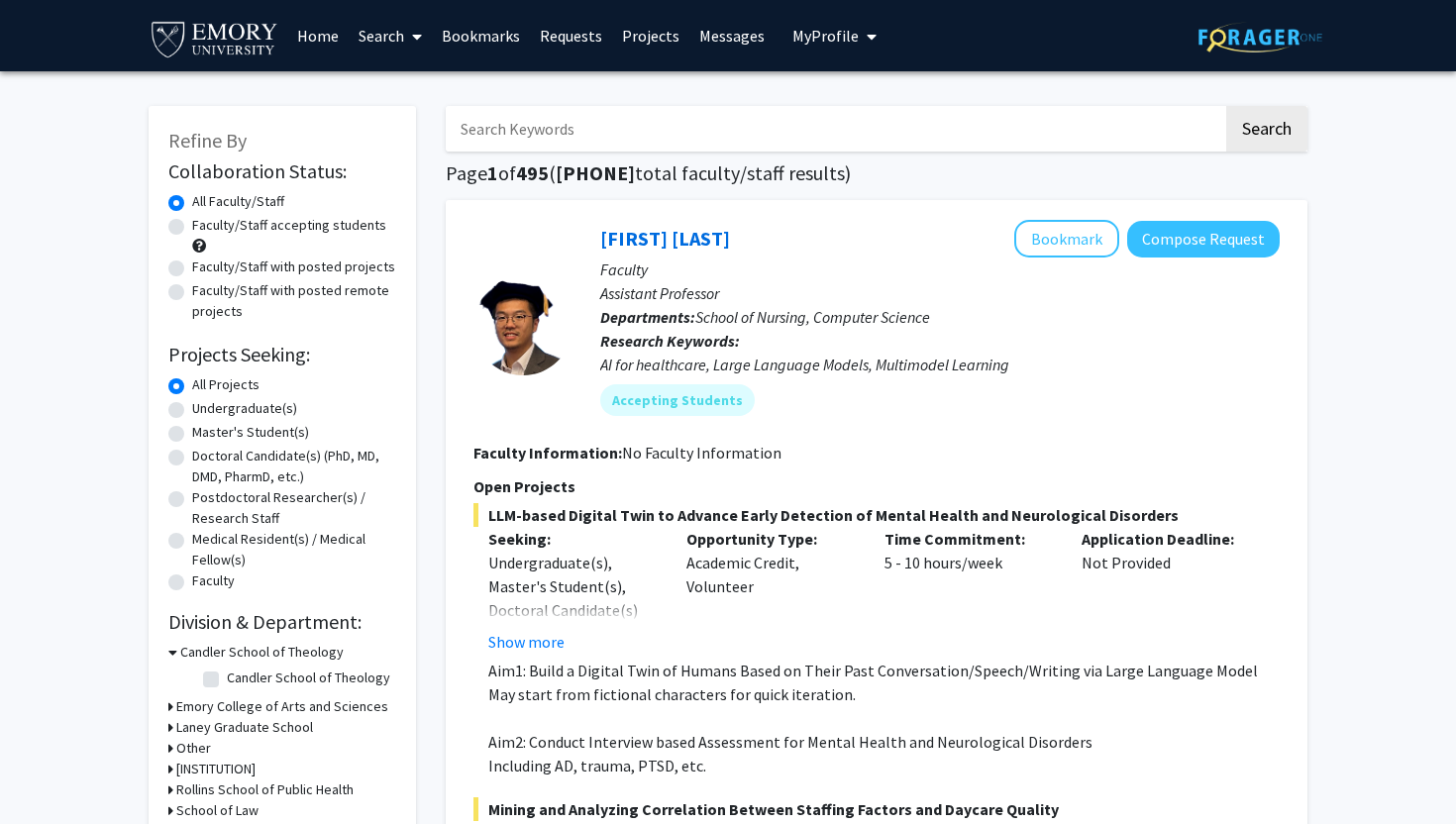 click on "My   Profile" at bounding box center [834, 36] 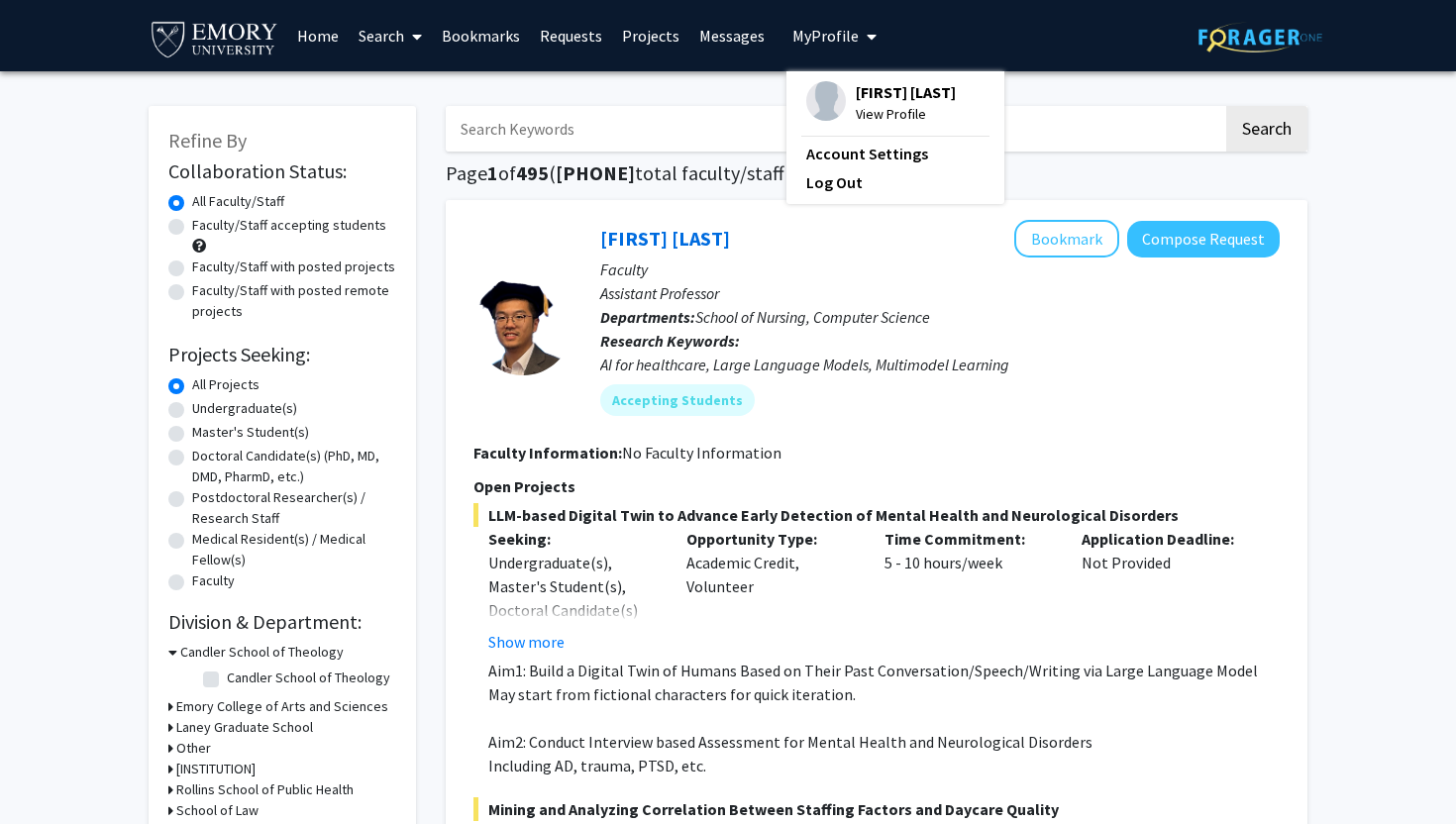 click on "Kiran Koster View Profile" at bounding box center [881, 103] 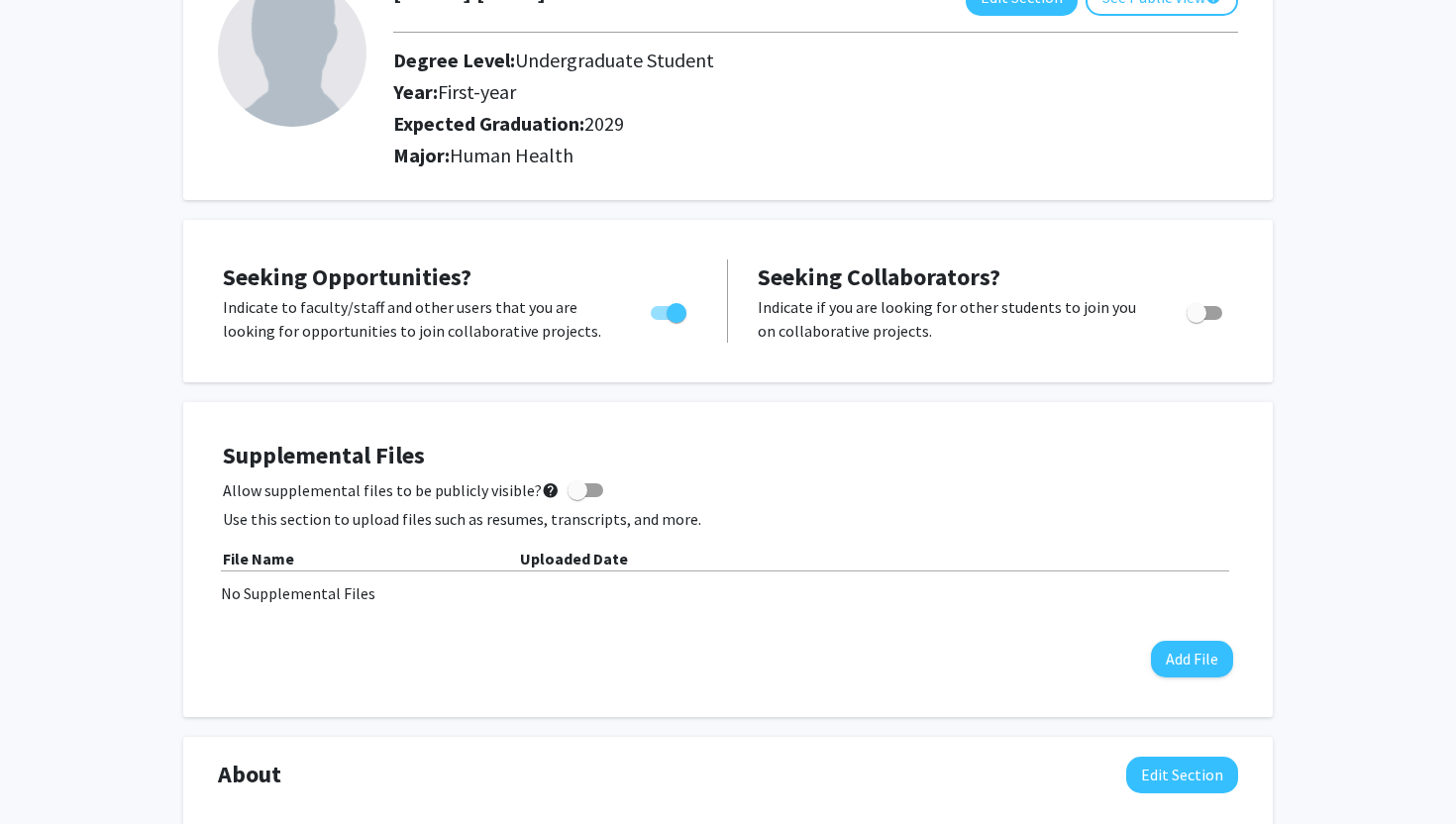 scroll, scrollTop: 156, scrollLeft: 0, axis: vertical 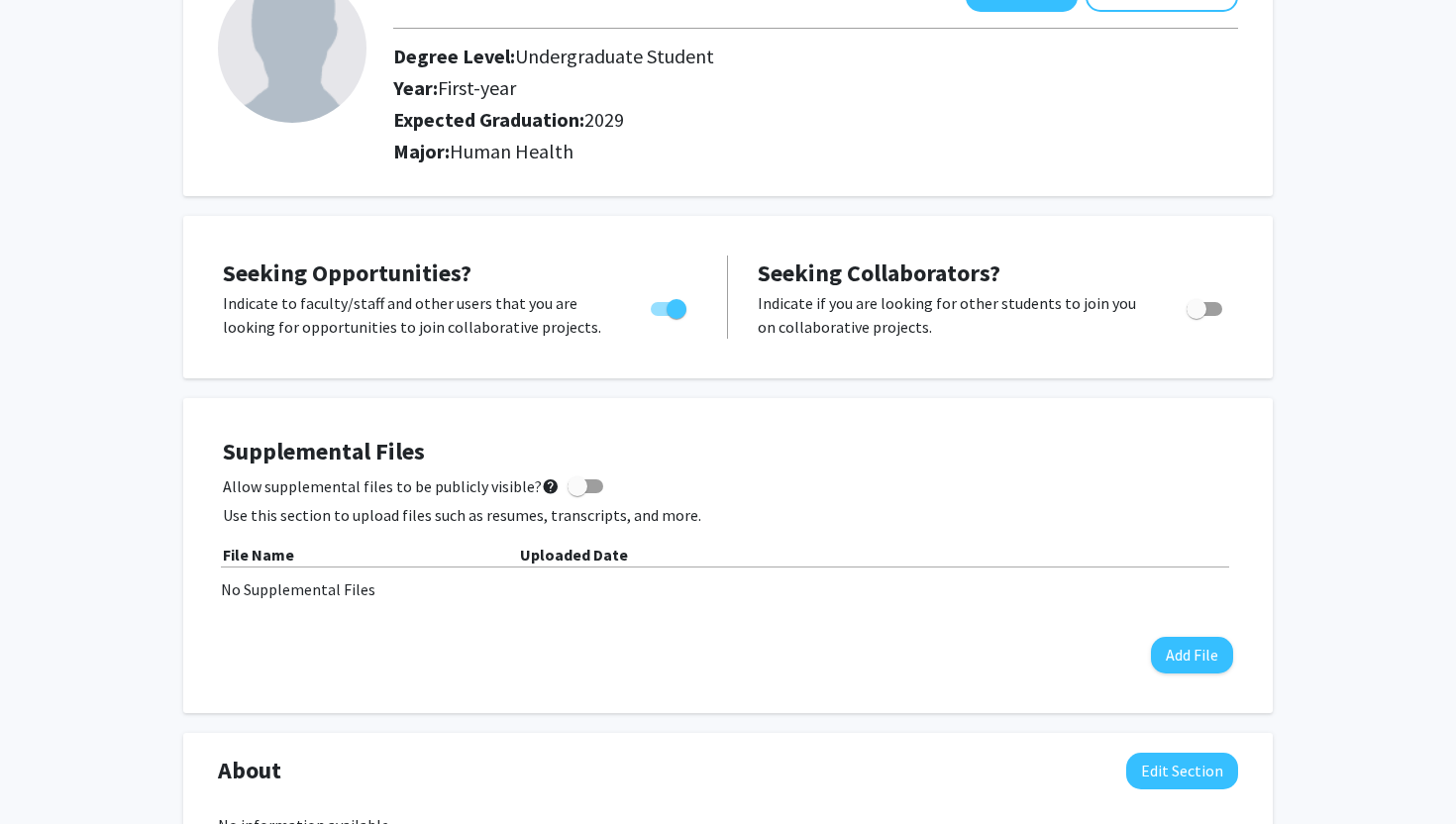 click on "File Name" 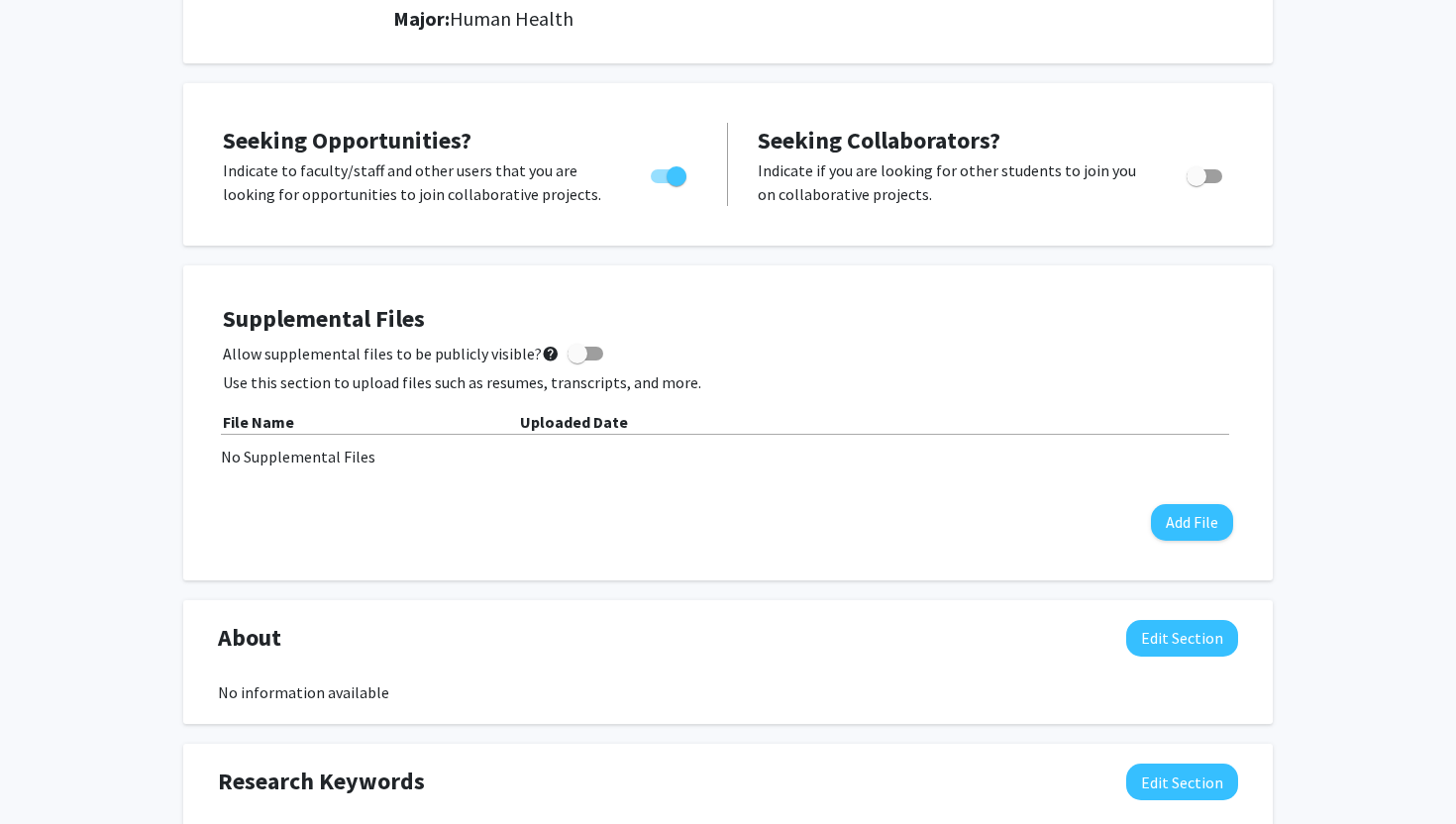 scroll, scrollTop: 291, scrollLeft: 0, axis: vertical 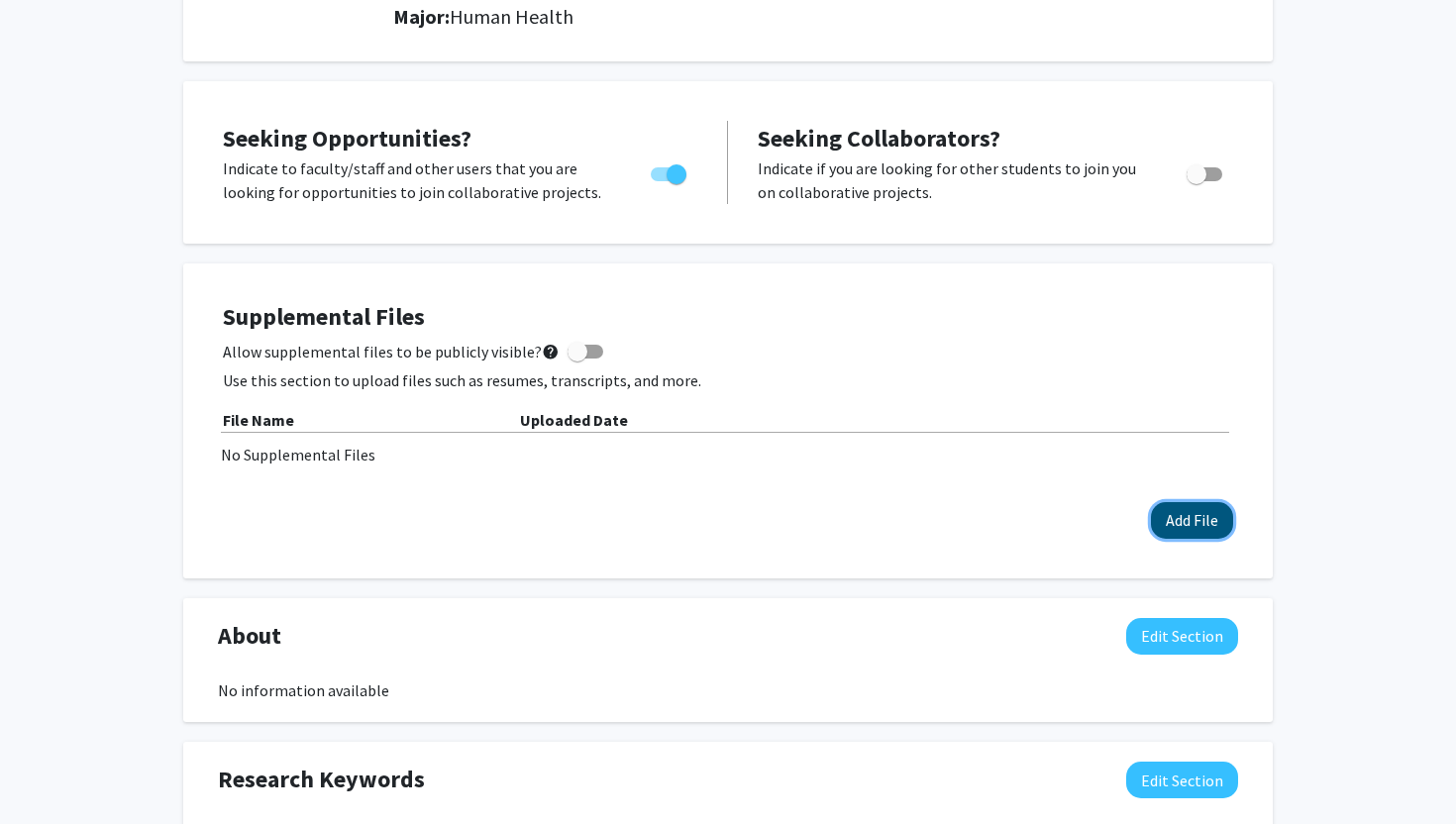 click on "Add File" 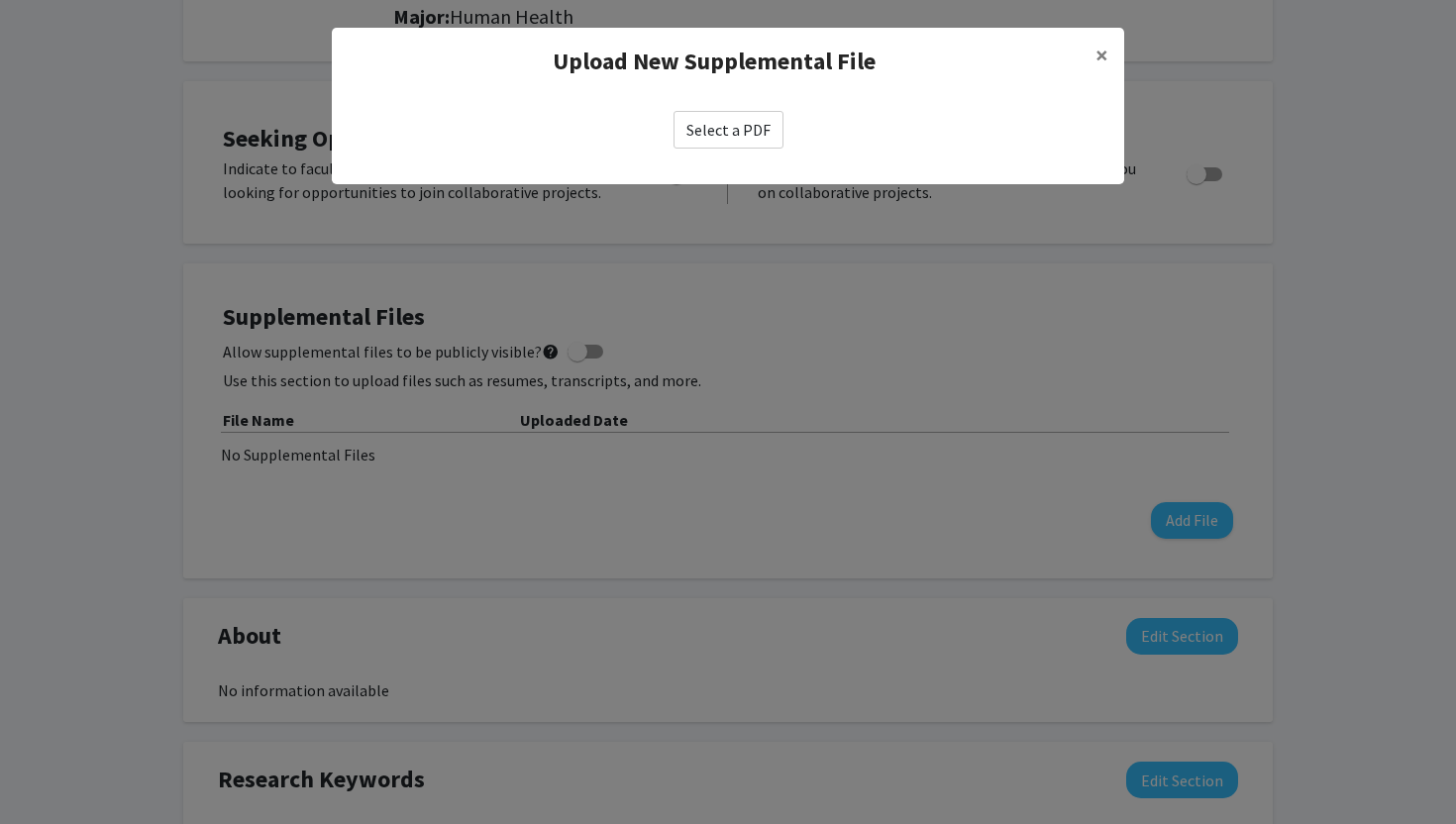 click on "Select a PDF" 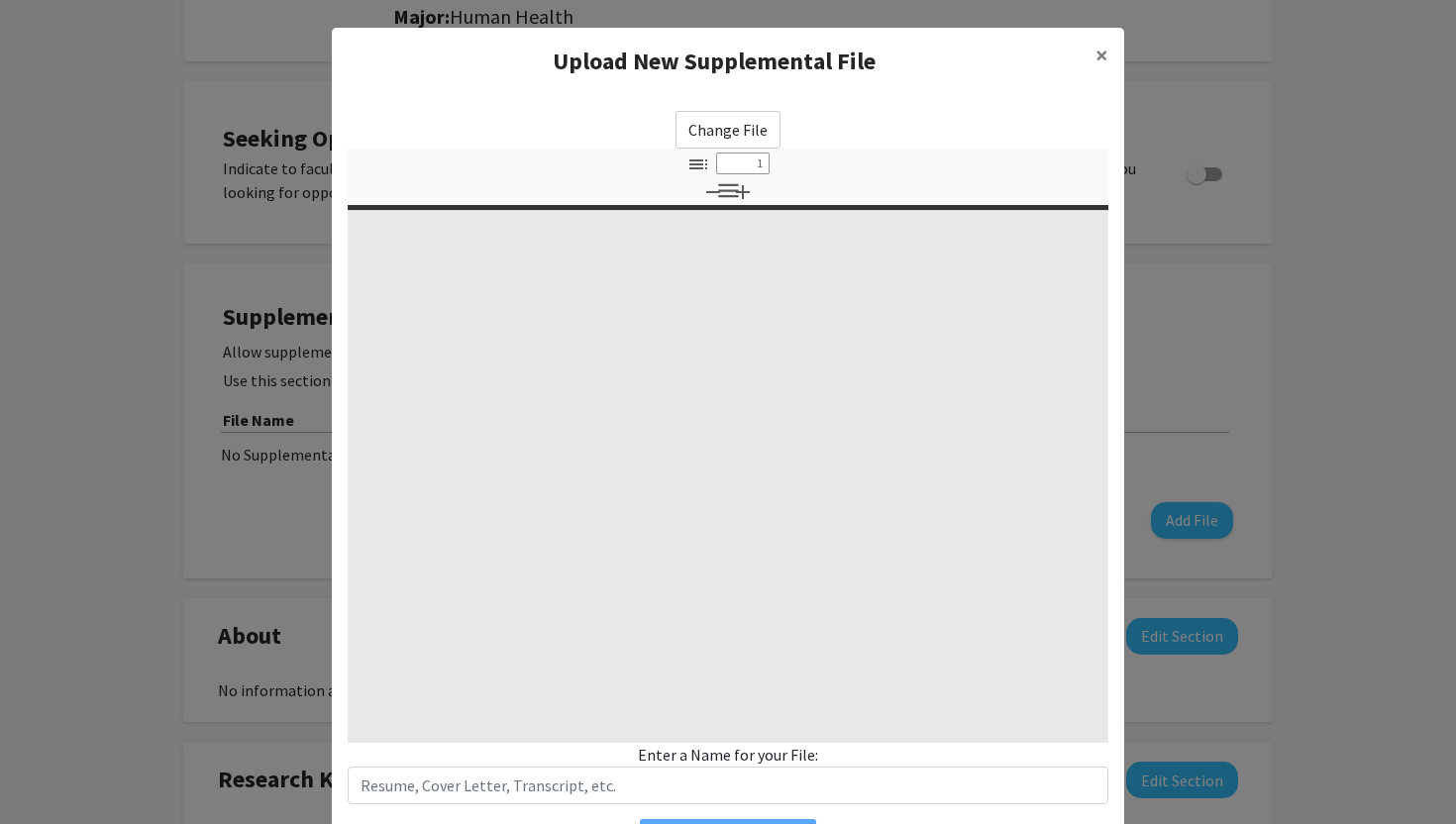 select on "custom" 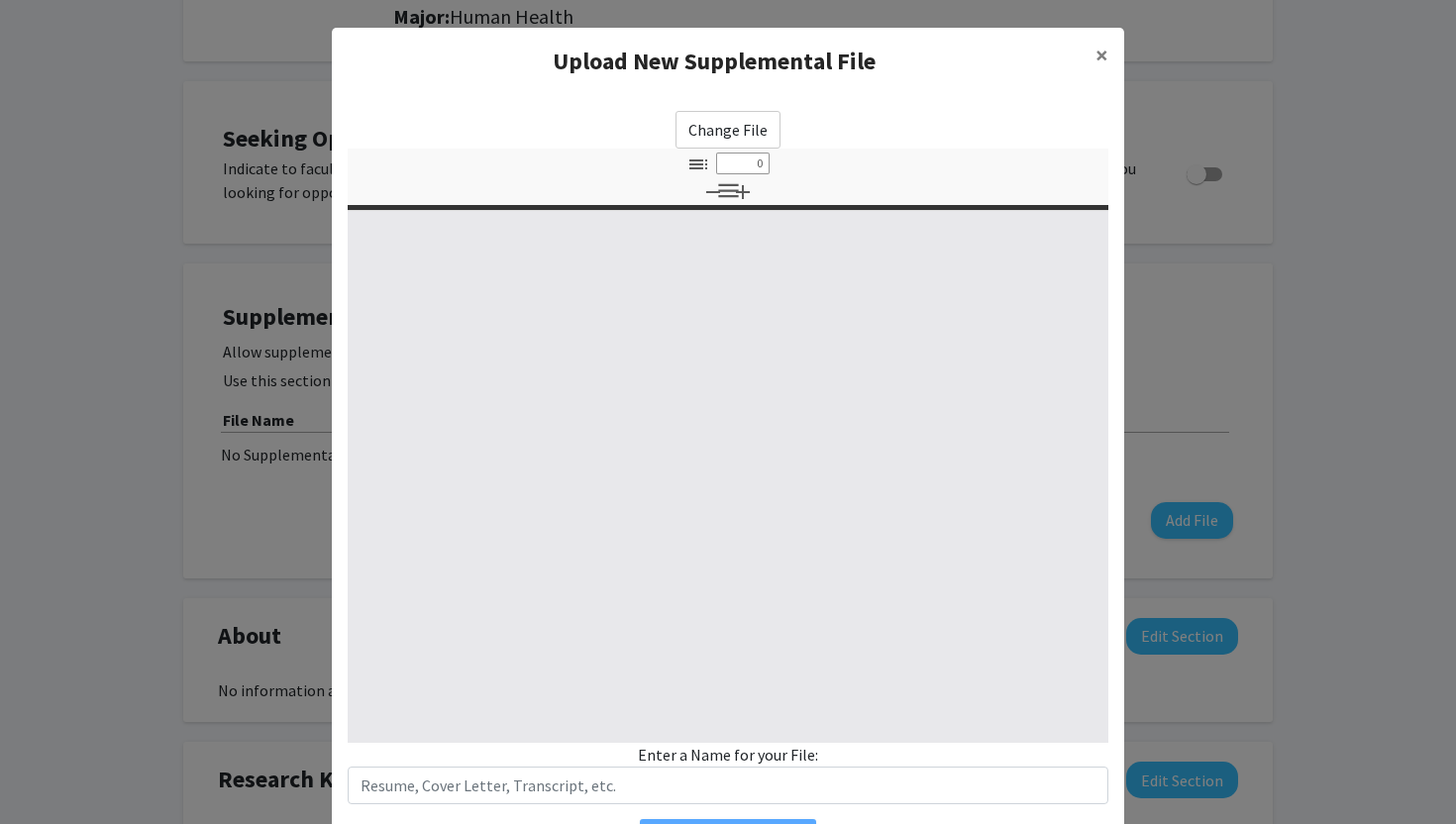 select on "custom" 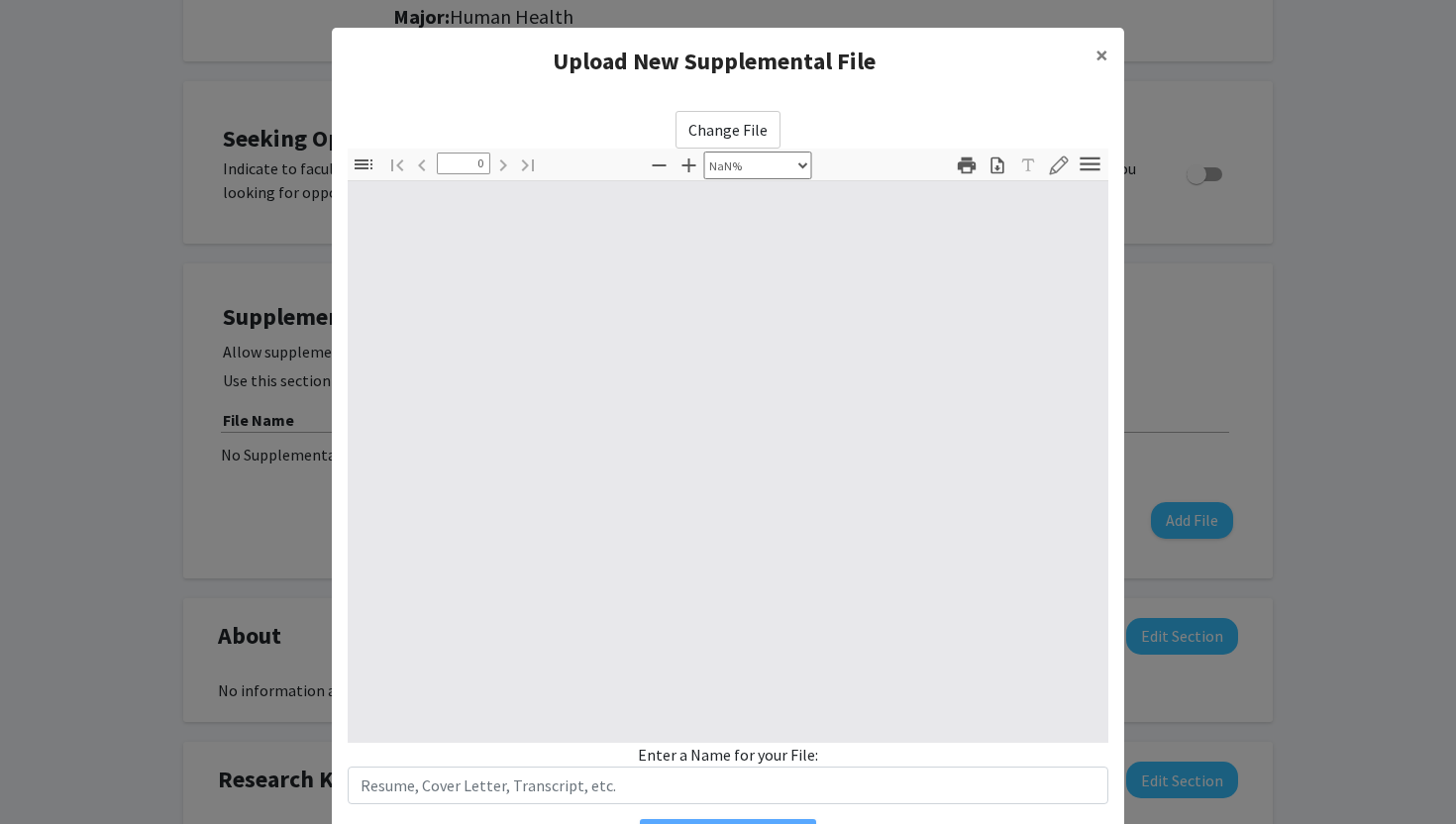 scroll, scrollTop: 114, scrollLeft: 0, axis: vertical 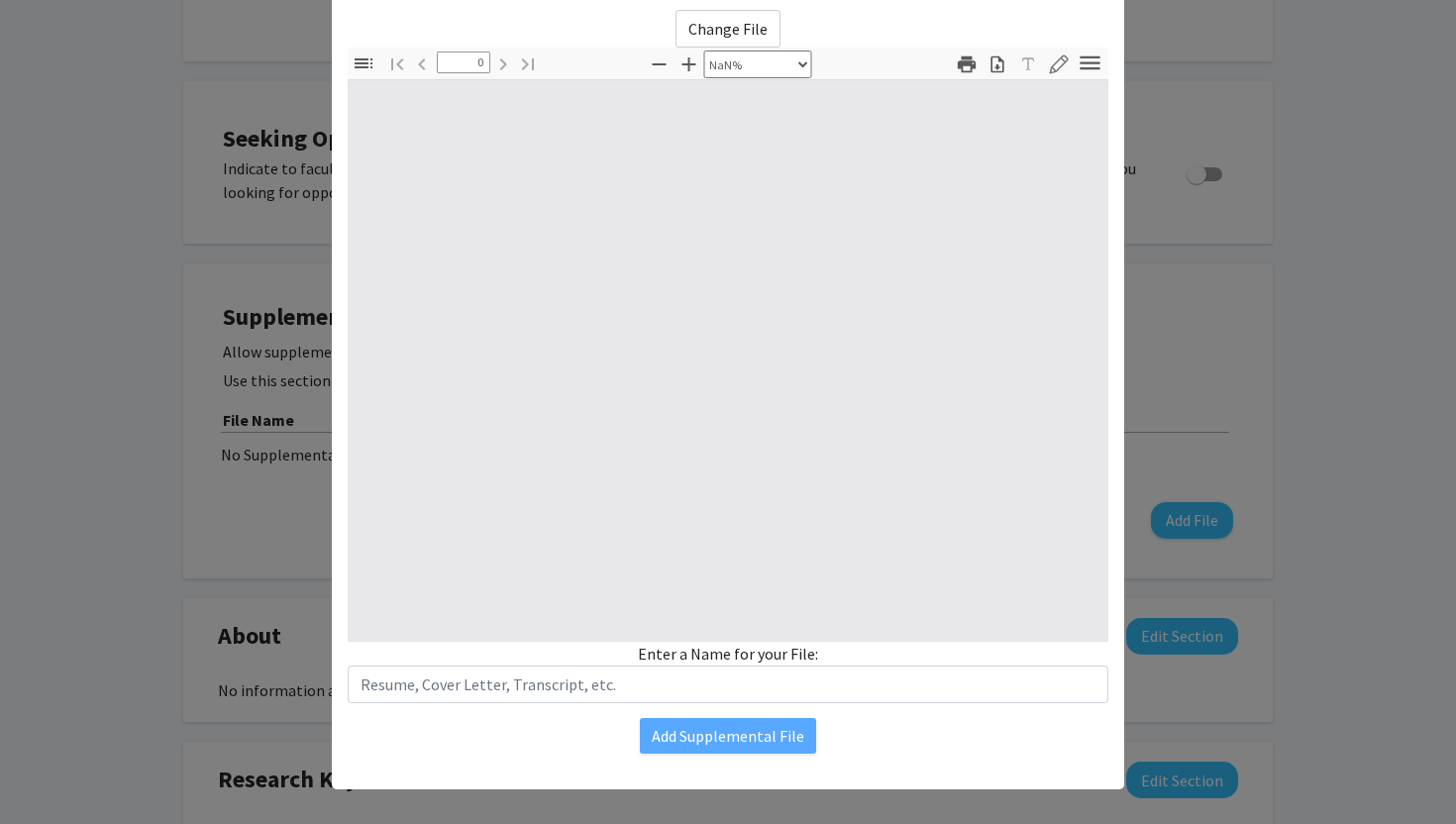 type on "1" 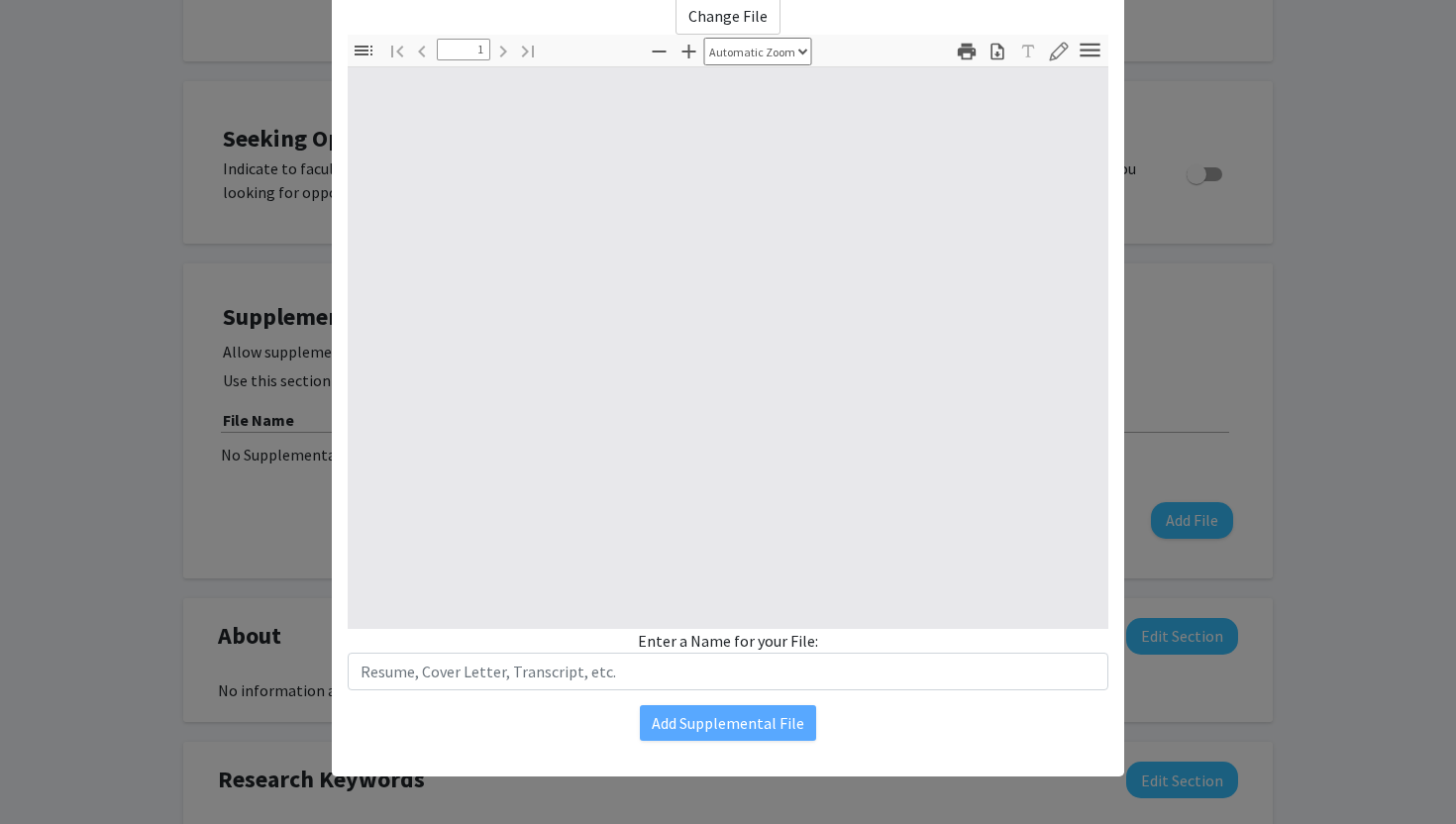 select on "auto" 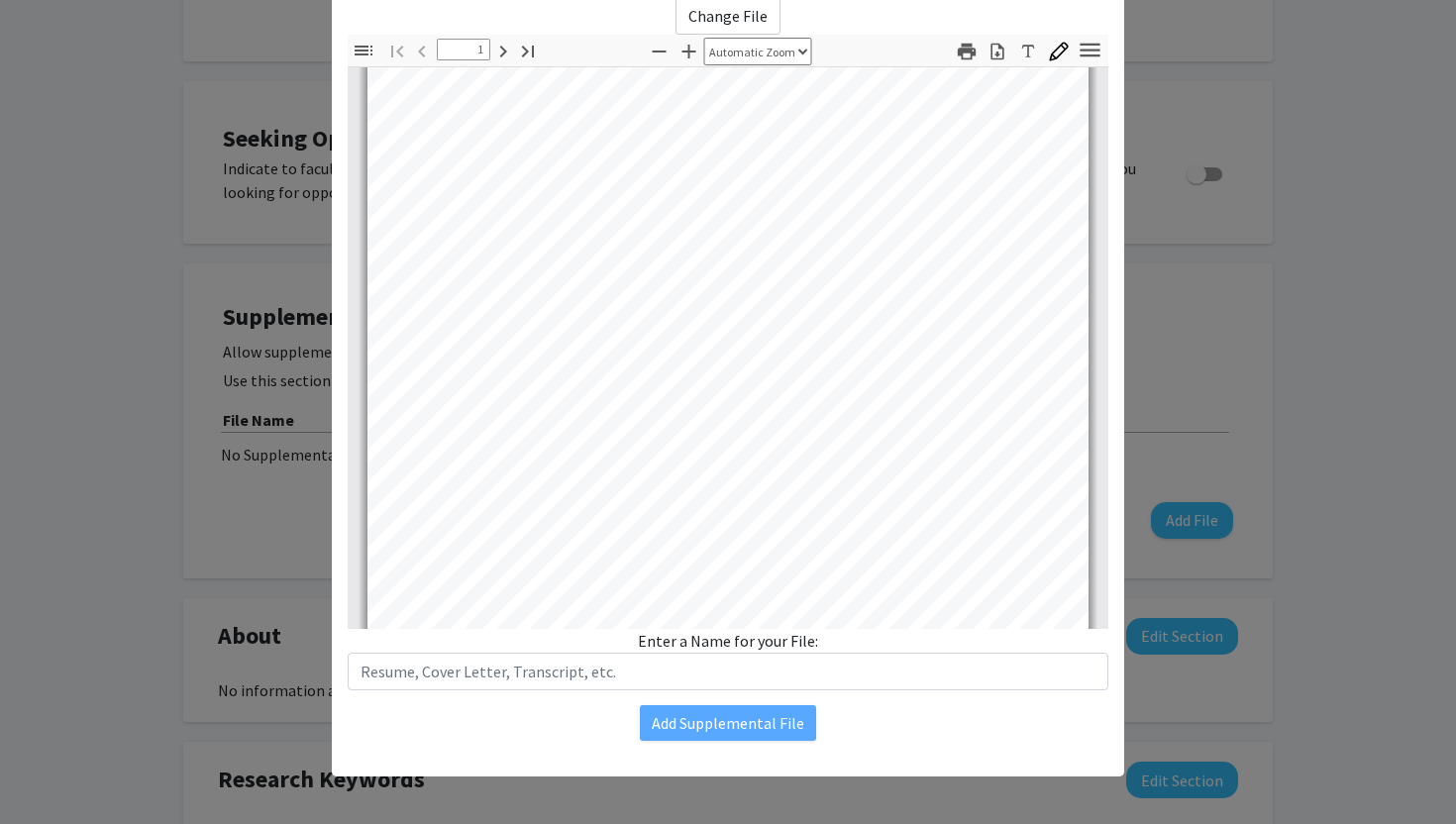 scroll, scrollTop: 0, scrollLeft: 0, axis: both 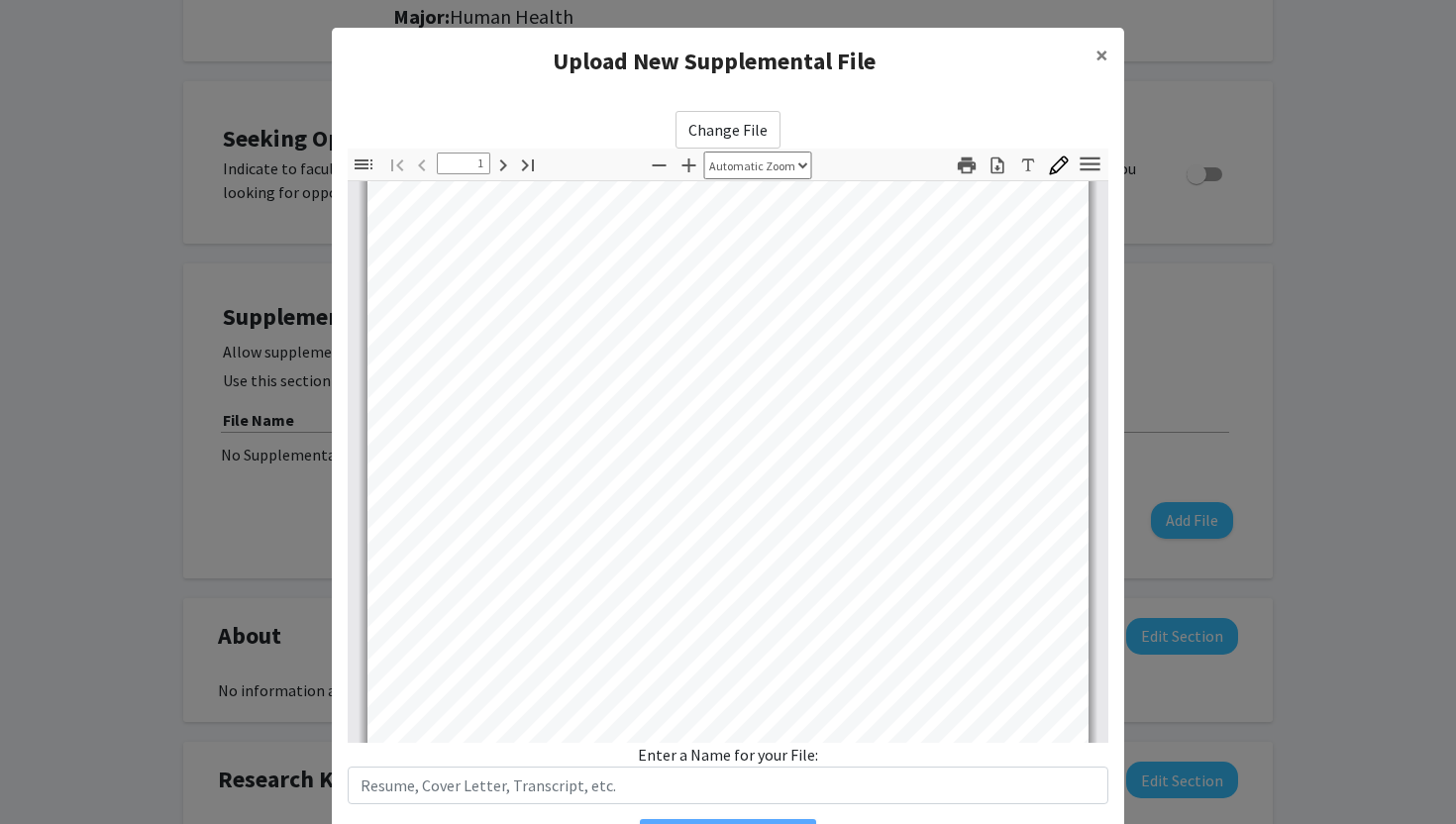 type on "2" 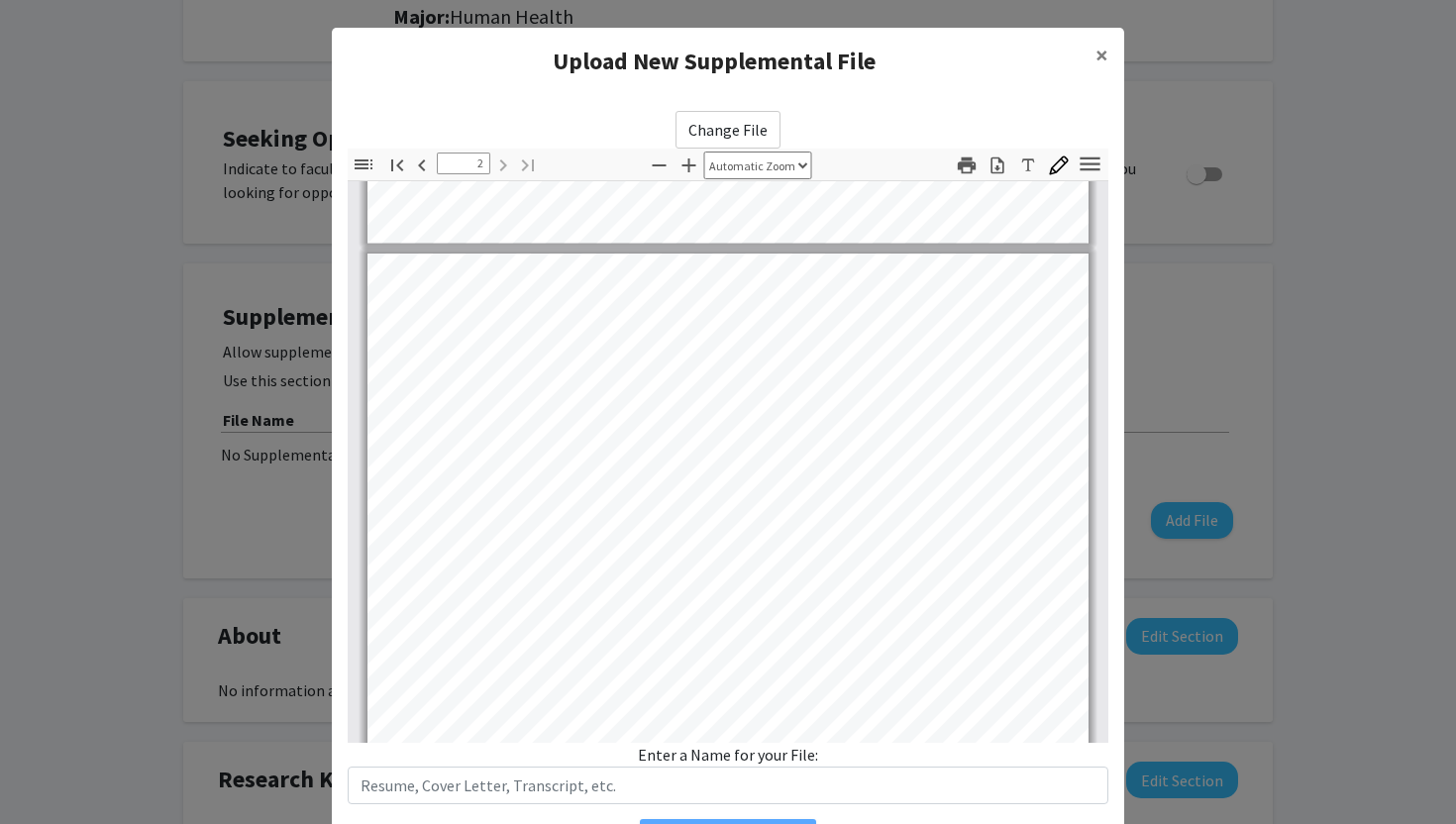 scroll, scrollTop: 1334, scrollLeft: 0, axis: vertical 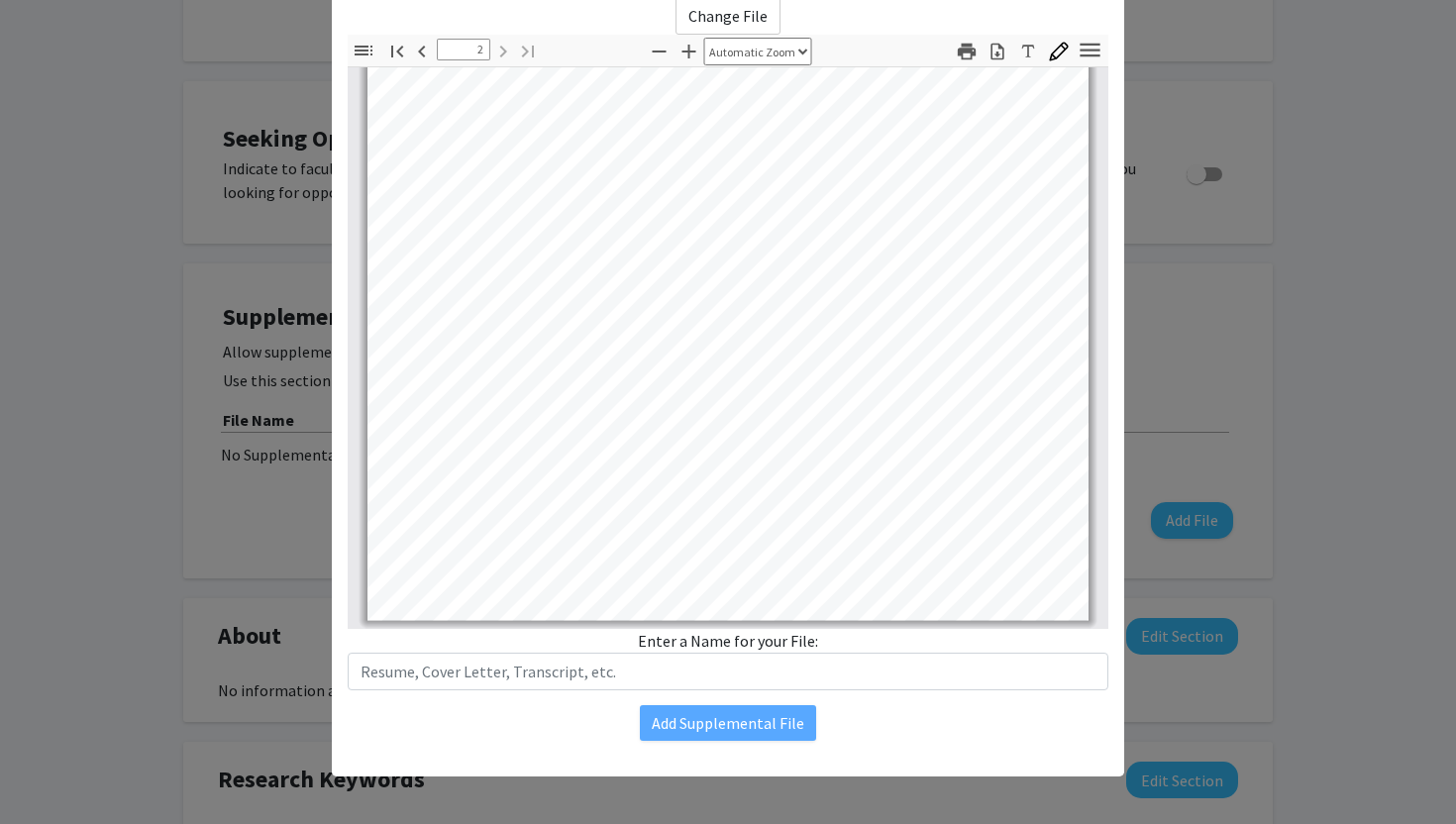 click on "Enter a Name for your File:" 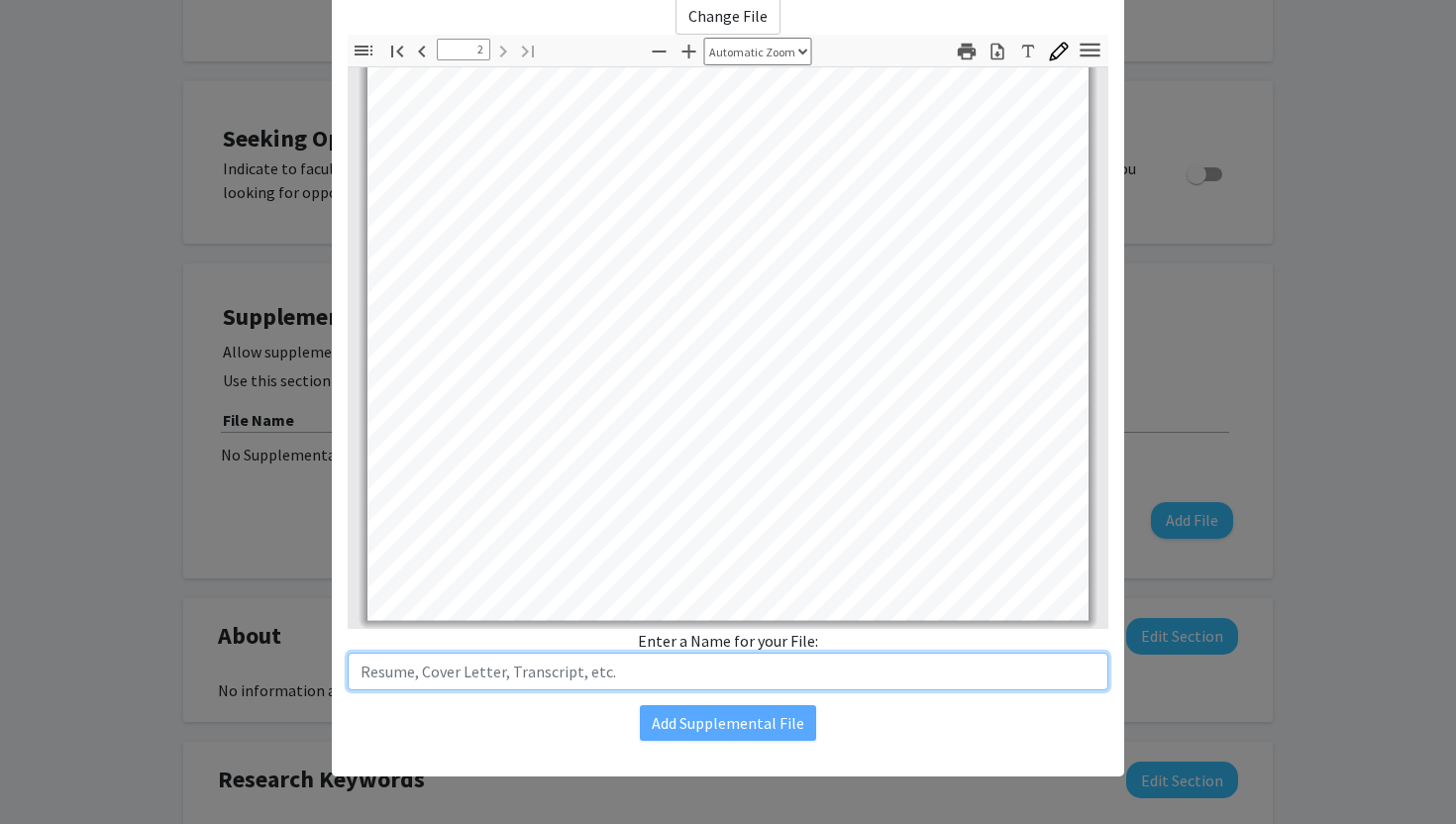 click at bounding box center (728, 671) 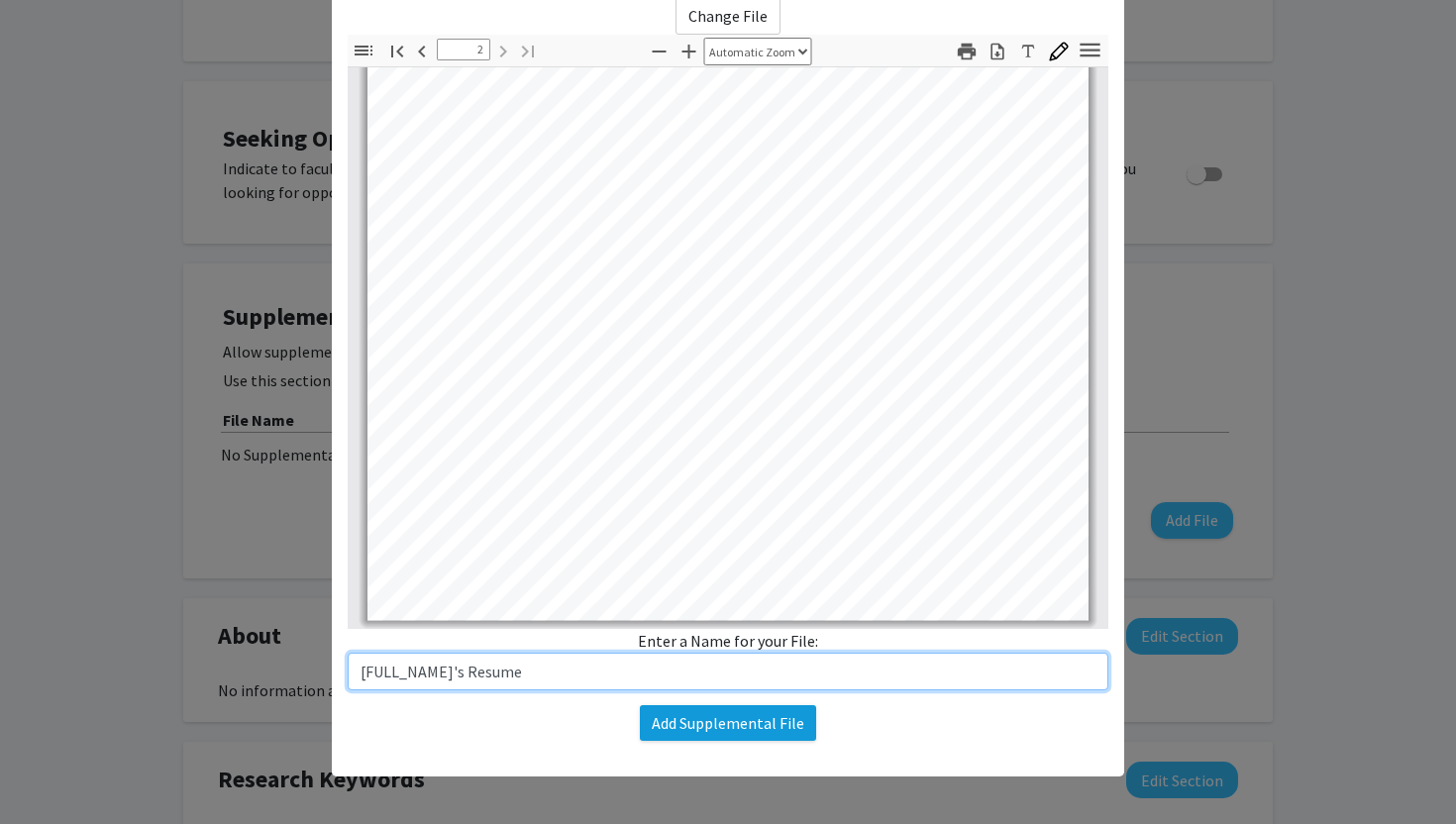 type on "[FULL_NAME]'s Resume" 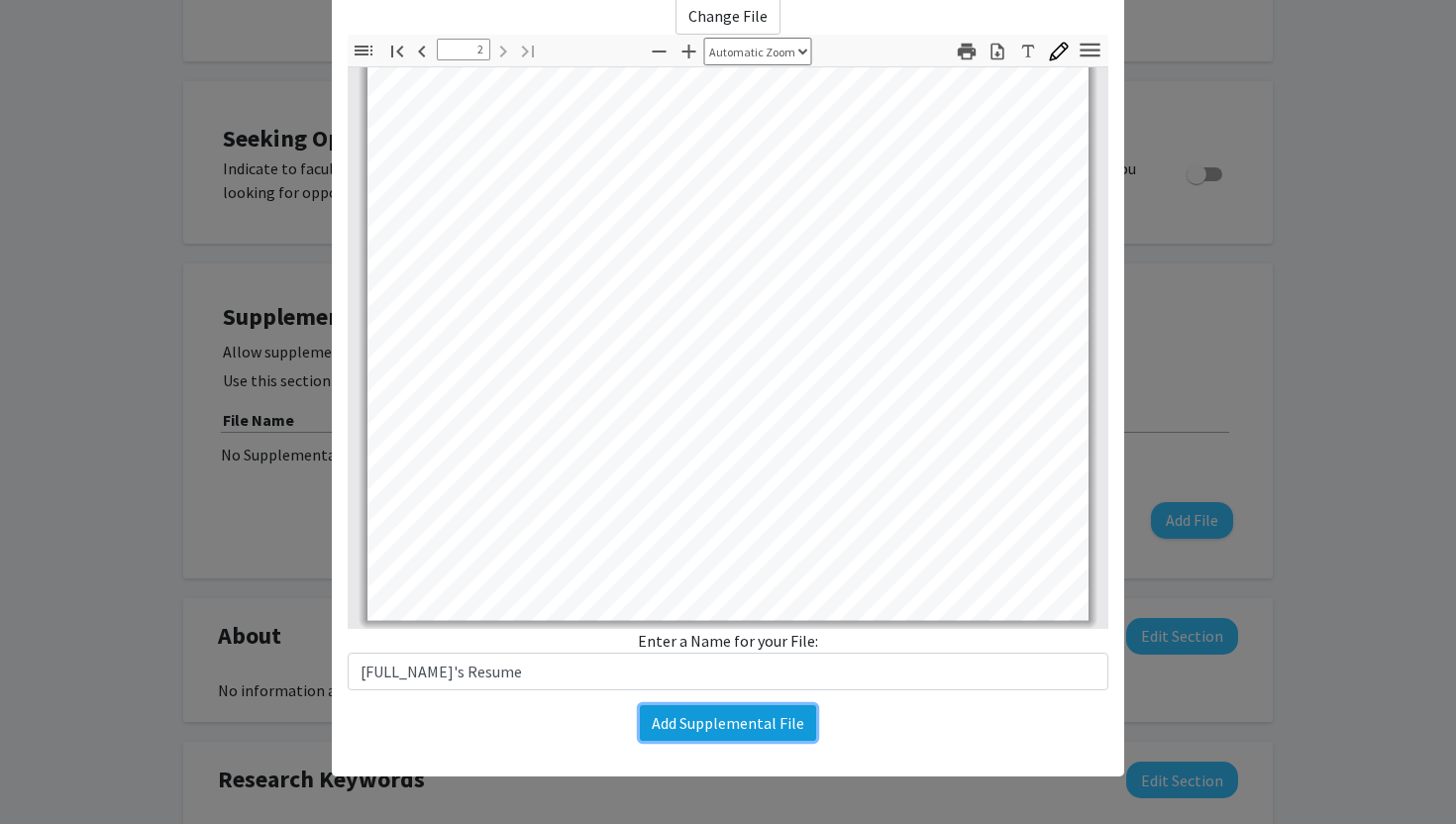 click on "Add Supplemental File" 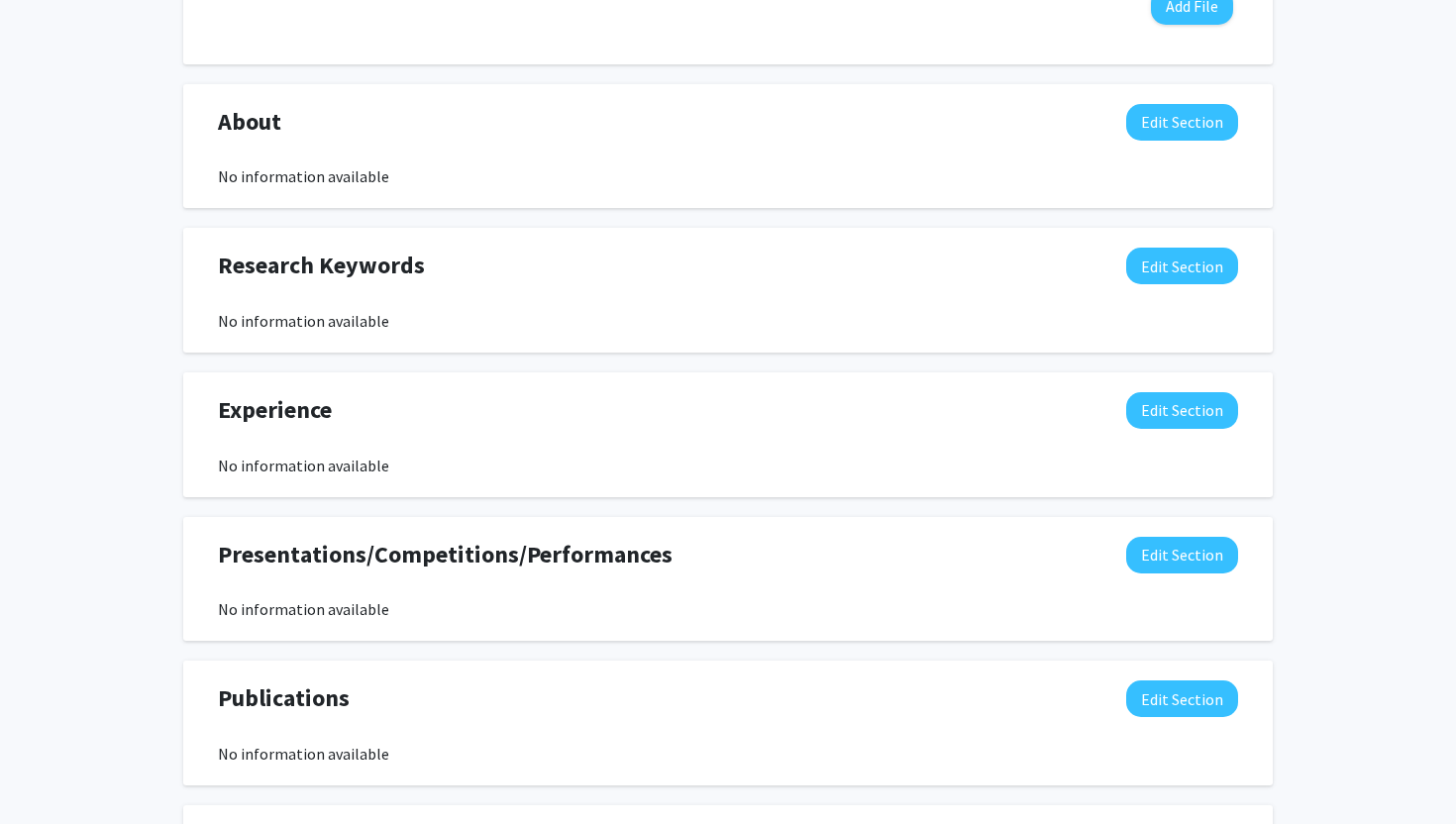 scroll, scrollTop: 1067, scrollLeft: 0, axis: vertical 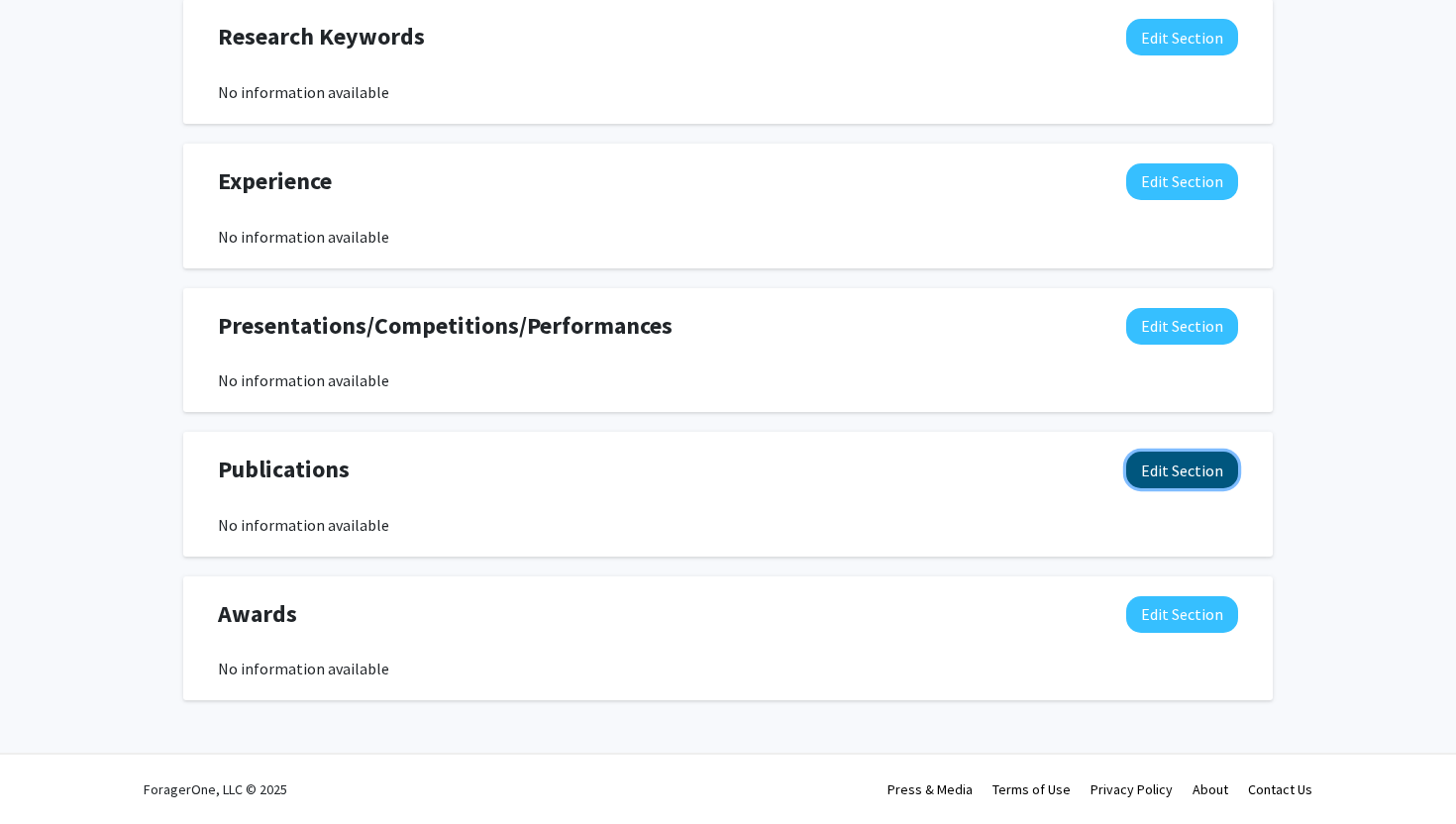 click on "Edit Section" 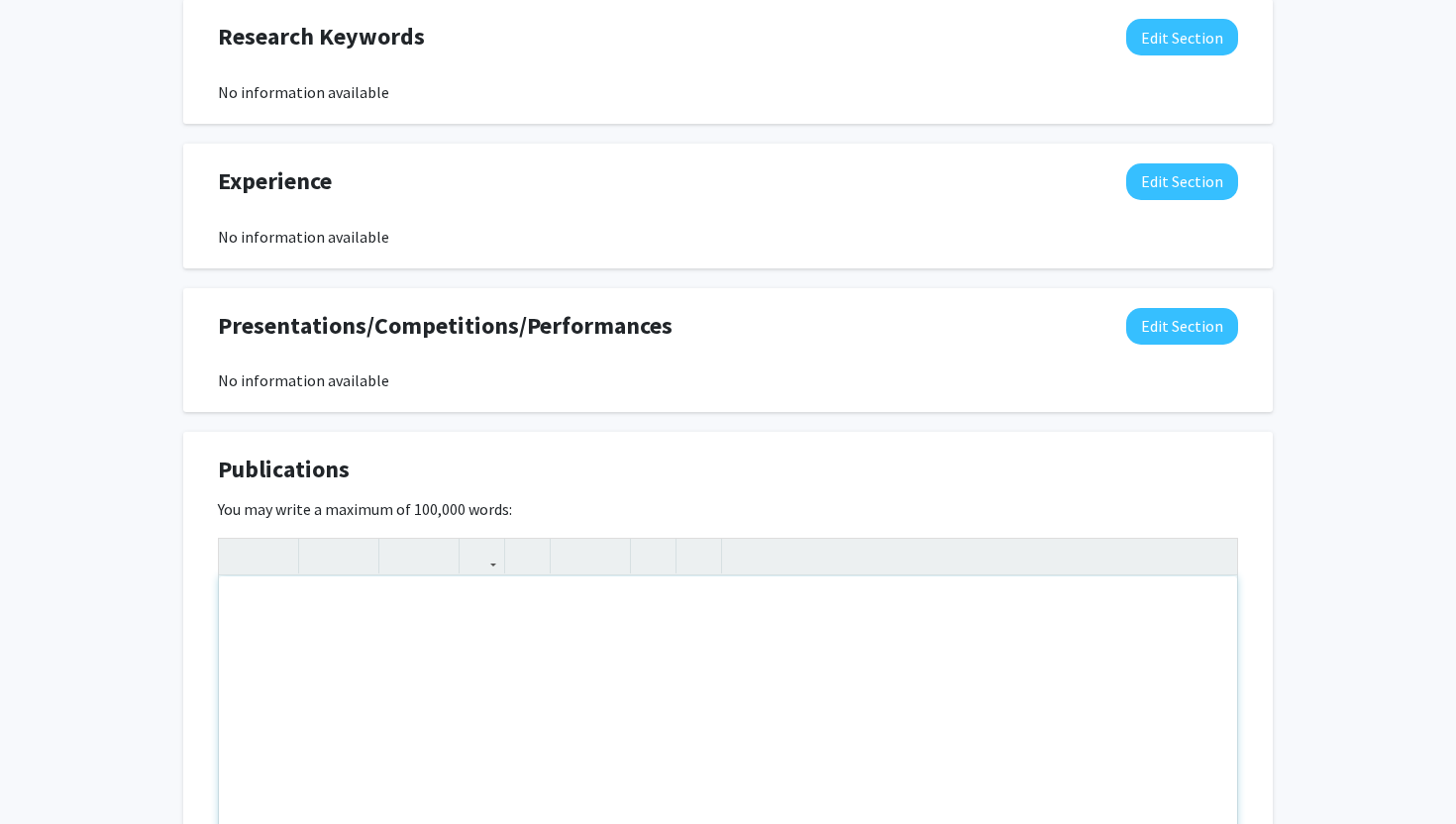 click at bounding box center (728, 725) 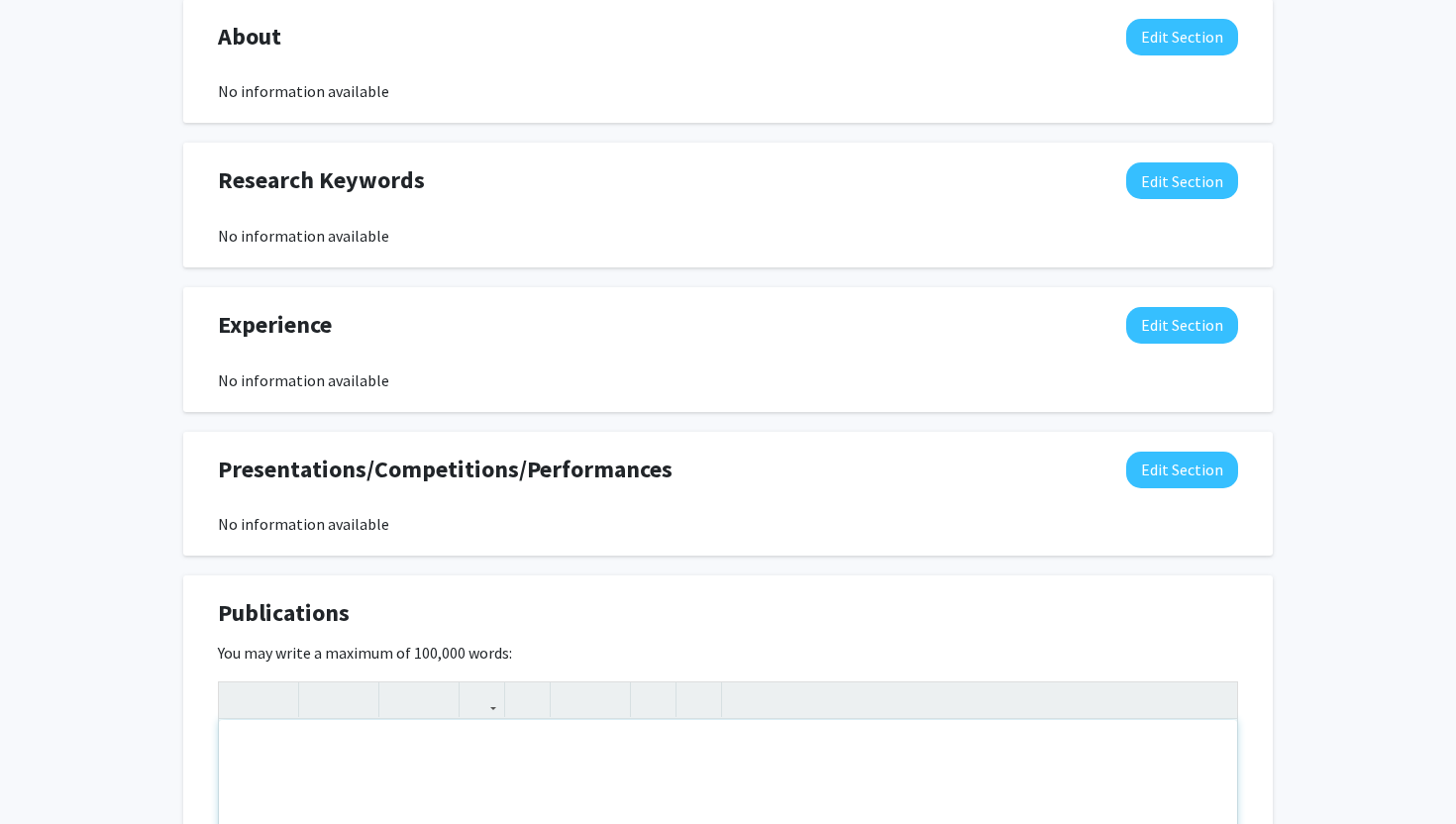 scroll, scrollTop: 912, scrollLeft: 0, axis: vertical 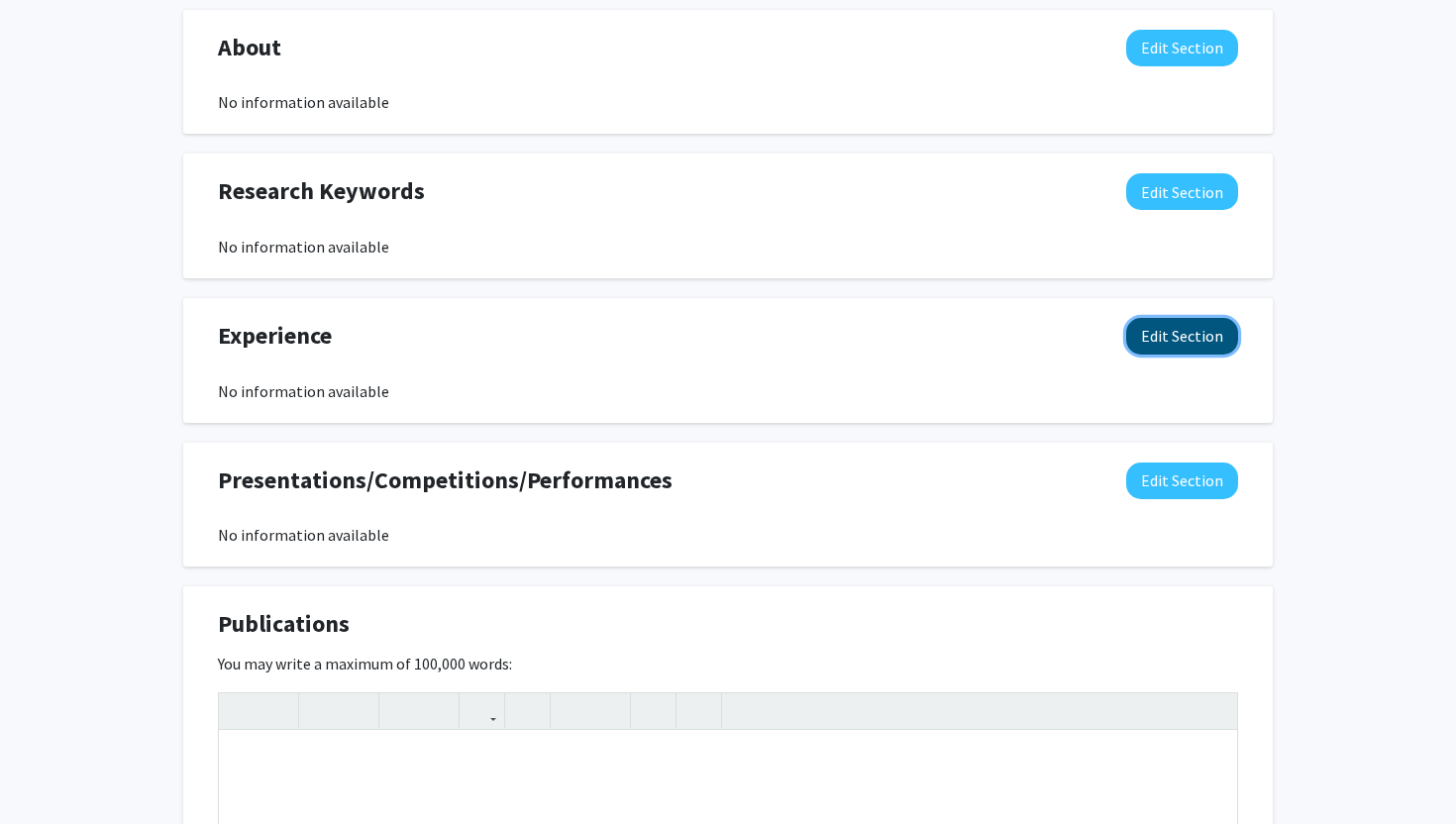 click on "Edit Section" 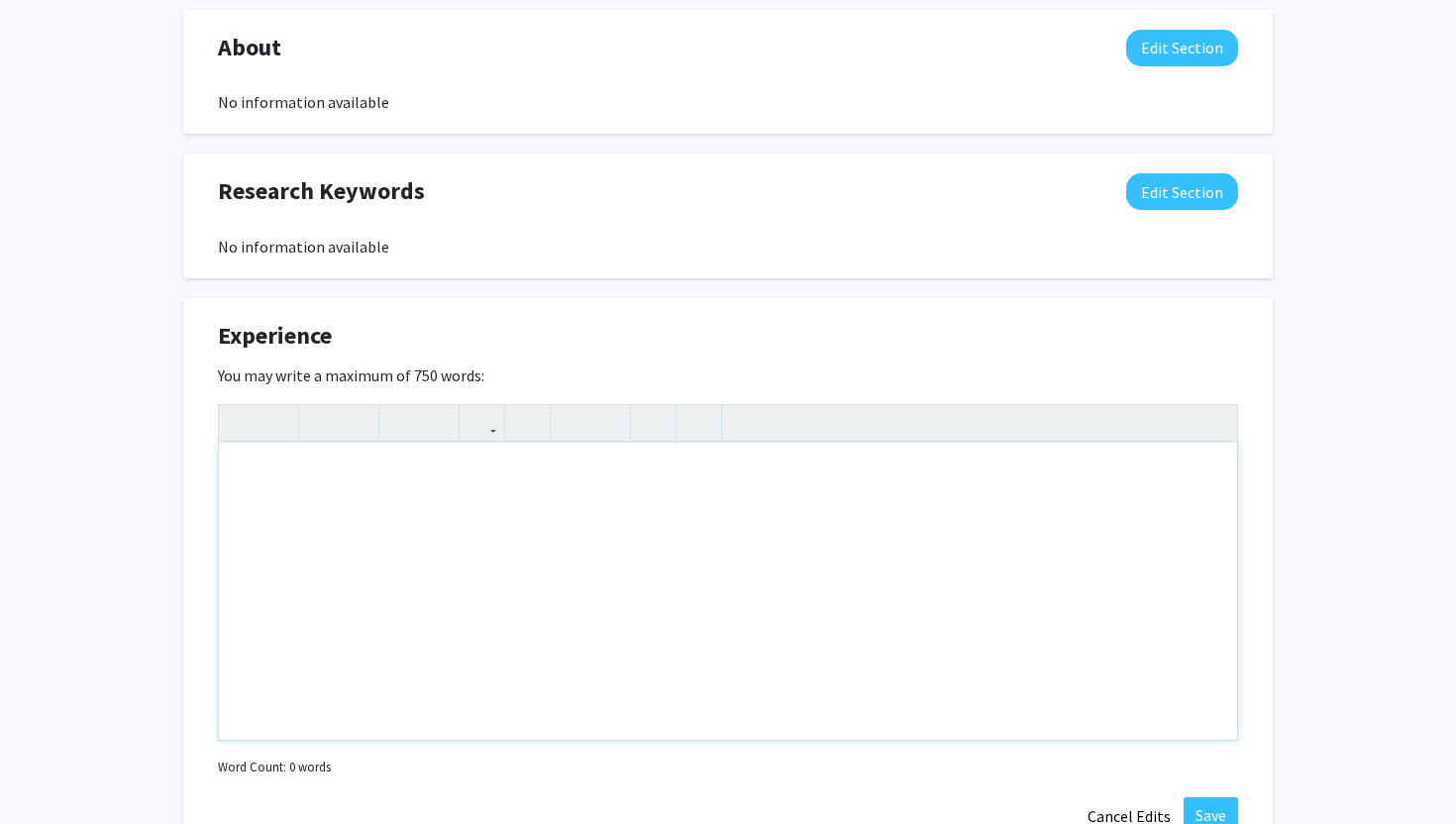 click at bounding box center (728, 591) 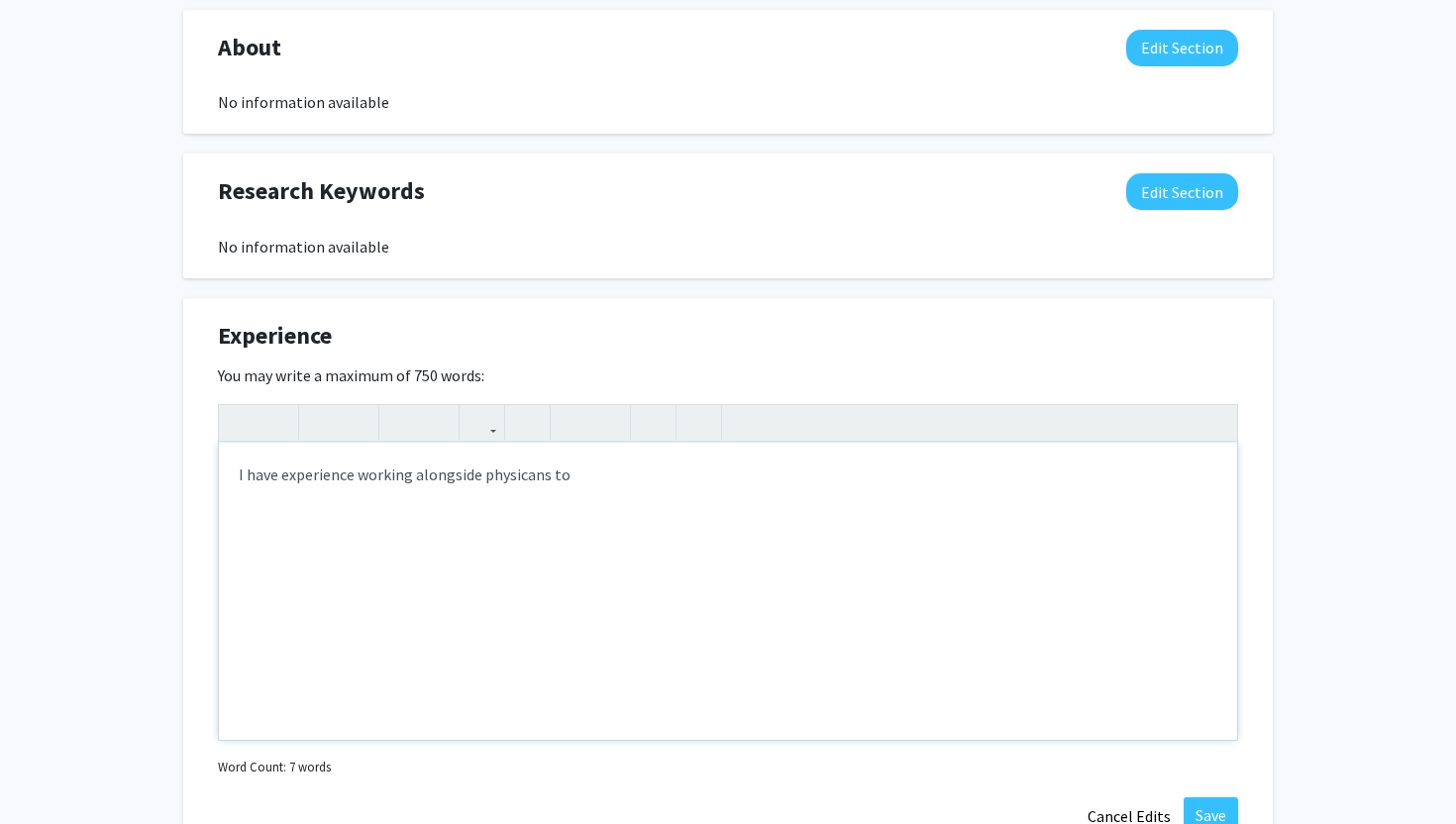click on "I have experience working alongside physicans to" at bounding box center [728, 591] 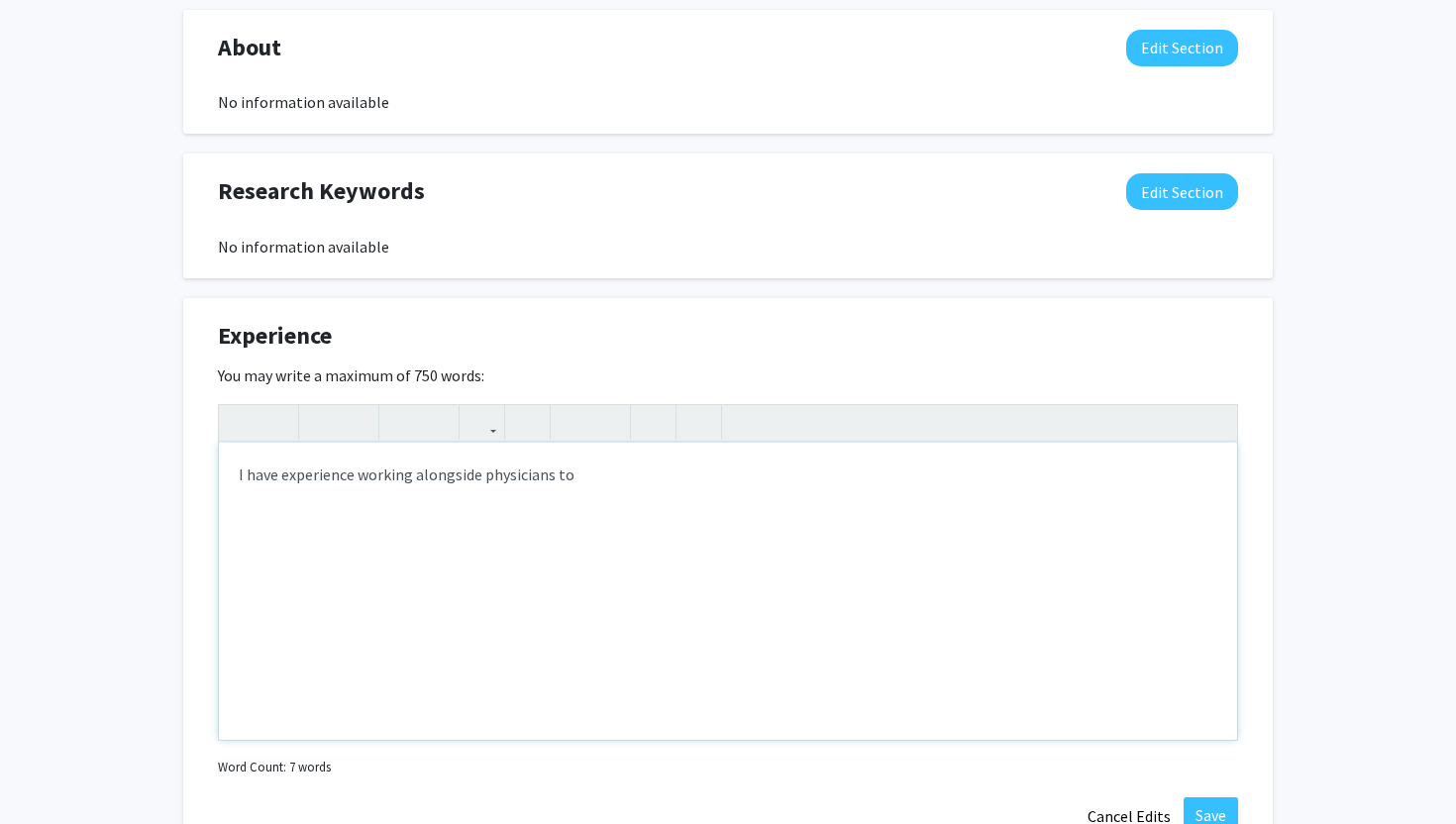 click on "I have experience working alongside physicians to" at bounding box center (728, 591) 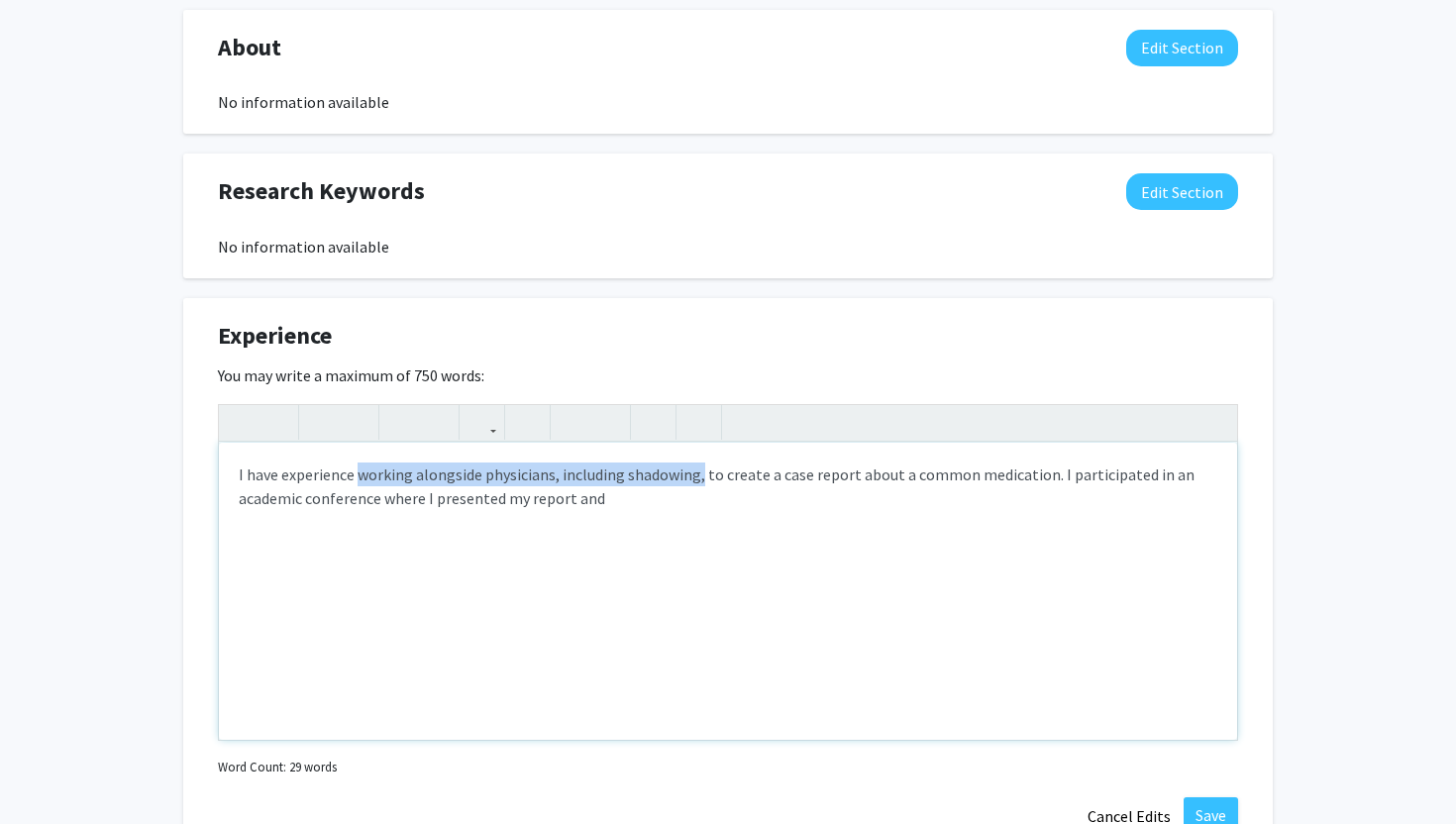 drag, startPoint x: 698, startPoint y: 475, endPoint x: 359, endPoint y: 477, distance: 339.0059 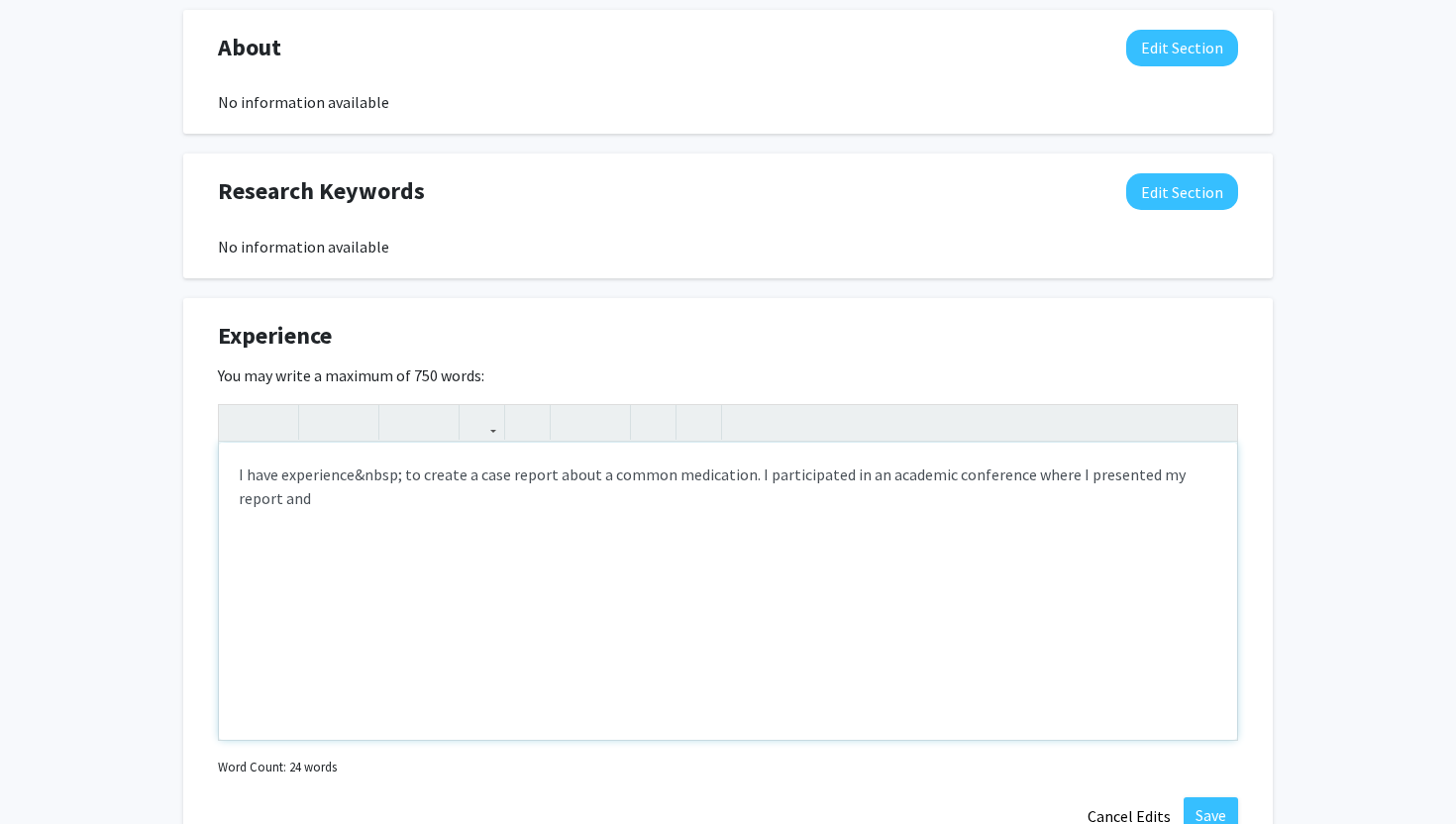 click on "I have experience&nbsp; to create a case report about a common medication. I participated in an academic conference where I presented my report and" at bounding box center (728, 591) 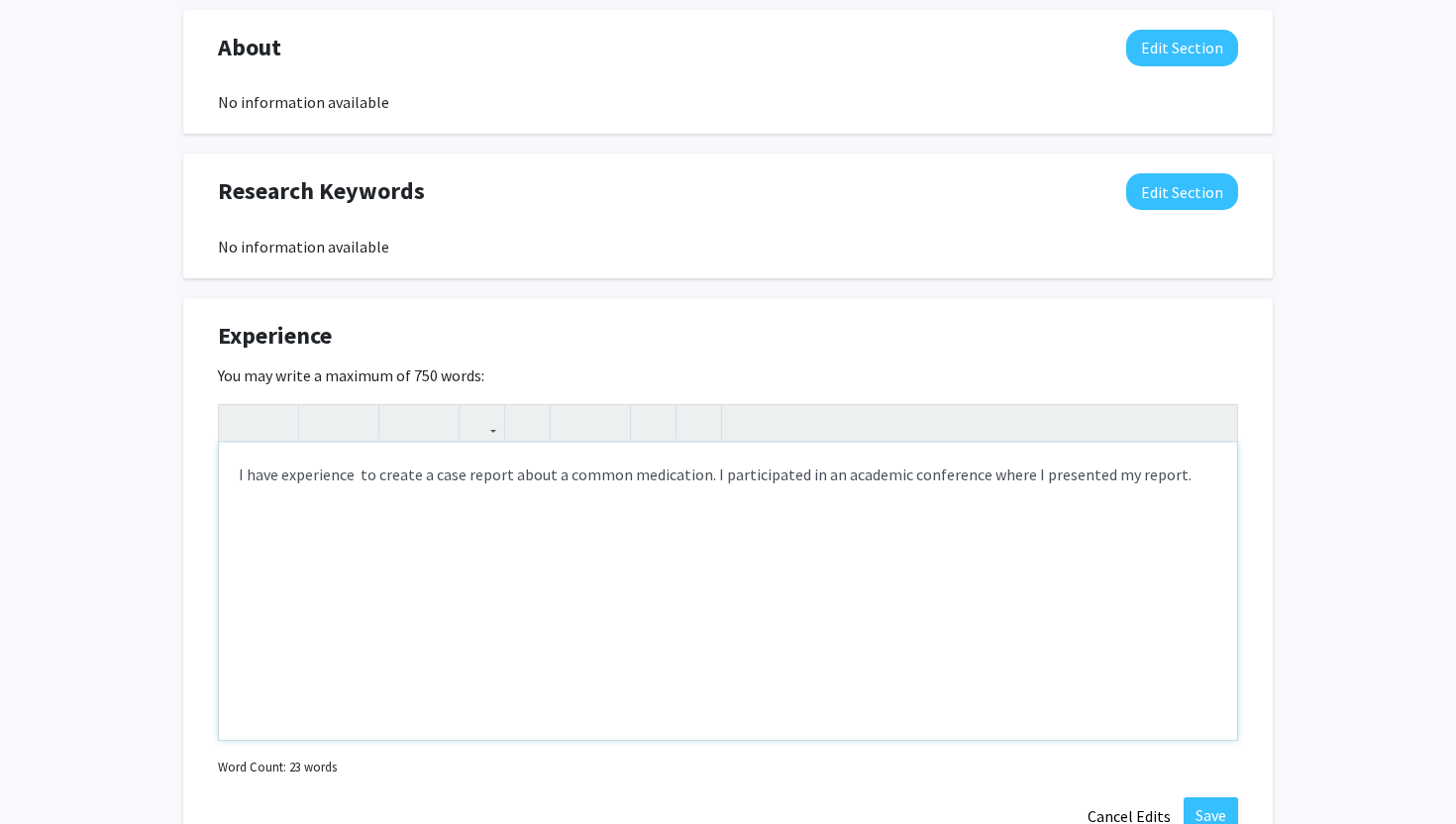 drag, startPoint x: 199, startPoint y: 476, endPoint x: 268, endPoint y: 473, distance: 69.065187 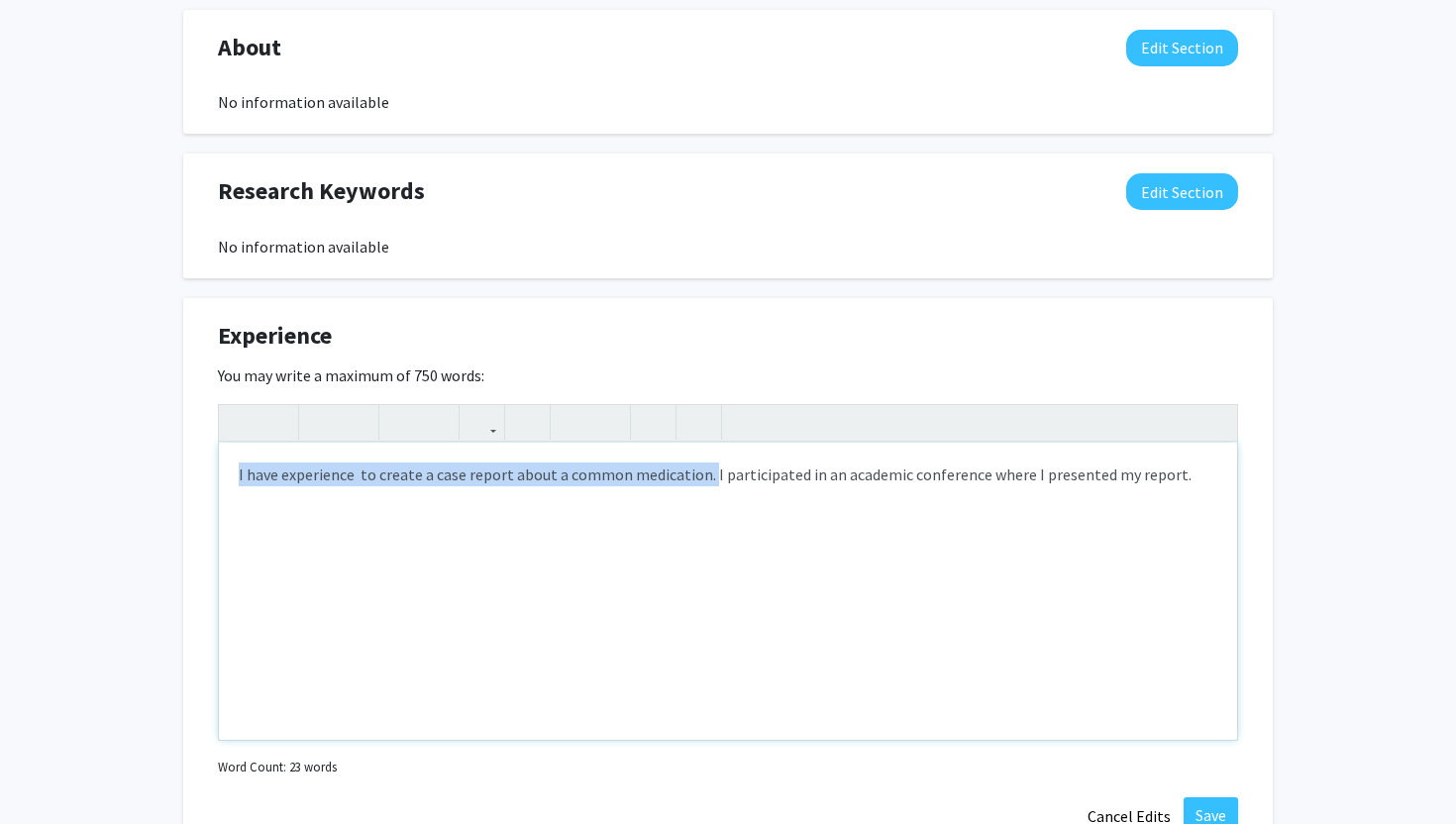 drag, startPoint x: 707, startPoint y: 480, endPoint x: 177, endPoint y: 473, distance: 530.0462 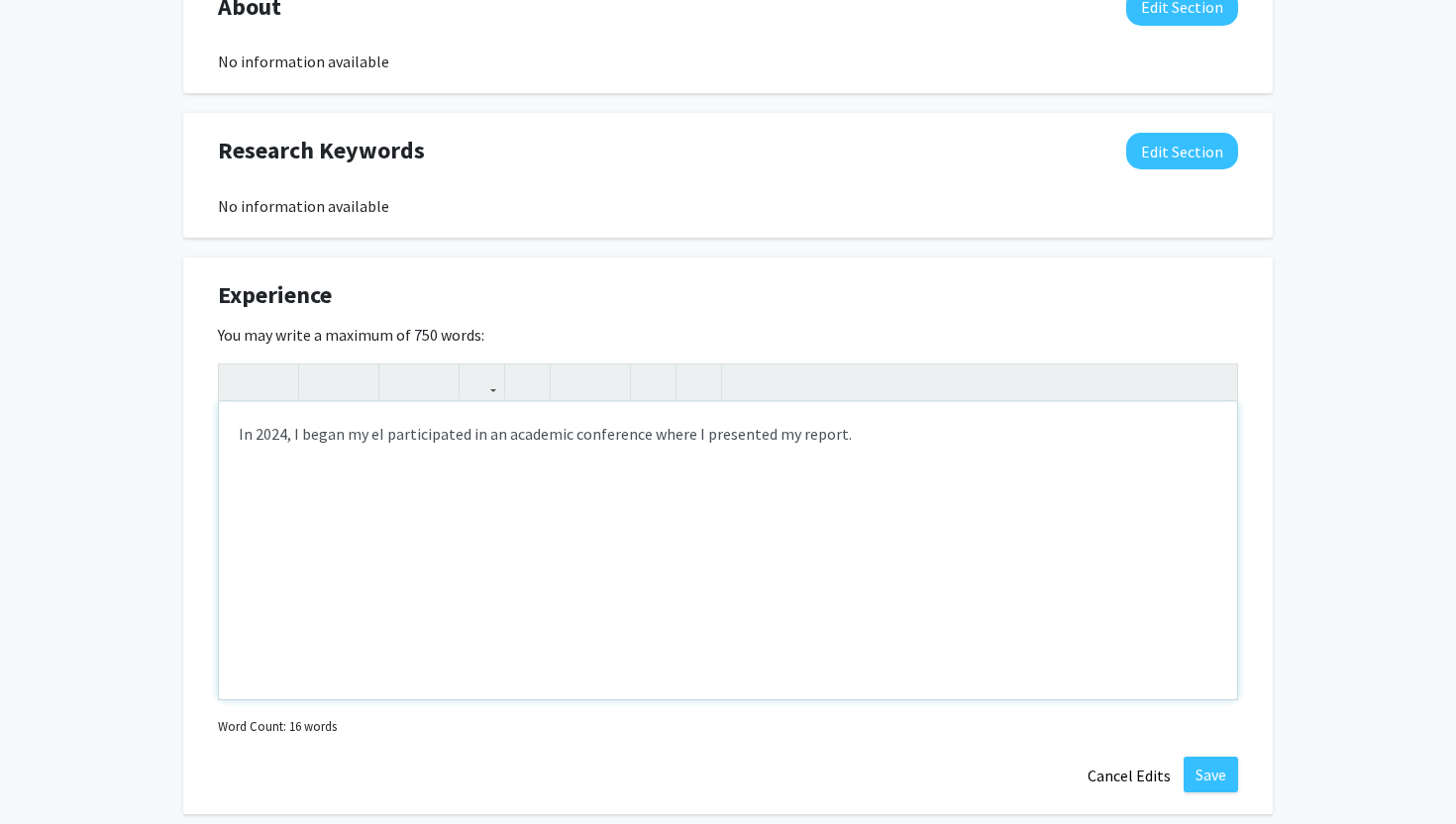 scroll, scrollTop: 962, scrollLeft: 0, axis: vertical 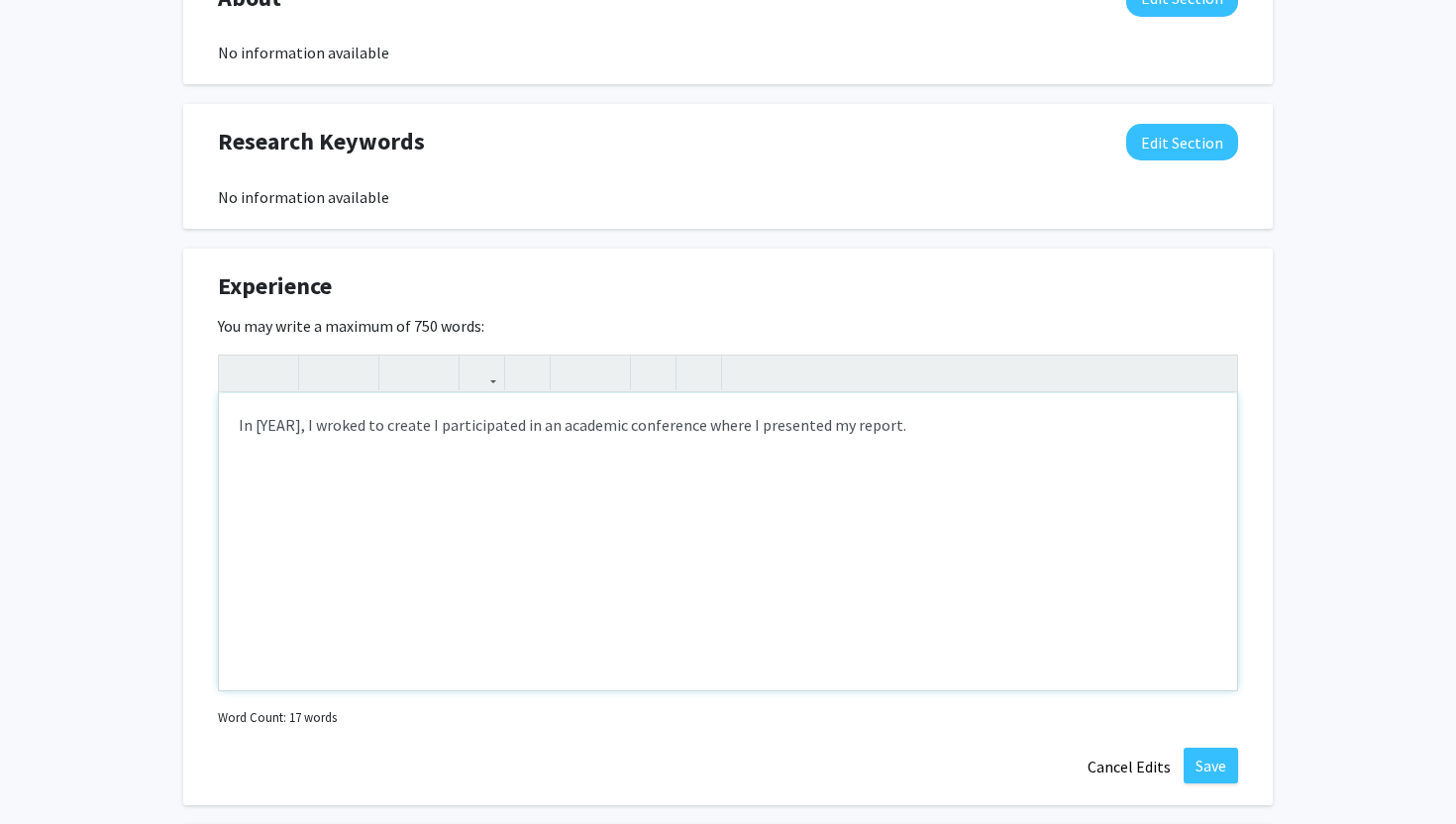 click on "In [YEAR], I wroked to create I participated in an academic conference where I presented my report." at bounding box center [728, 542] 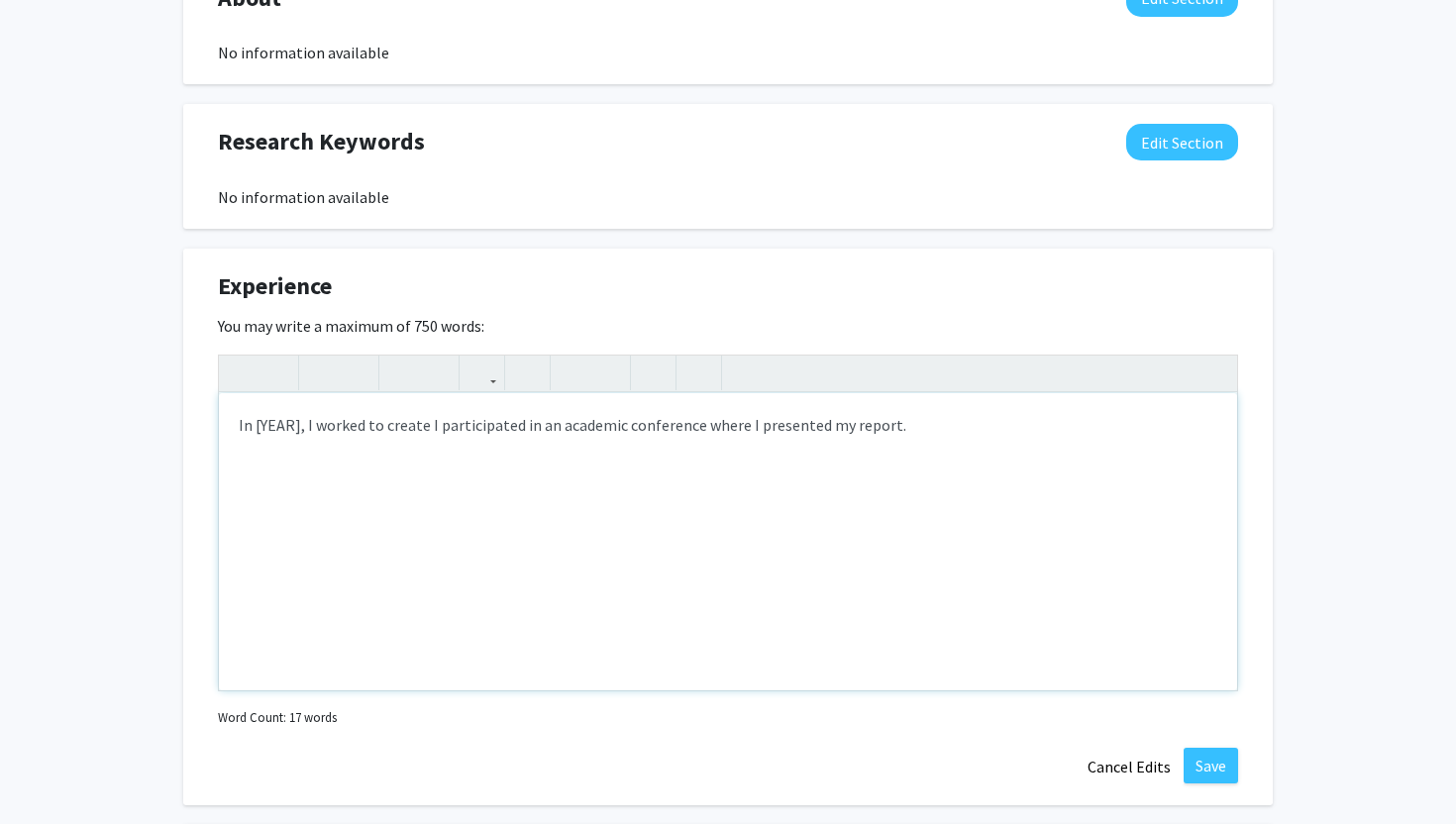 click on "In [YEAR], I worked to create I participated in an academic conference where I presented my report." at bounding box center [728, 542] 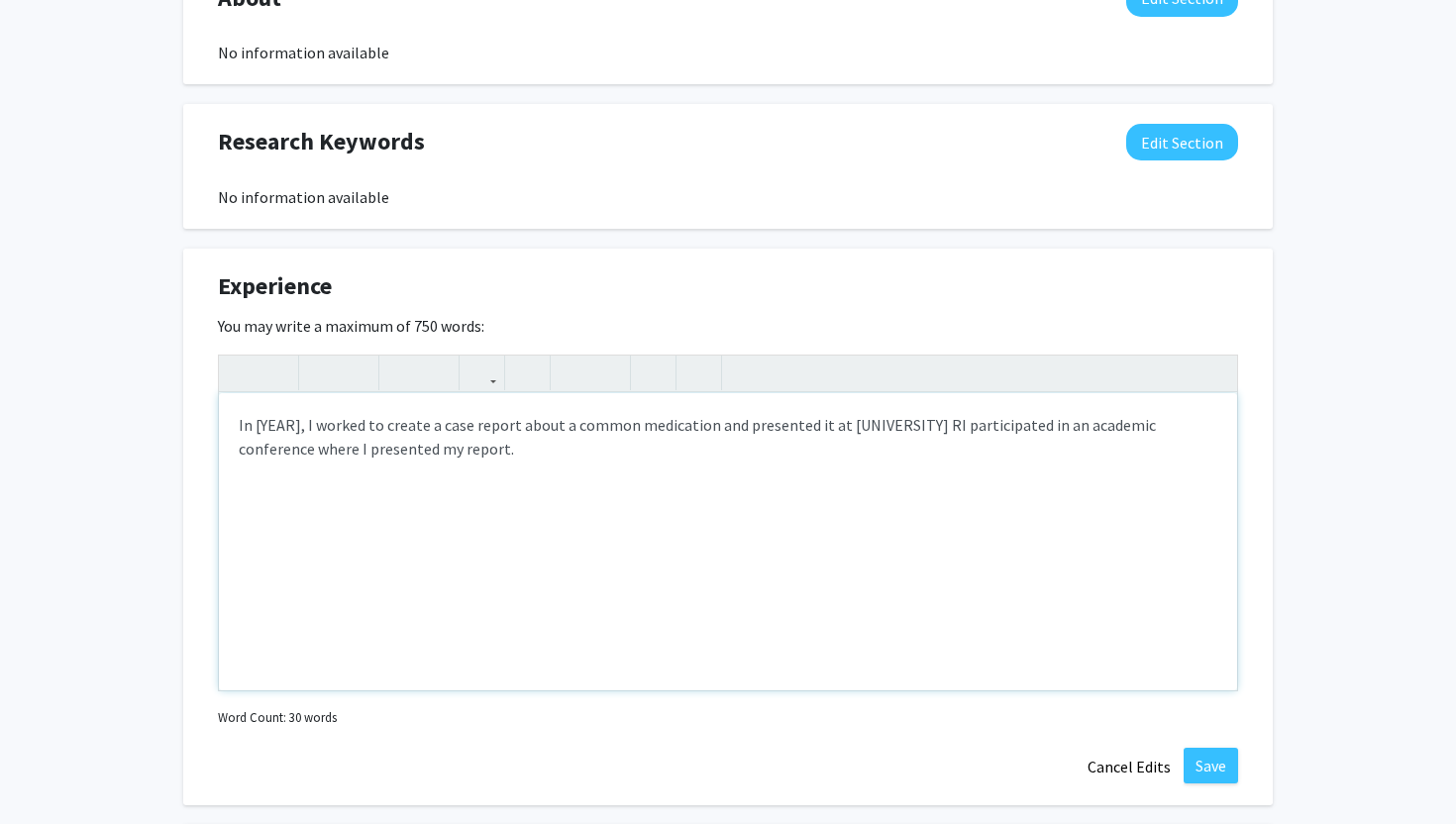 drag, startPoint x: 952, startPoint y: 428, endPoint x: 967, endPoint y: 475, distance: 49.335586 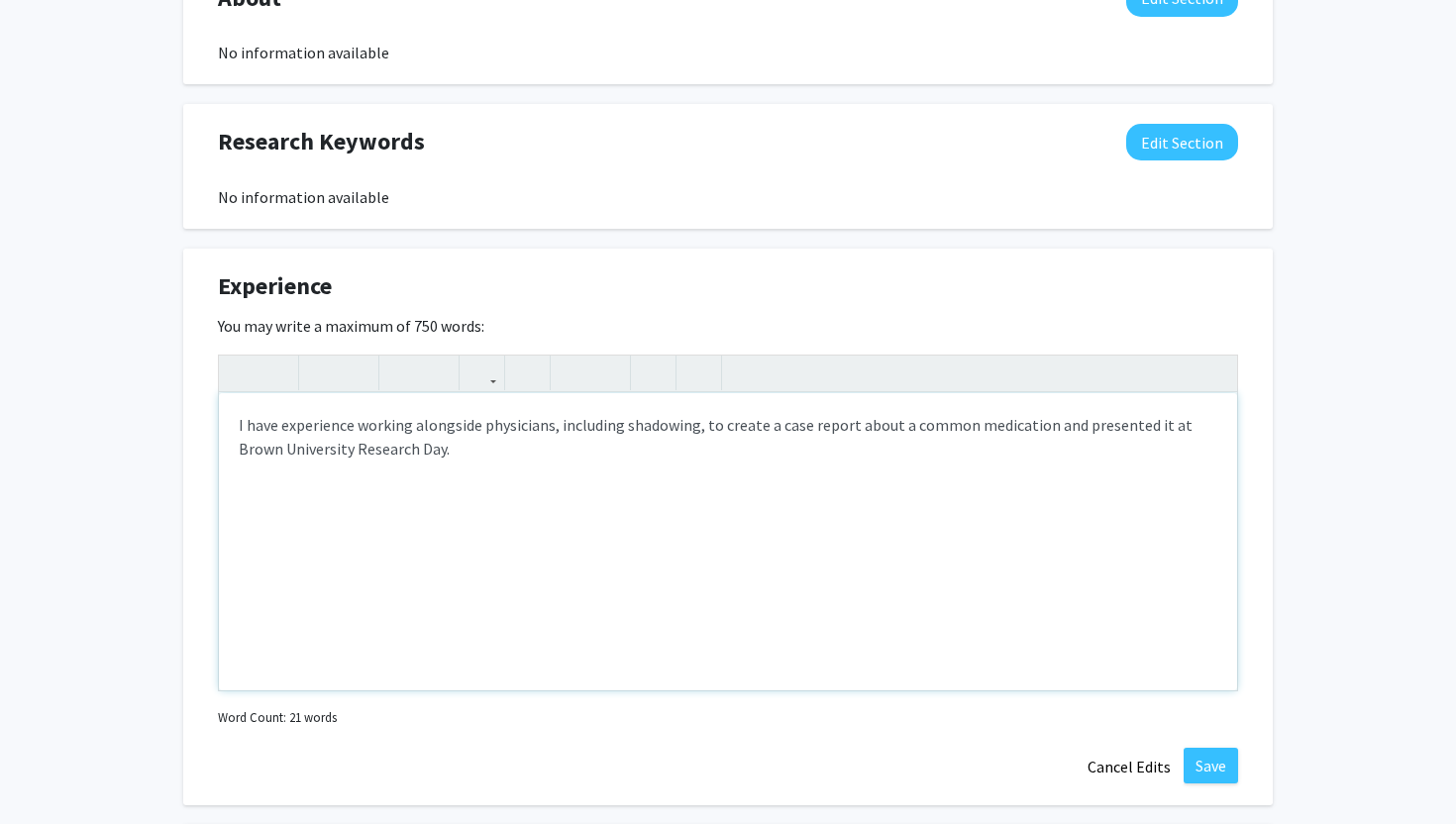 click on "I have experience working alongside physicians, including shadowing, to create a case report about a common medication and presented it at Brown University Research Day." at bounding box center (728, 542) 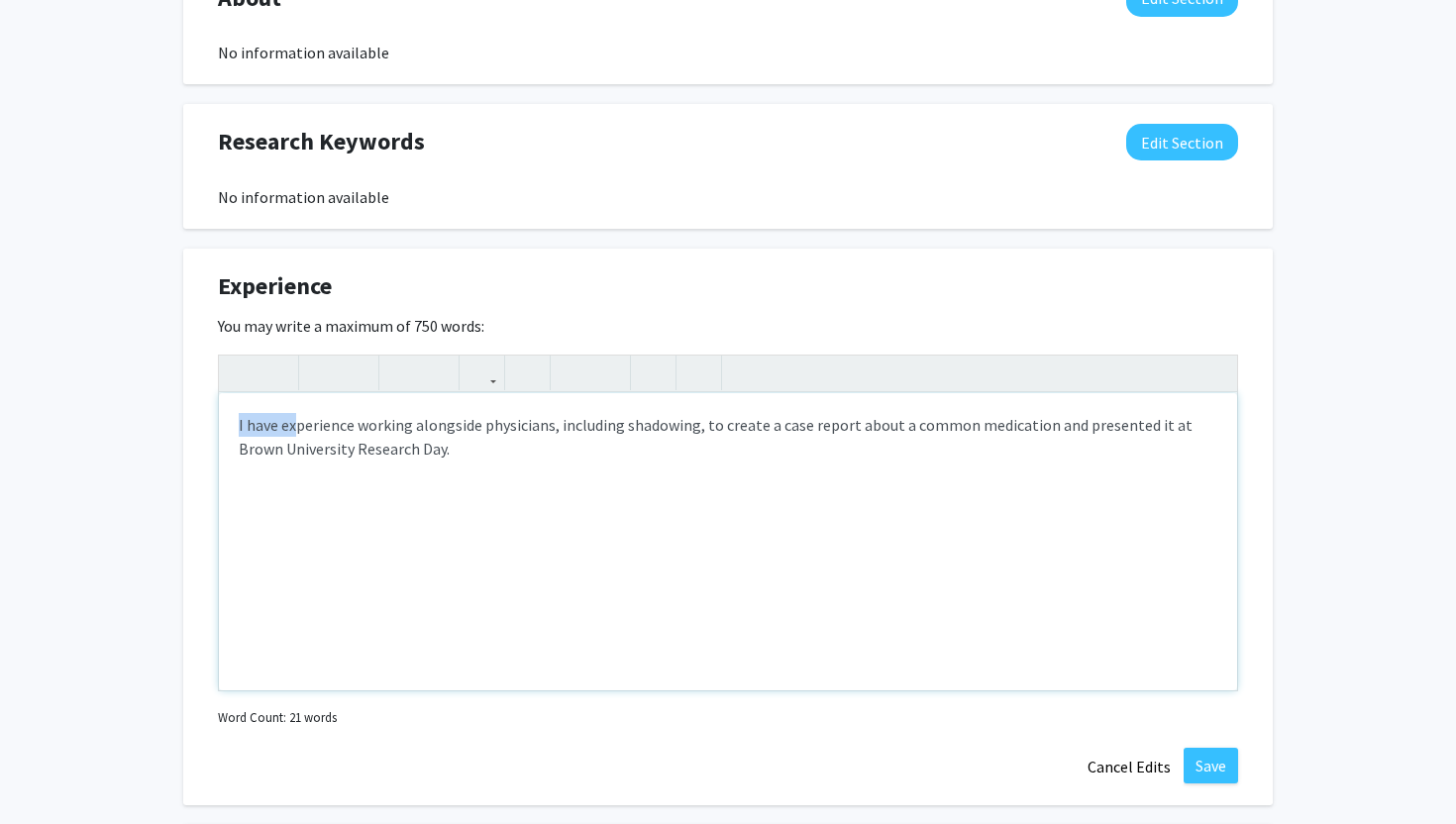 drag, startPoint x: 292, startPoint y: 421, endPoint x: 212, endPoint y: 419, distance: 80.025 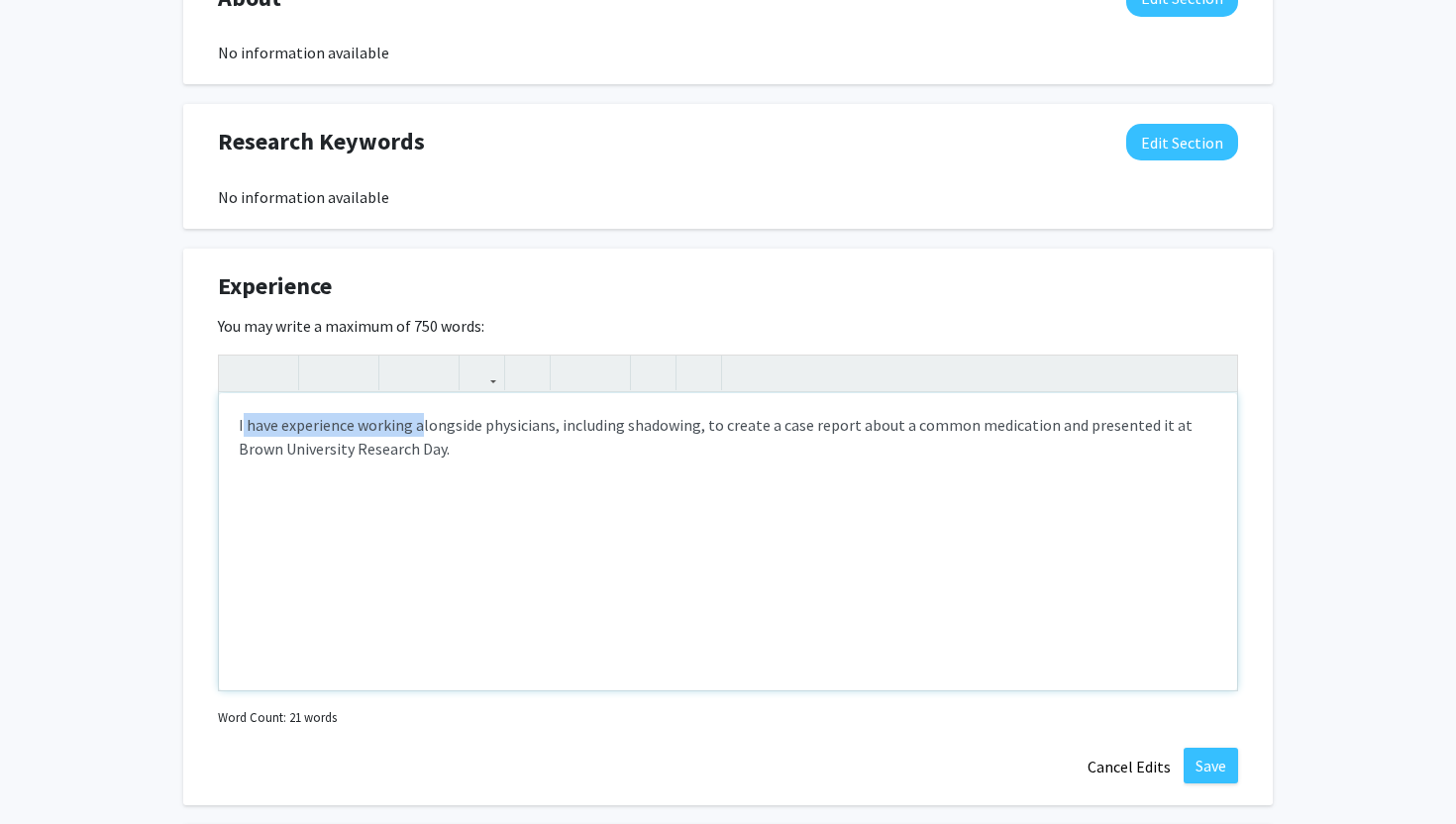 drag, startPoint x: 408, startPoint y: 428, endPoint x: 242, endPoint y: 429, distance: 166.00301 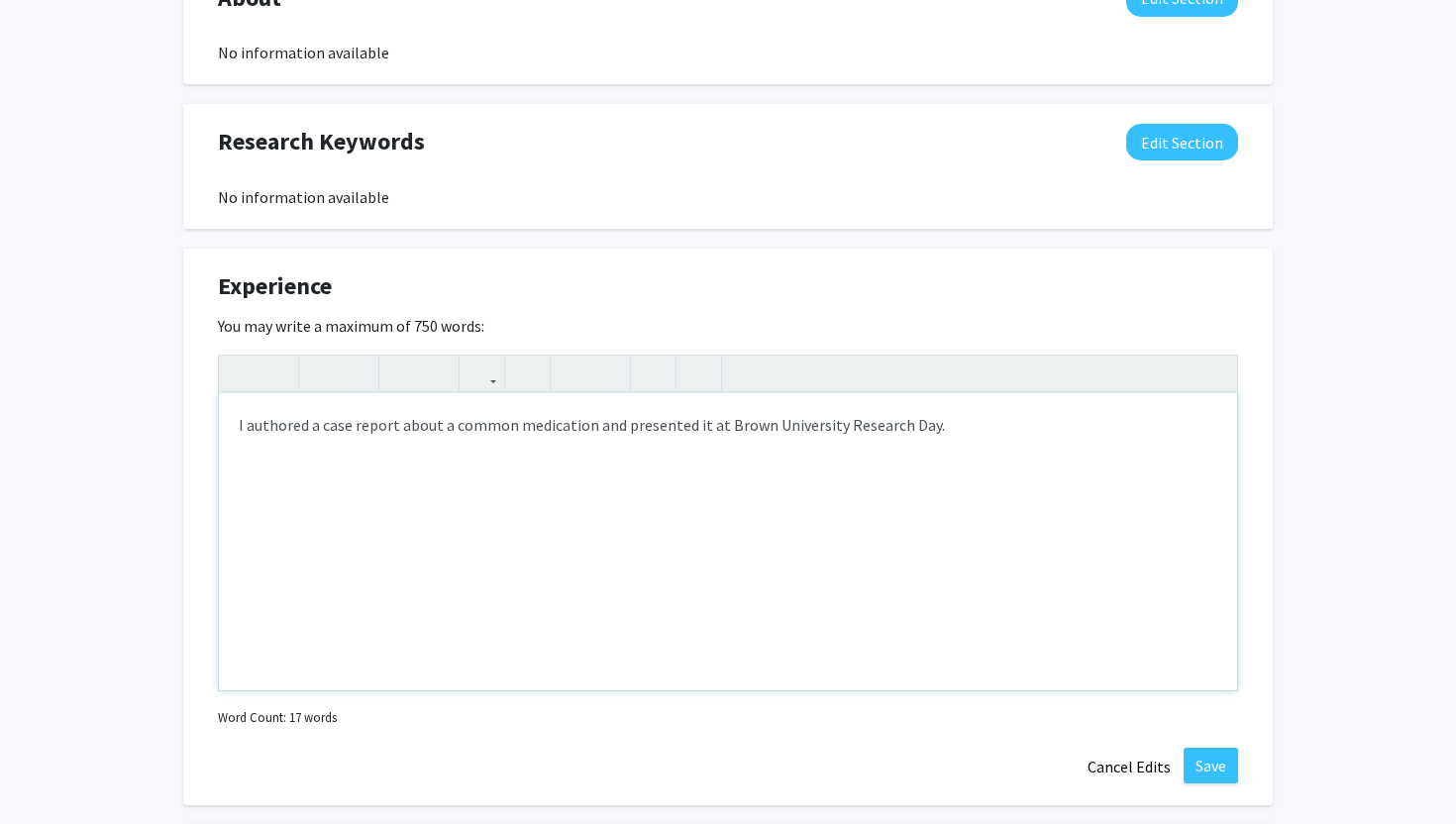 click on "I authored a case report about a common medication and presented it at Brown University Research Day." at bounding box center (728, 542) 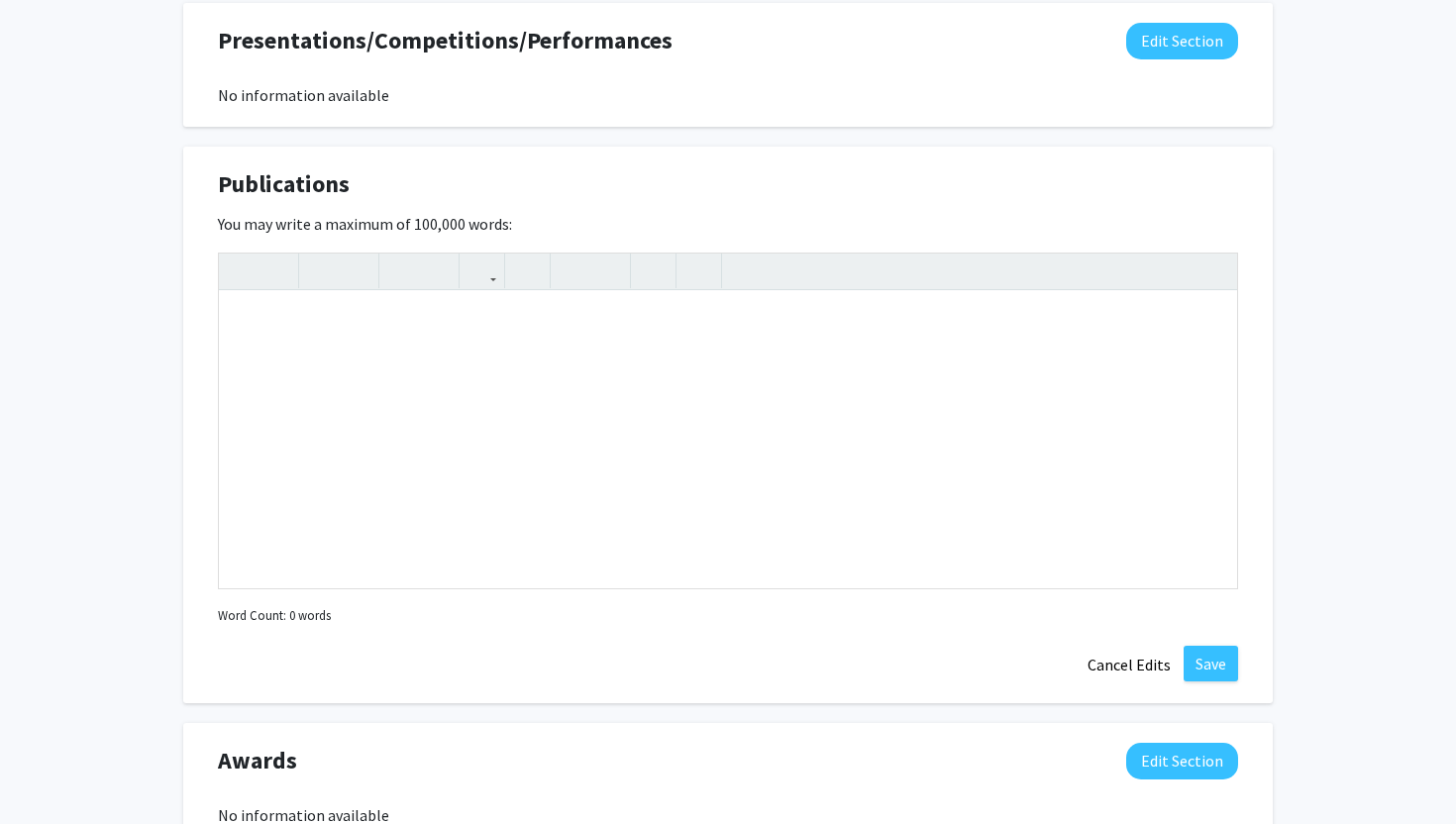 scroll, scrollTop: 1785, scrollLeft: 0, axis: vertical 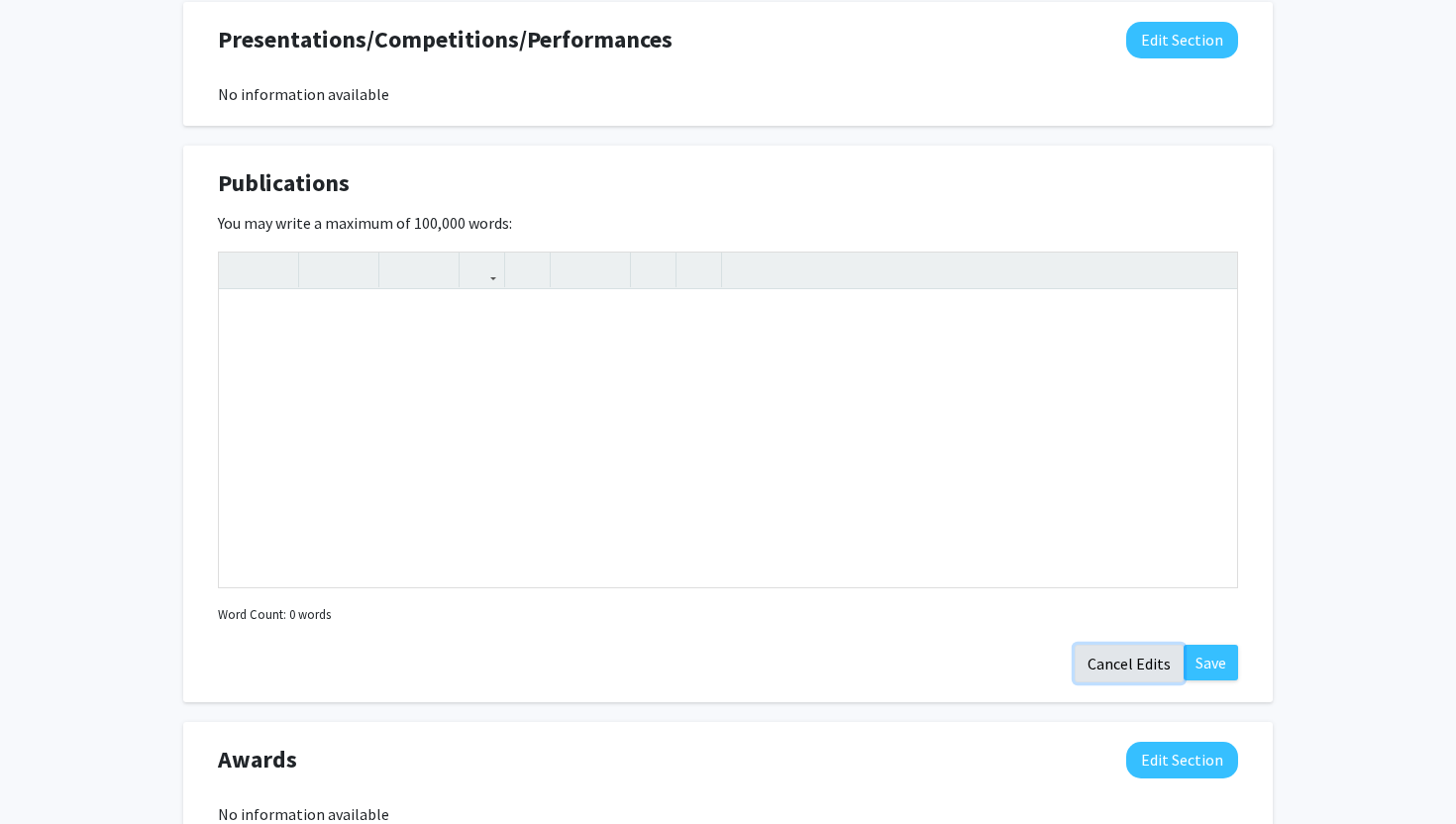 click on "Cancel Edits" 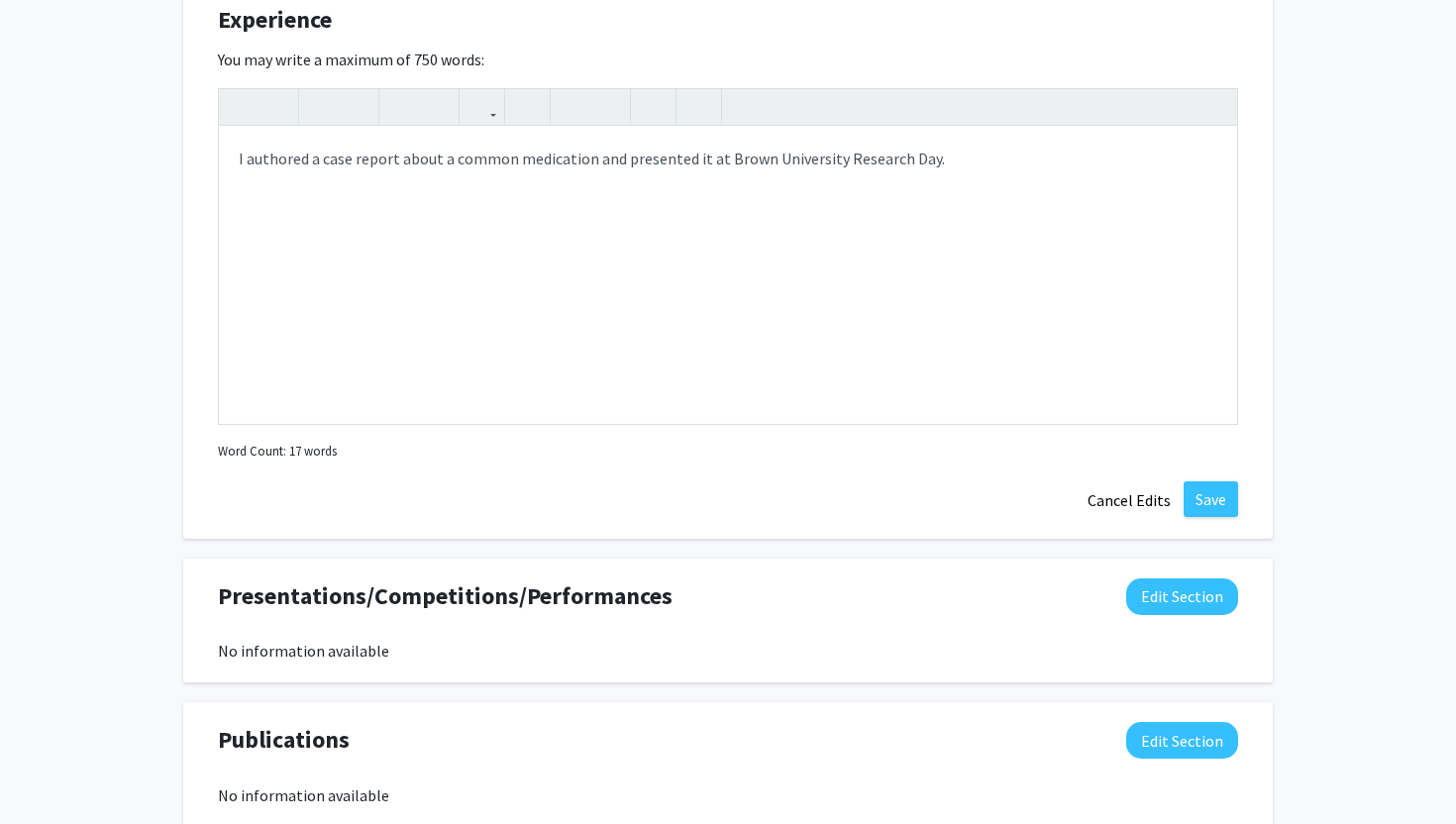 scroll, scrollTop: 1234, scrollLeft: 0, axis: vertical 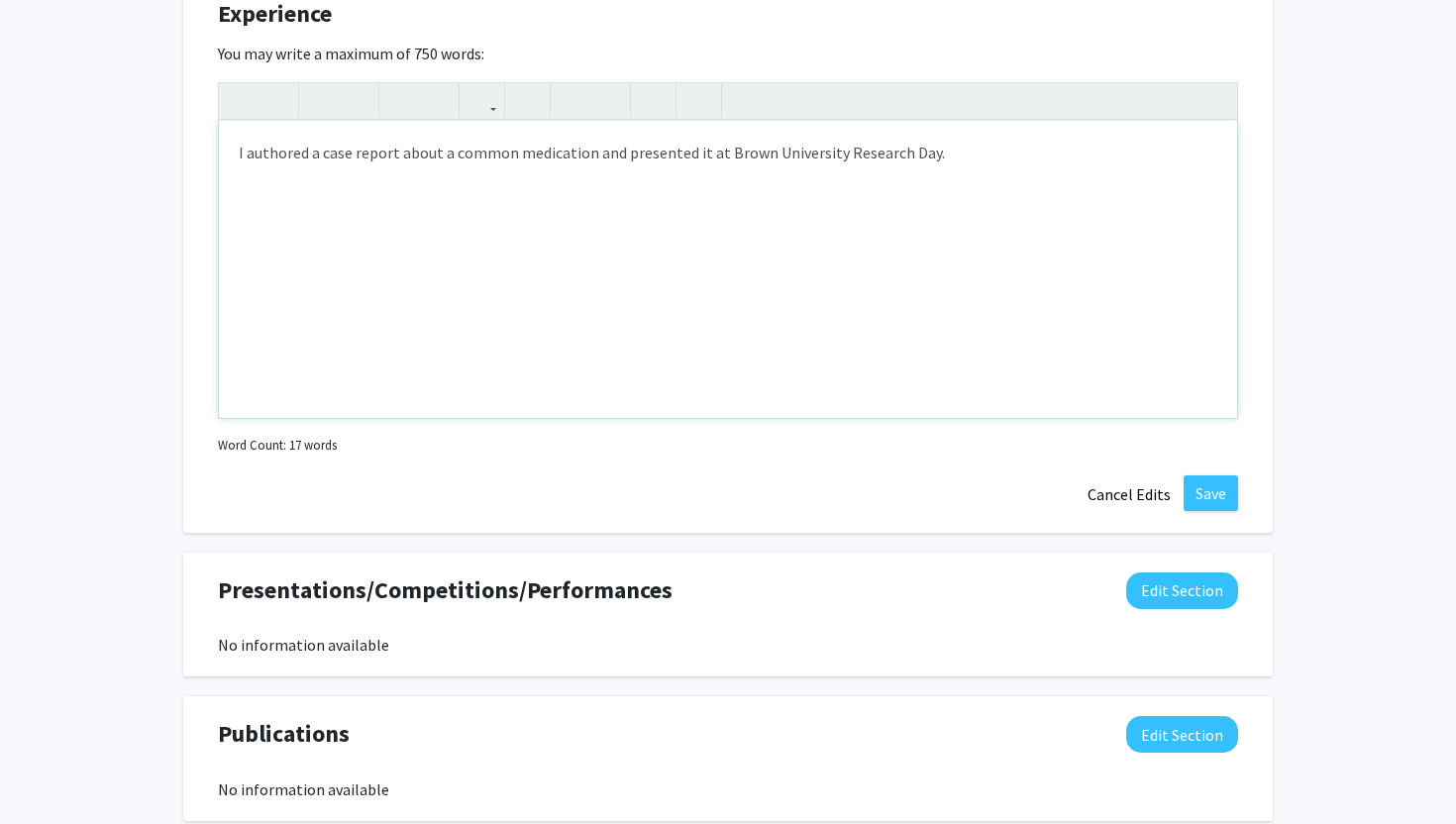 click on "I authored a case report about a common medication and presented it at Brown University Research Day." at bounding box center [728, 269] 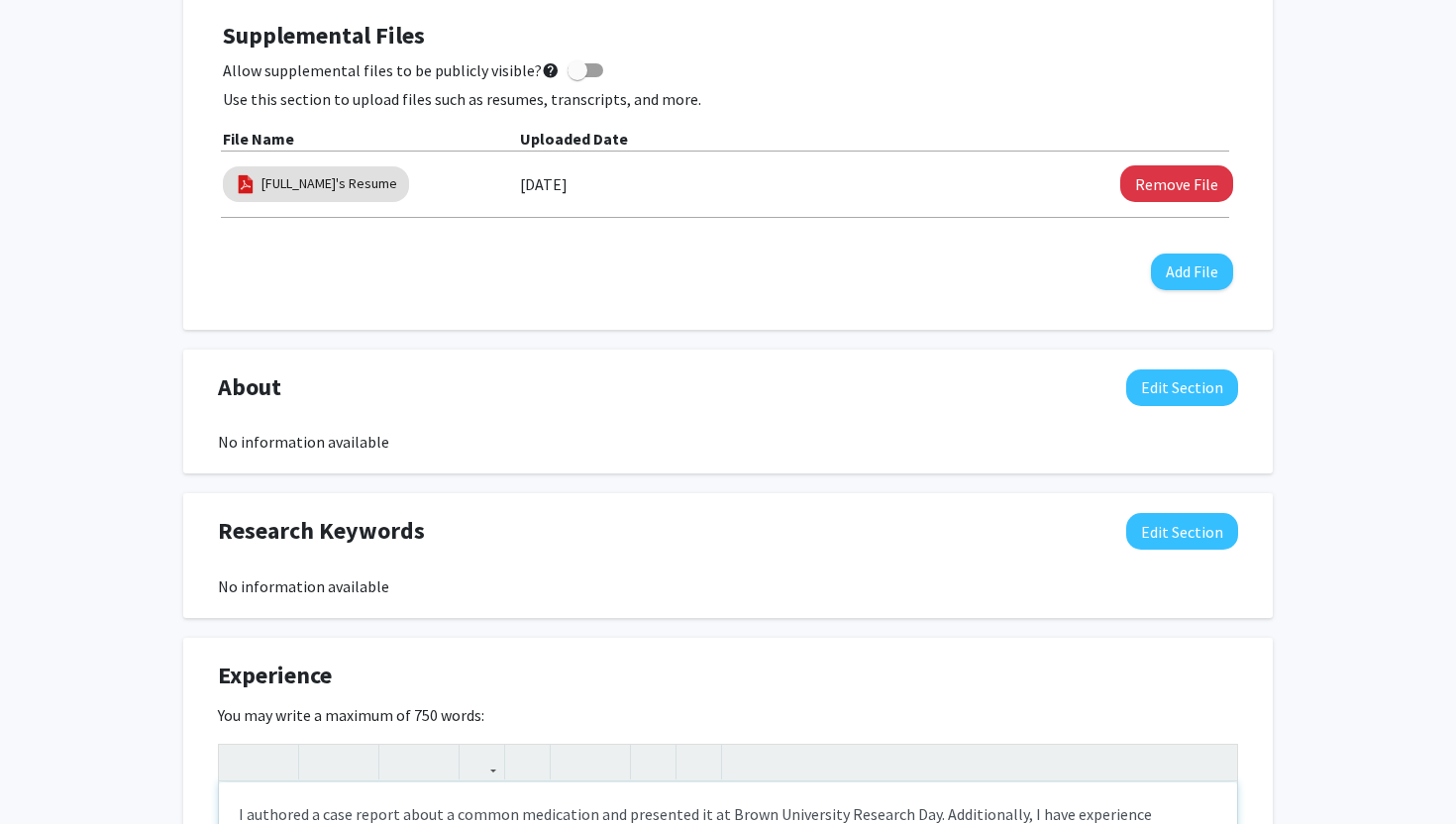 scroll, scrollTop: 960, scrollLeft: 0, axis: vertical 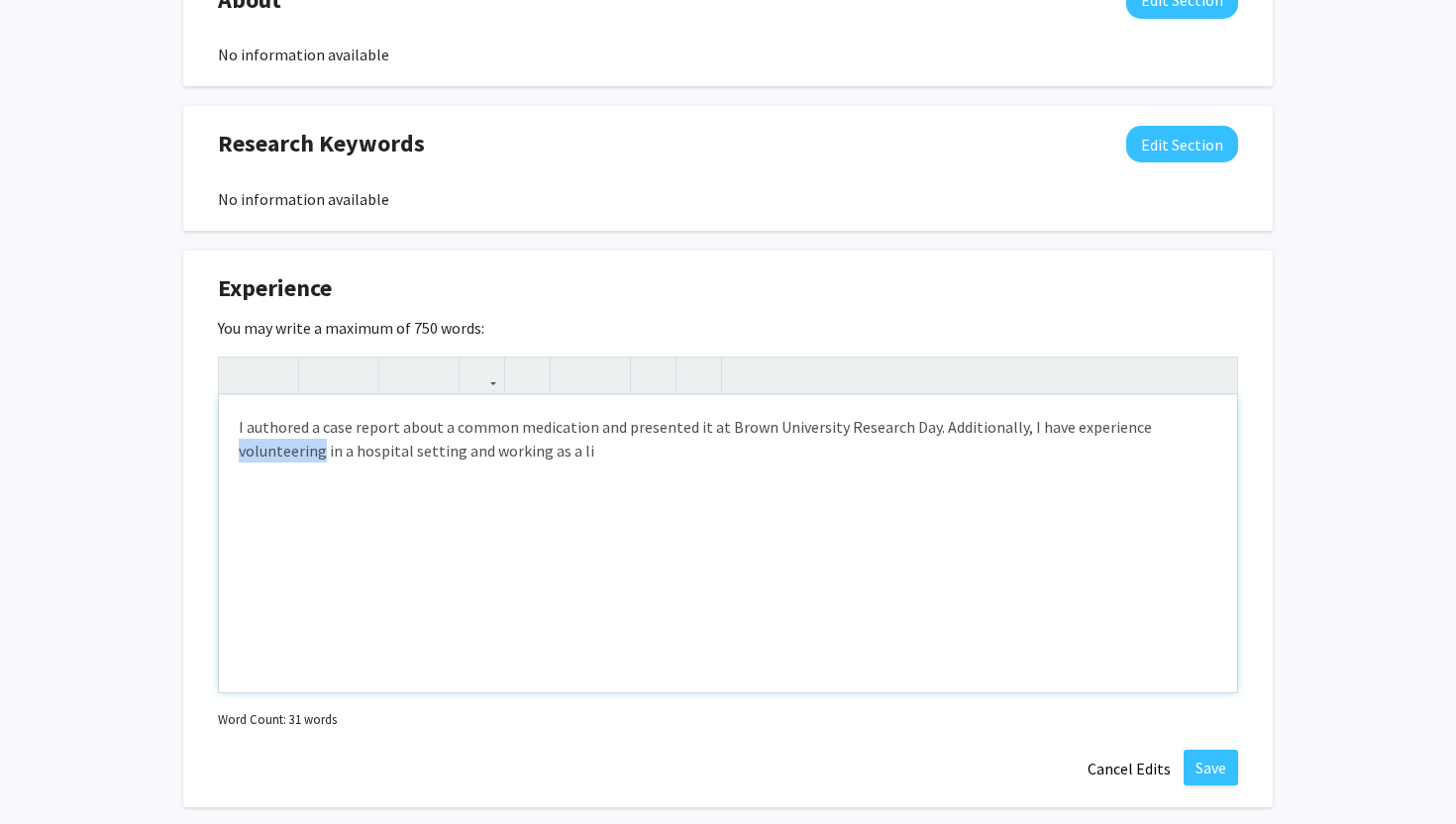 drag, startPoint x: 324, startPoint y: 453, endPoint x: 214, endPoint y: 453, distance: 110 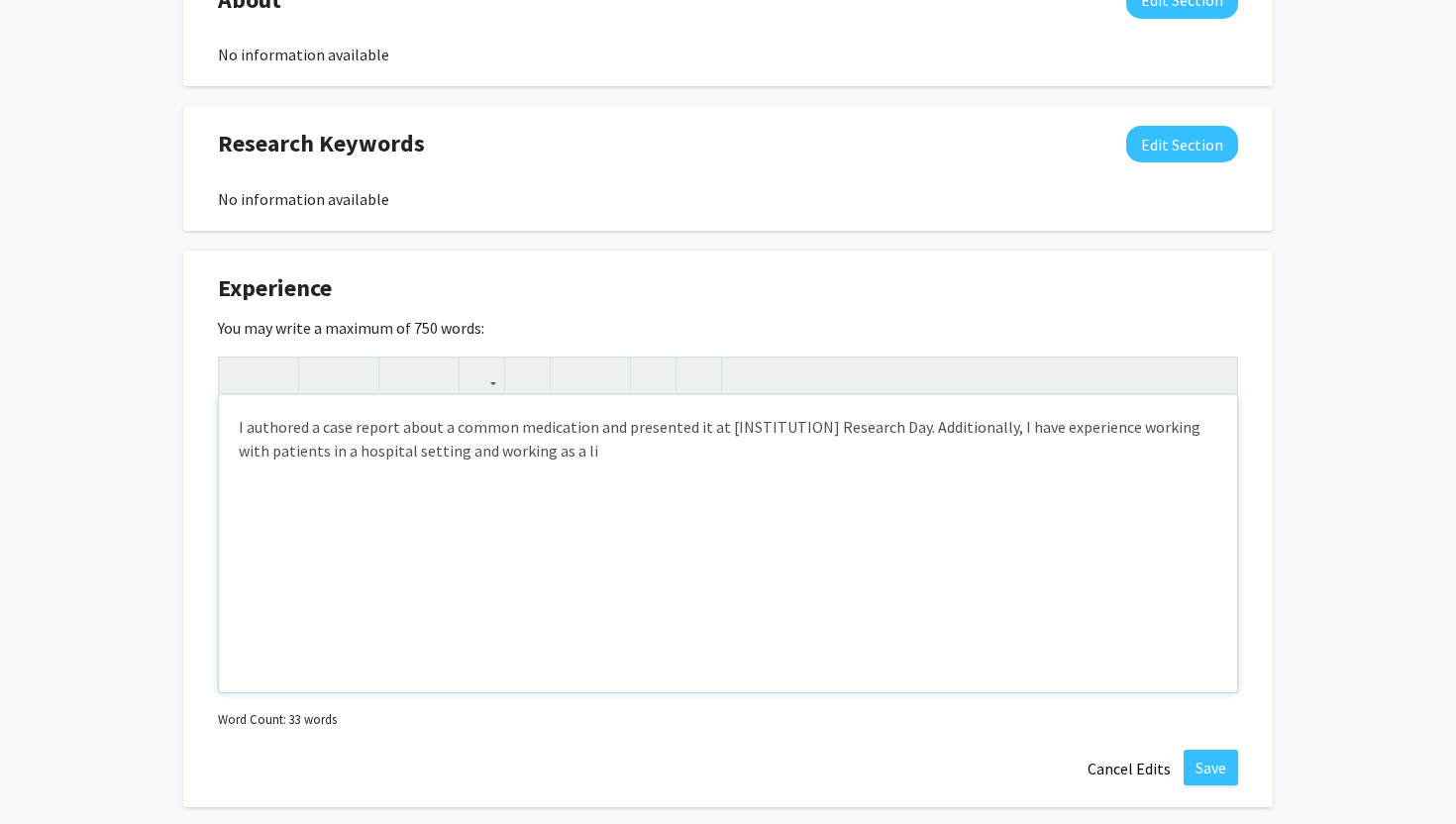 drag, startPoint x: 1203, startPoint y: 425, endPoint x: 1219, endPoint y: 561, distance: 136.93794 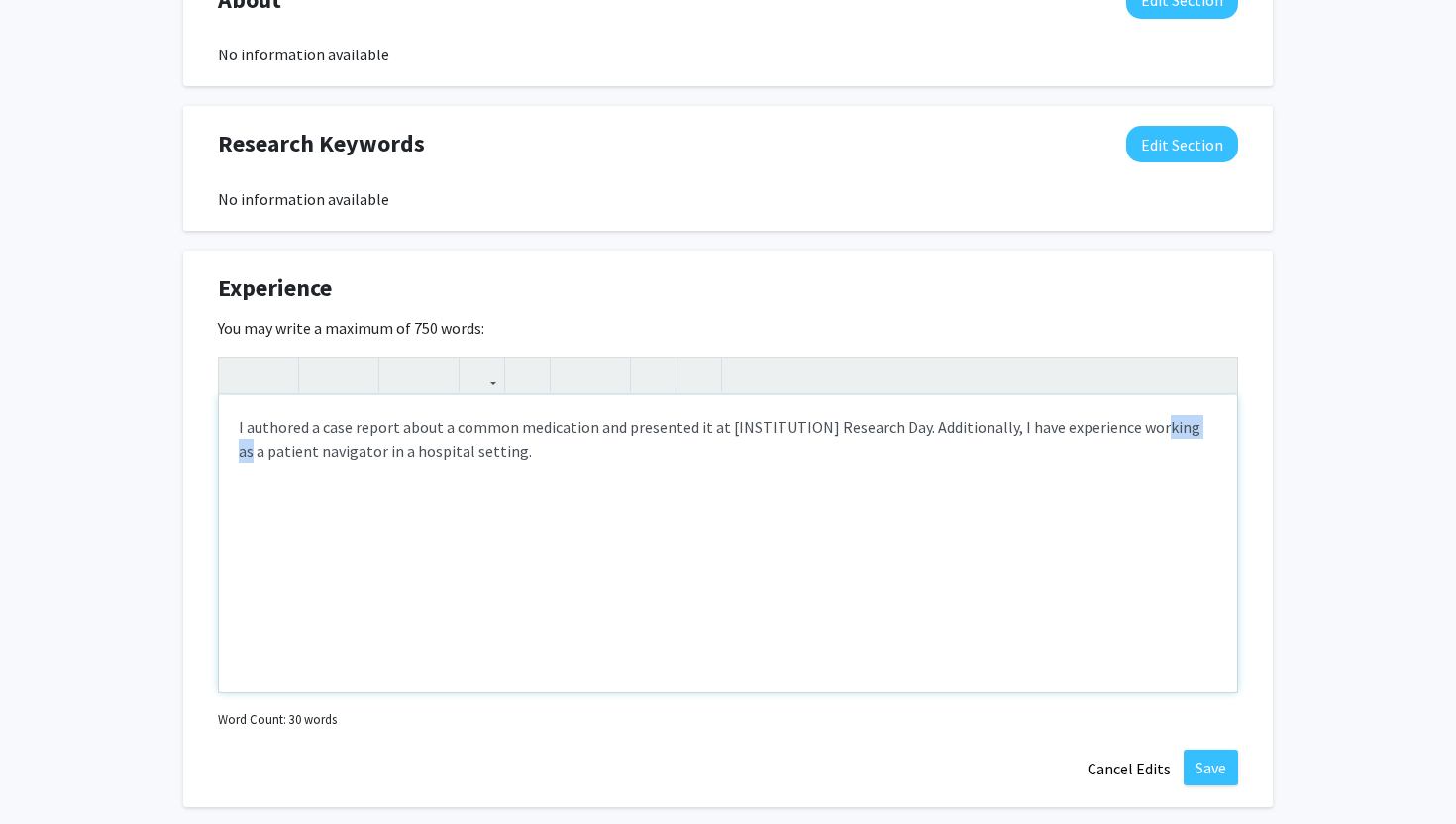 drag, startPoint x: 1135, startPoint y: 430, endPoint x: 1191, endPoint y: 429, distance: 56.008928 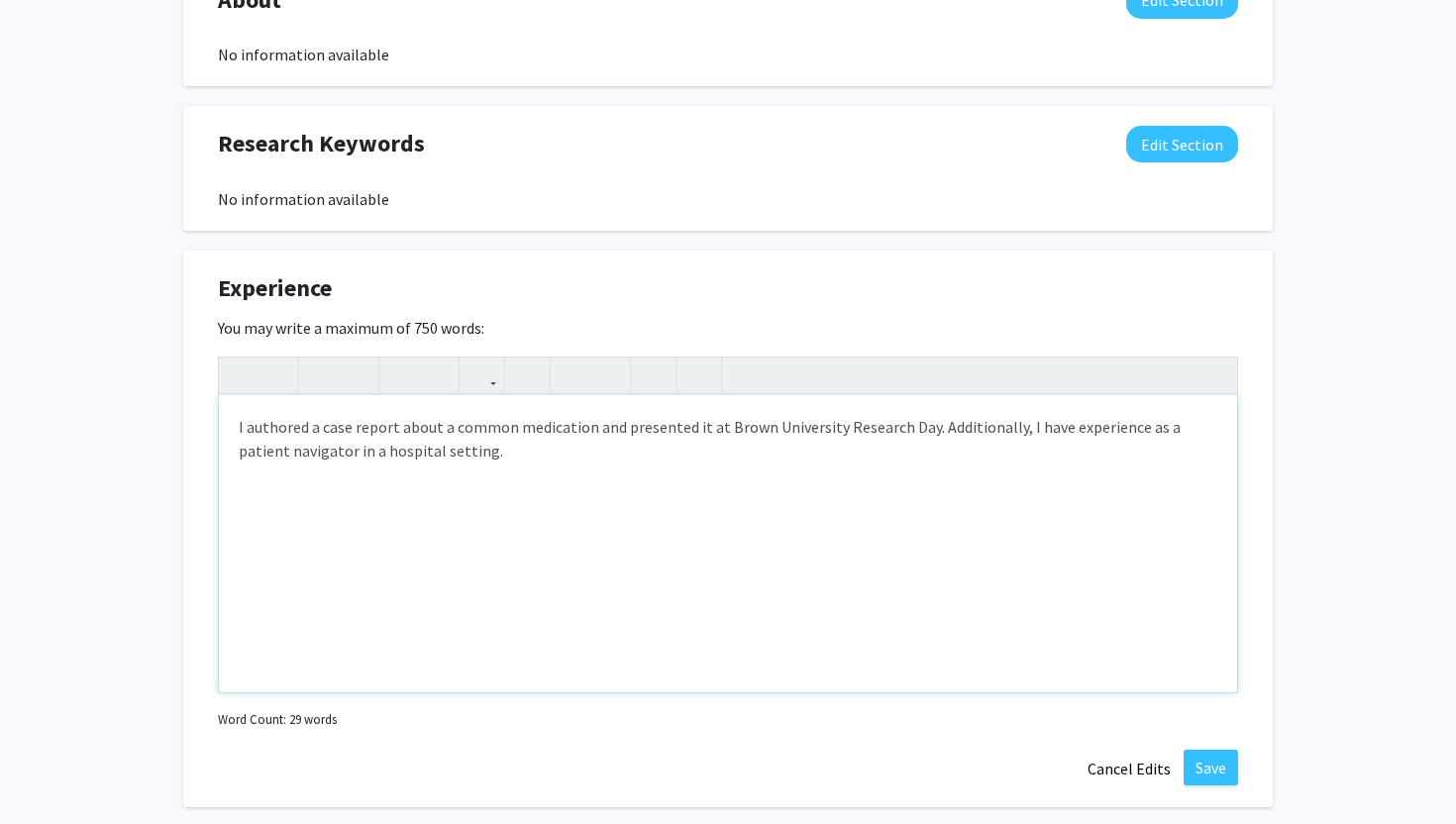 click on "I authored a case report about a common medication and presented it at Brown University Research Day. Additionally, I have experience as a patient navigator in a hospital setting." at bounding box center [728, 544] 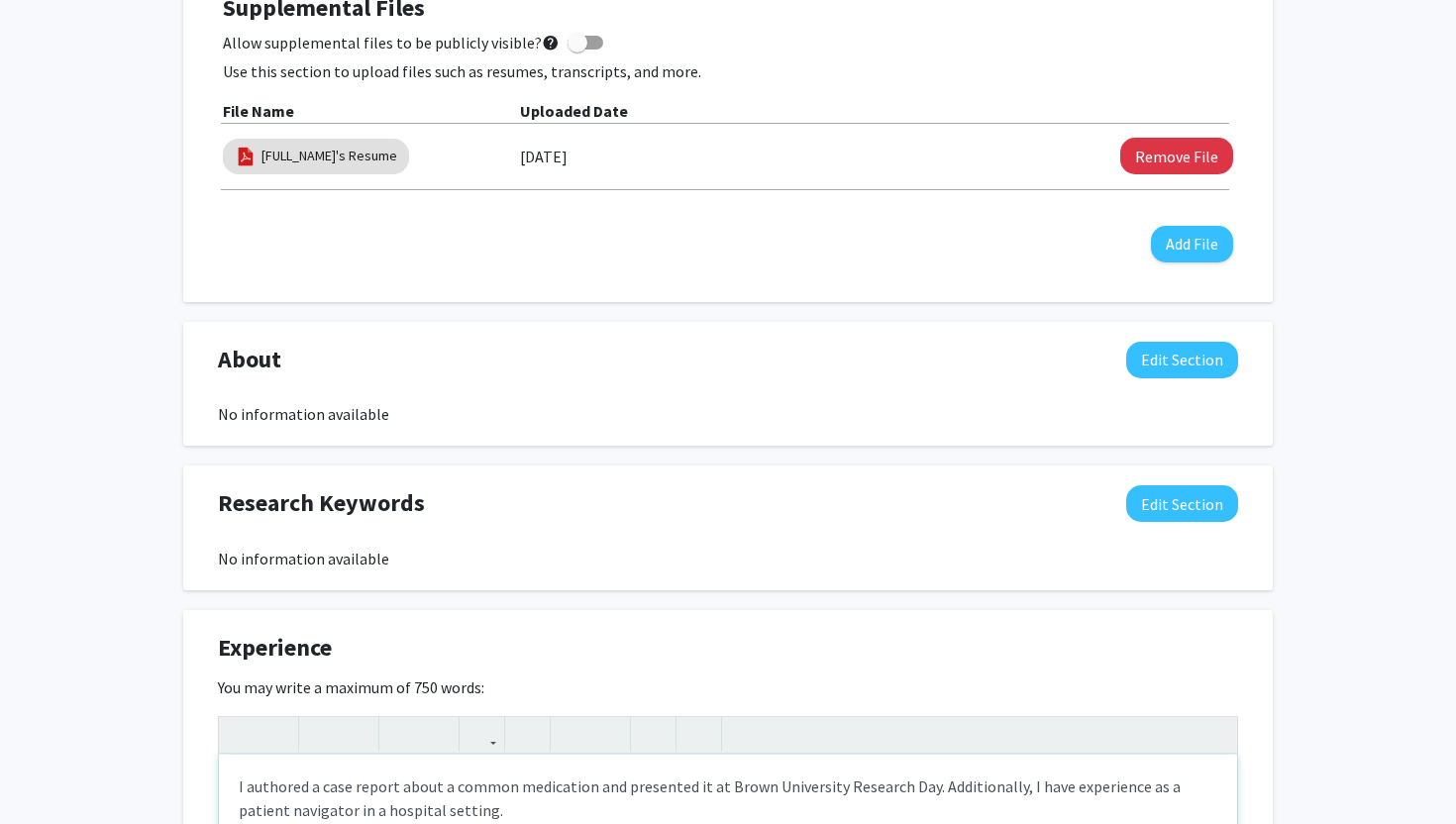scroll, scrollTop: 784, scrollLeft: 0, axis: vertical 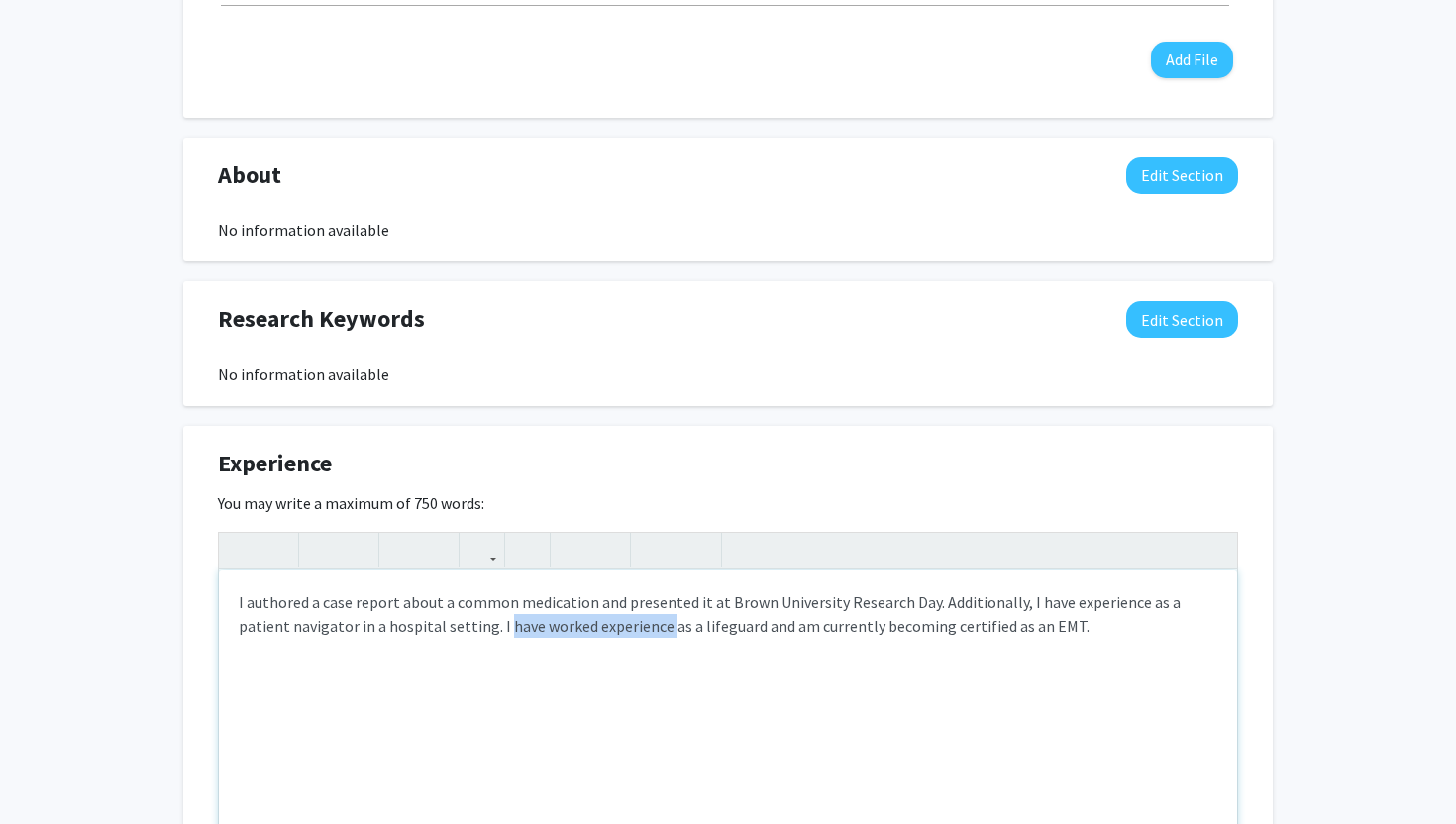 drag, startPoint x: 611, startPoint y: 629, endPoint x: 451, endPoint y: 627, distance: 160.0125 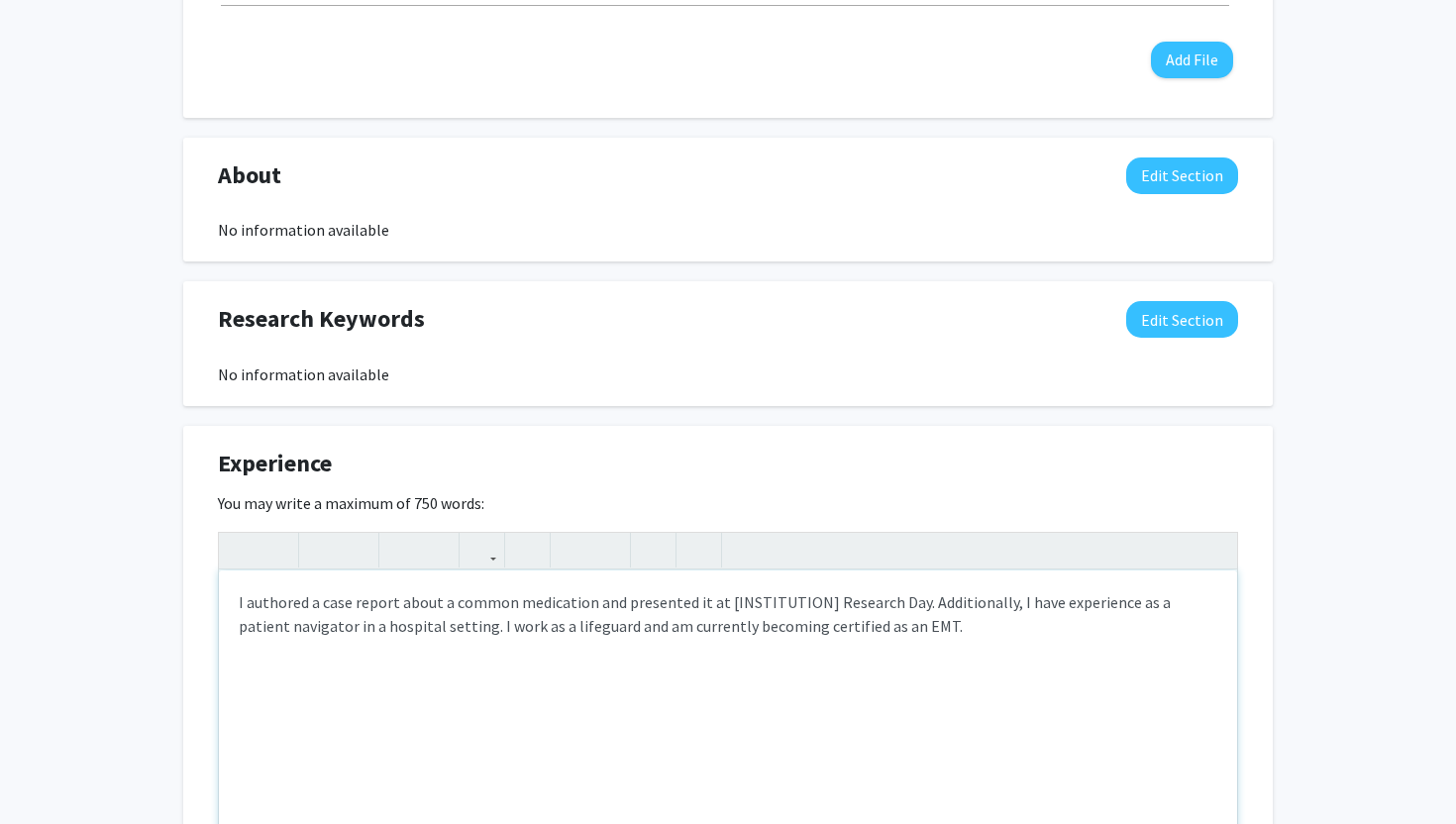 click on "I authored a case report about a common medication and presented it at [INSTITUTION] Research Day. Additionally, I have experience as a patient navigator in a hospital setting. I work as a lifeguard and am currently becoming certified as an EMT." at bounding box center [728, 719] 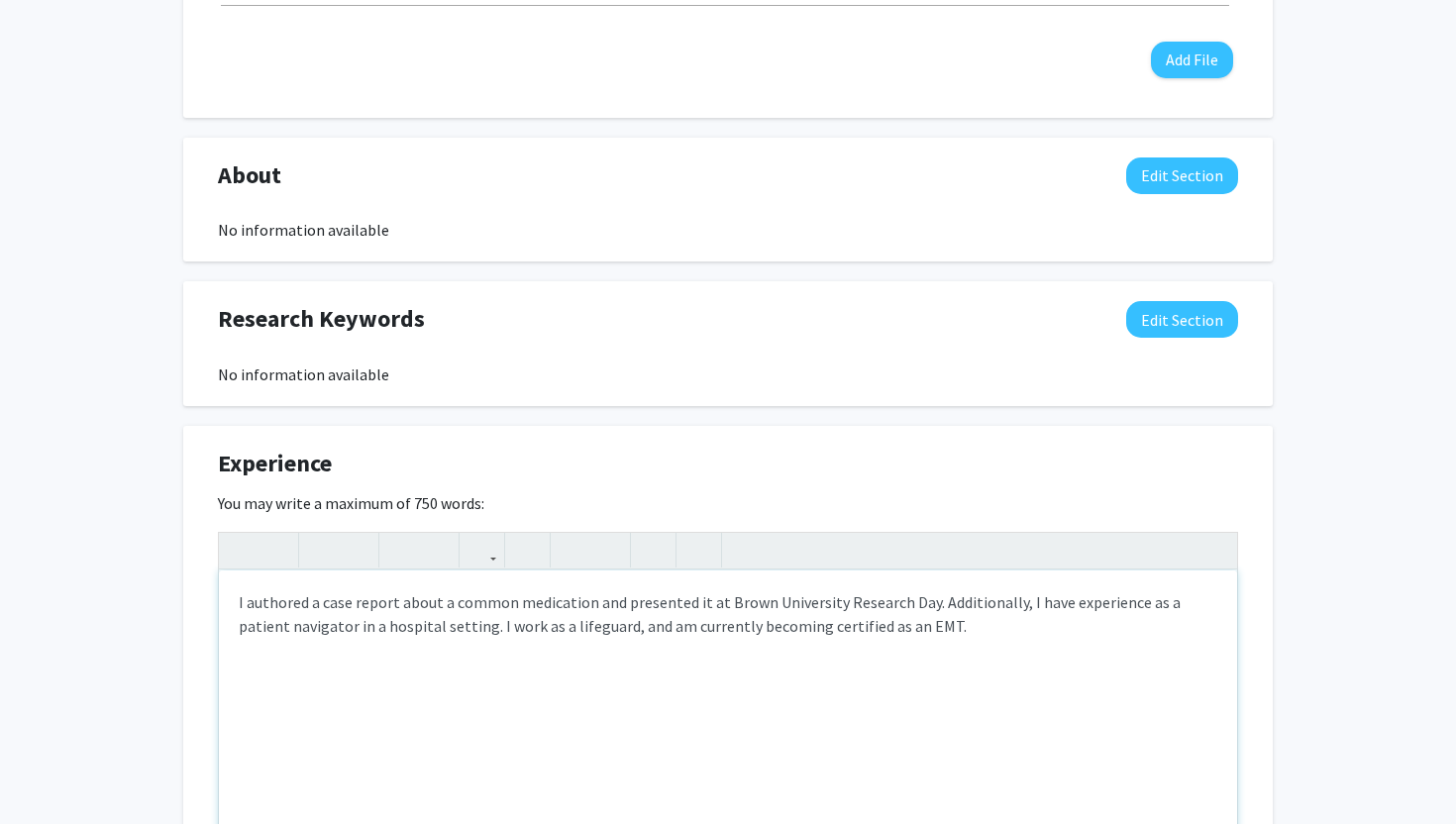click on "I authored a case report about a common medication and presented it at Brown University Research Day. Additionally, I have experience as a patient navigator in a hospital setting. I work as a lifeguard, and am currently becoming certified as an EMT." at bounding box center [728, 719] 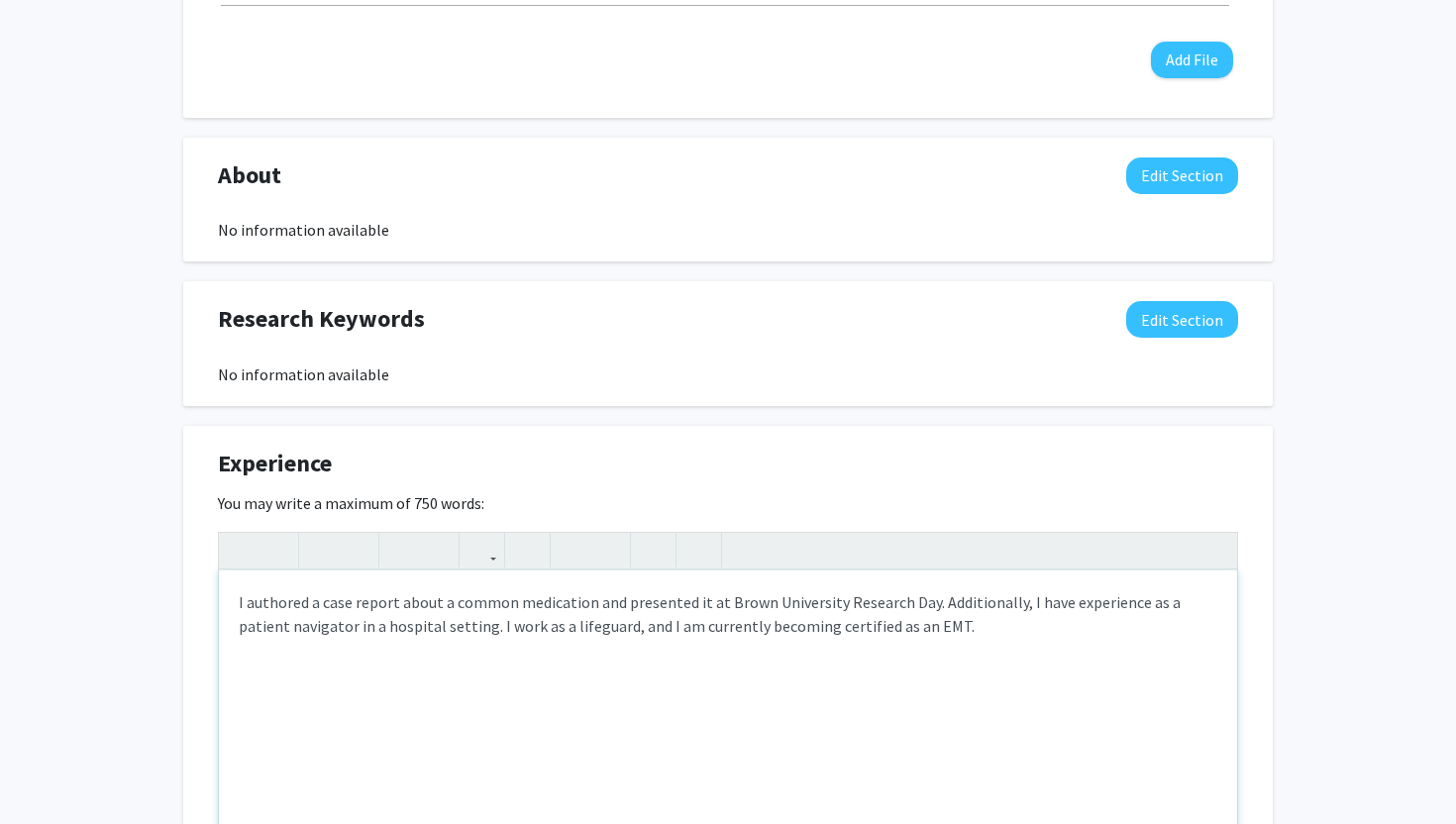type on "I authored a case report about a common medication and presented it at [UNIVERSITY] Research Day. Additionally, I have experience as a patient navigator in a hospital setting. I work as a lifeguard, and I am currently becoming certified as an EMT.&nbsp;" 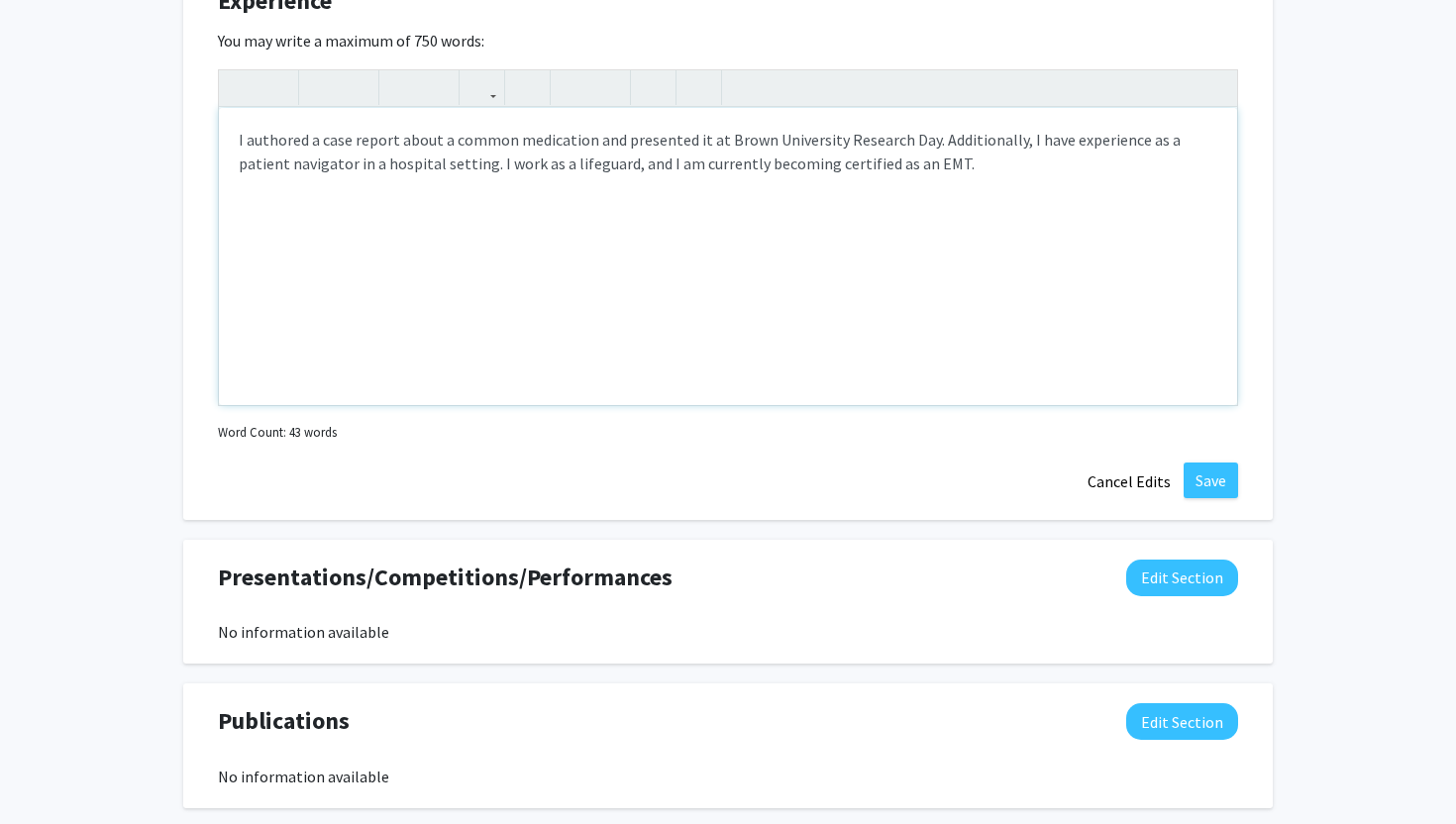 scroll, scrollTop: 1245, scrollLeft: 0, axis: vertical 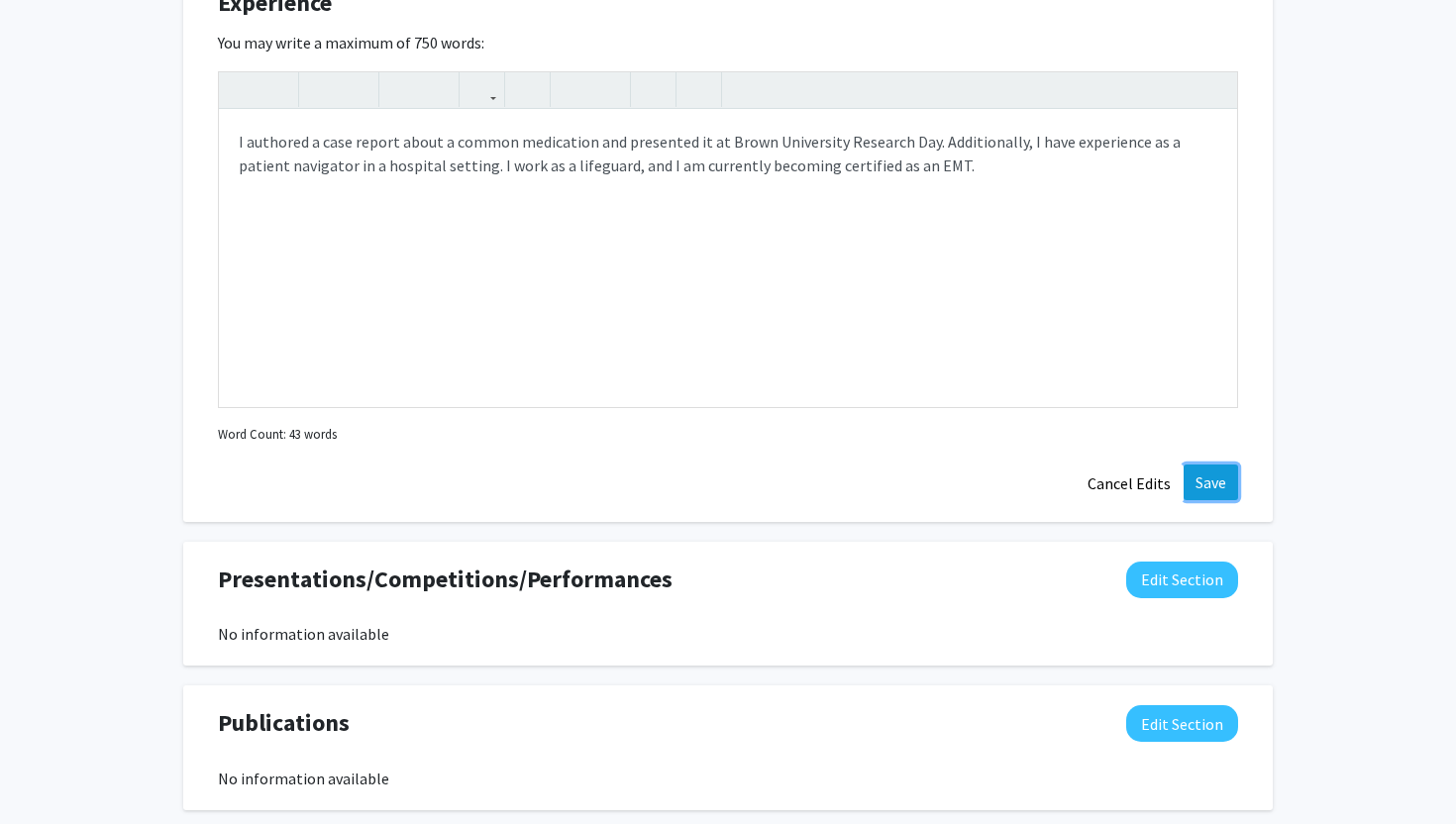 click on "Save" 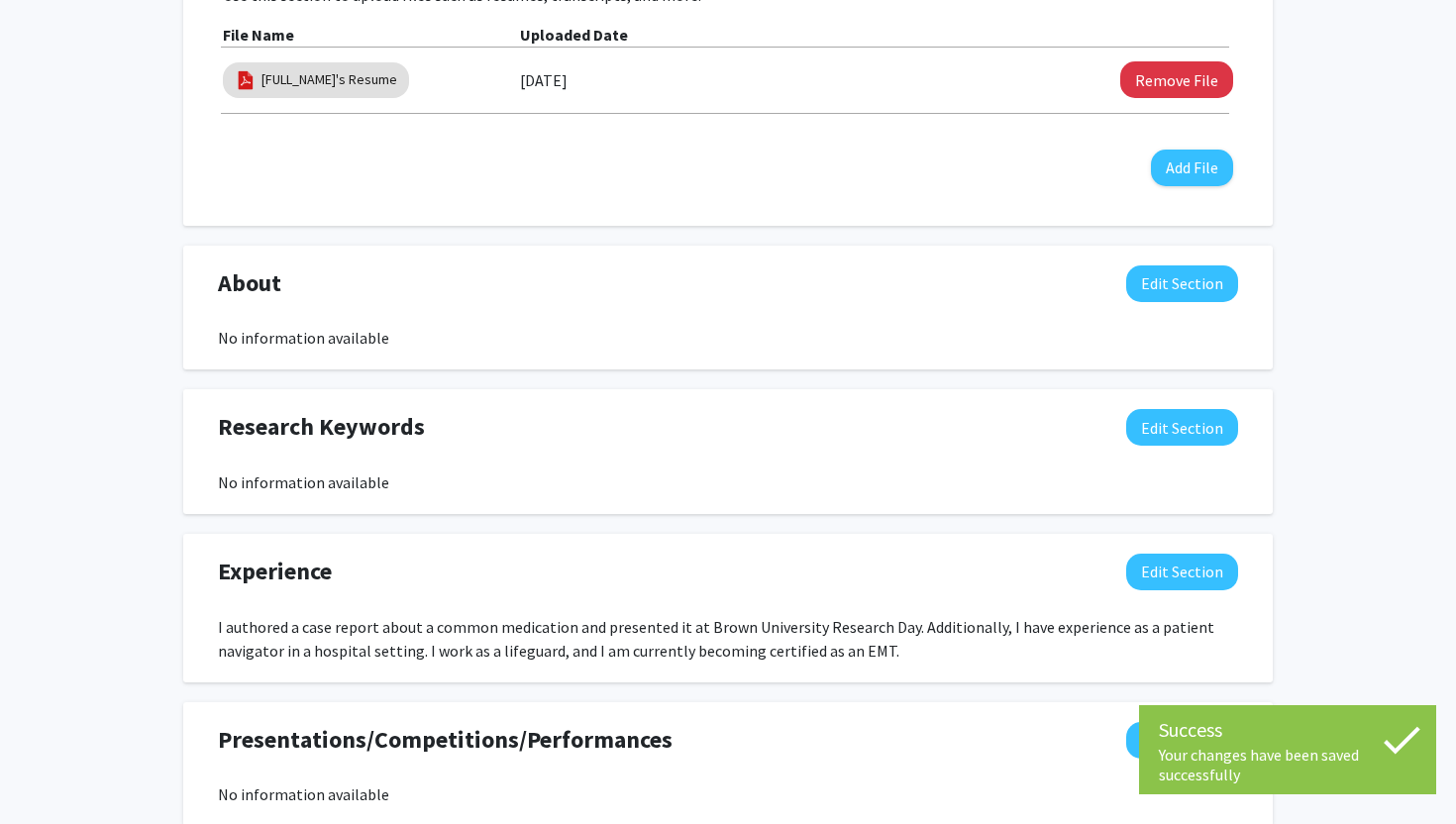 scroll, scrollTop: 439, scrollLeft: 0, axis: vertical 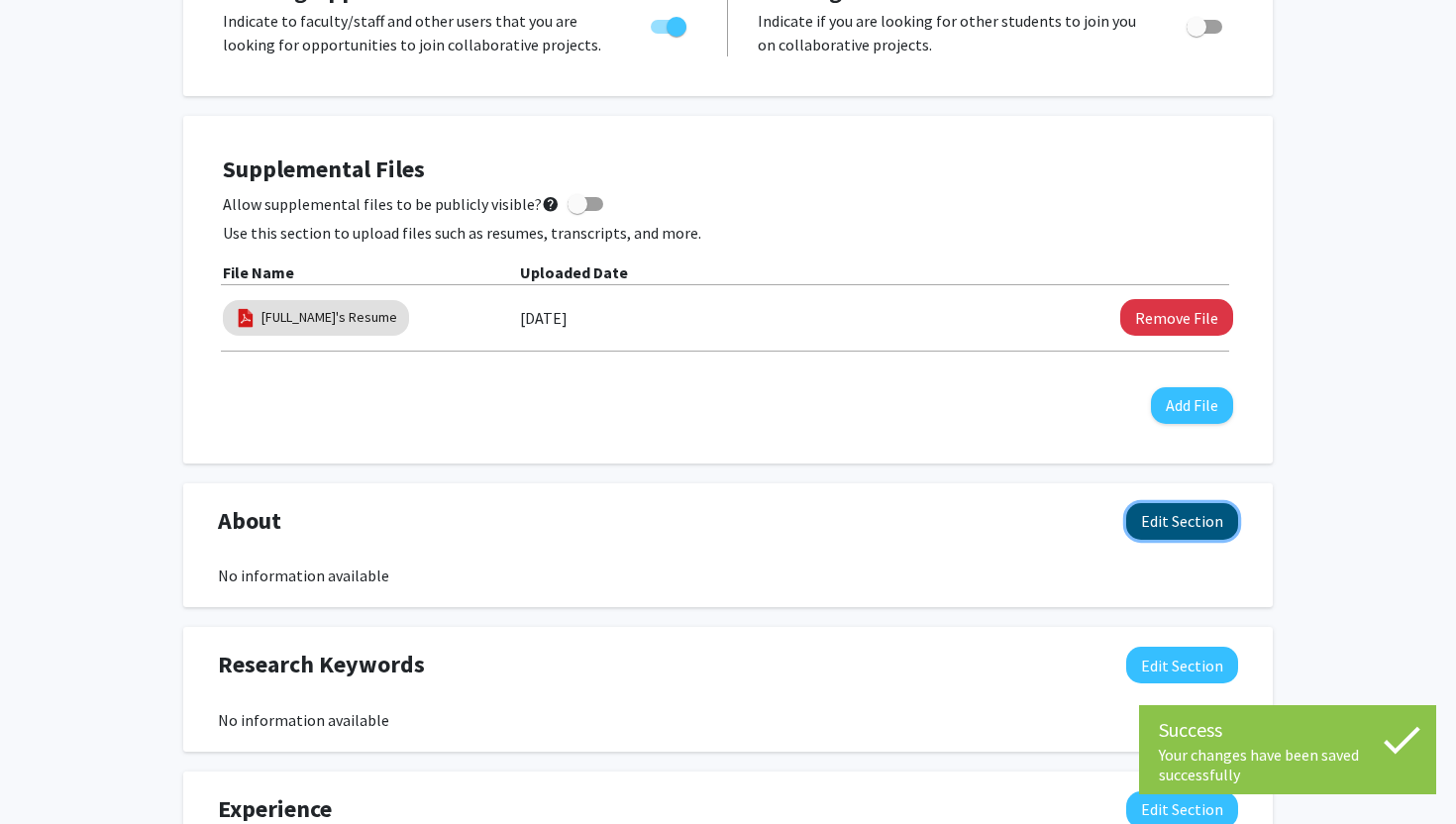 click on "Edit Section" 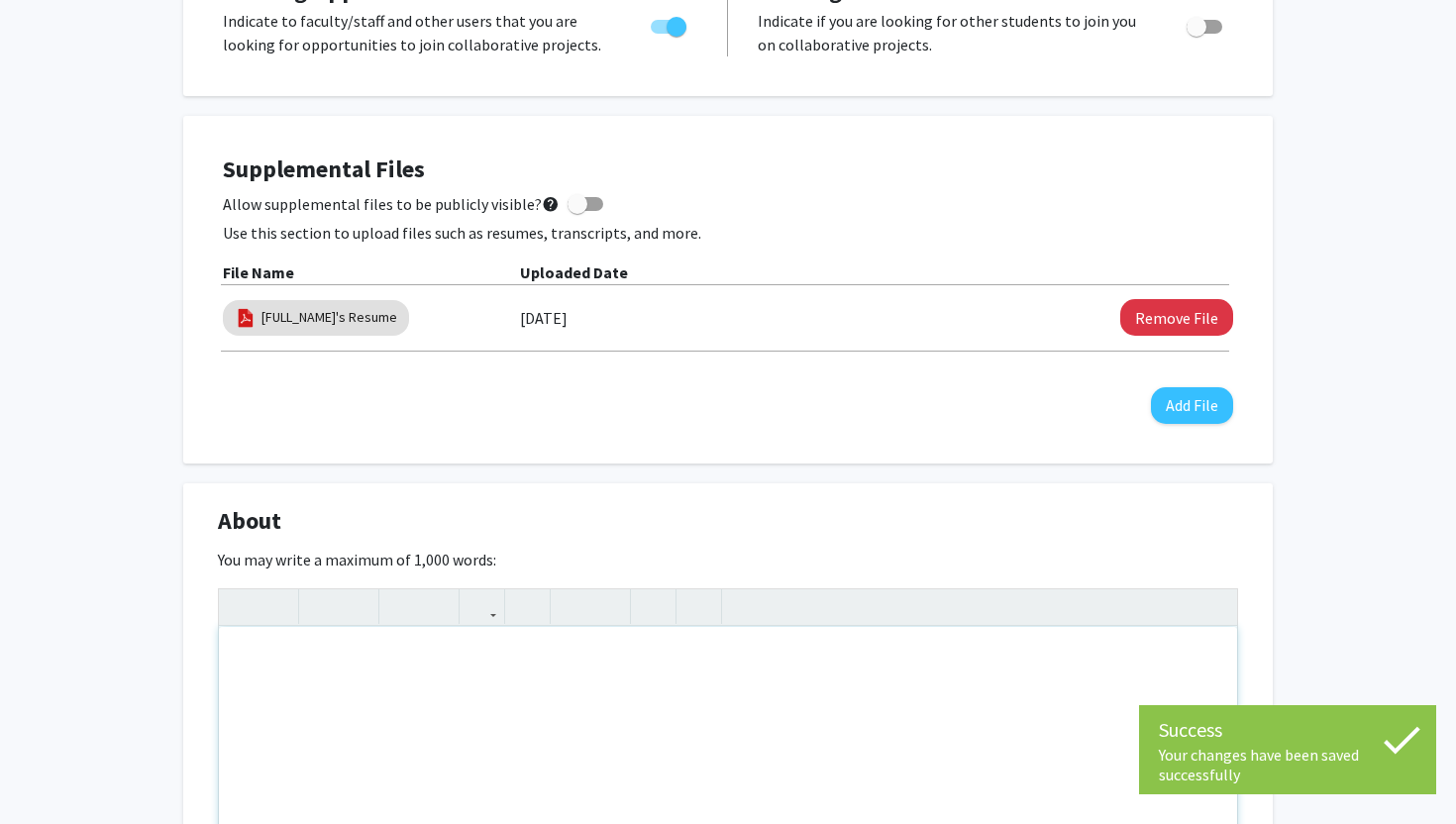 click at bounding box center [728, 775] 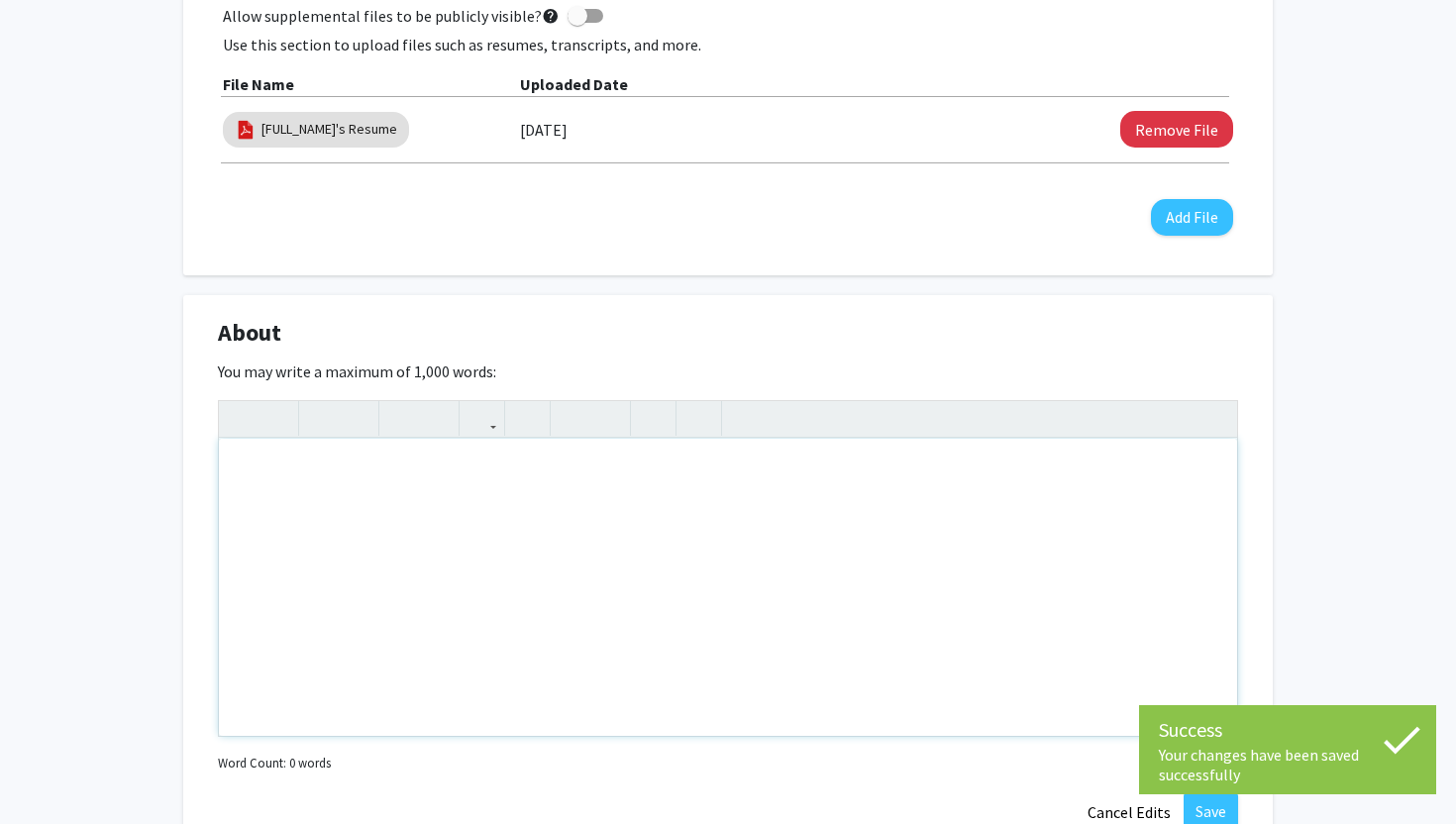 scroll, scrollTop: 628, scrollLeft: 0, axis: vertical 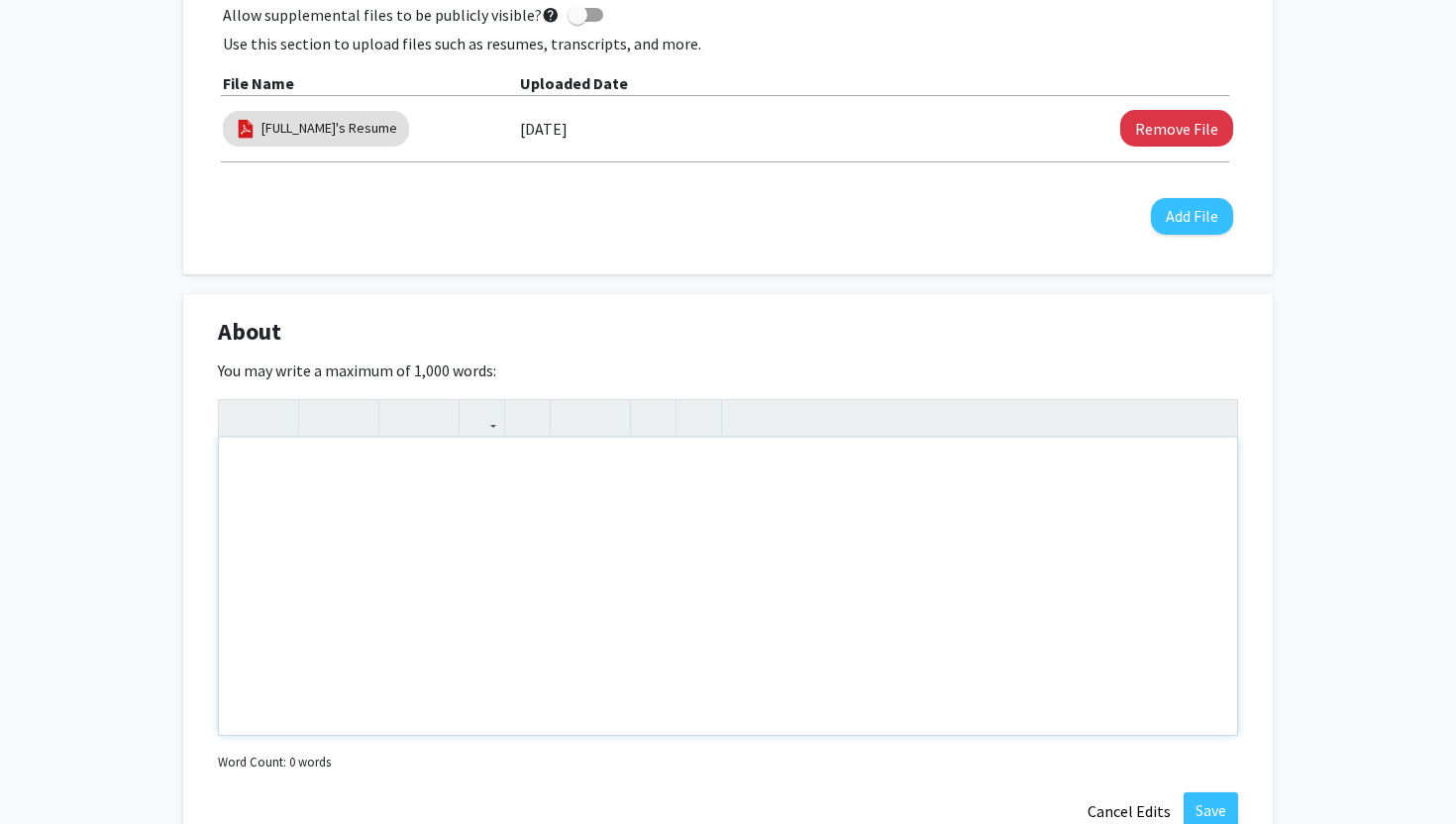 type 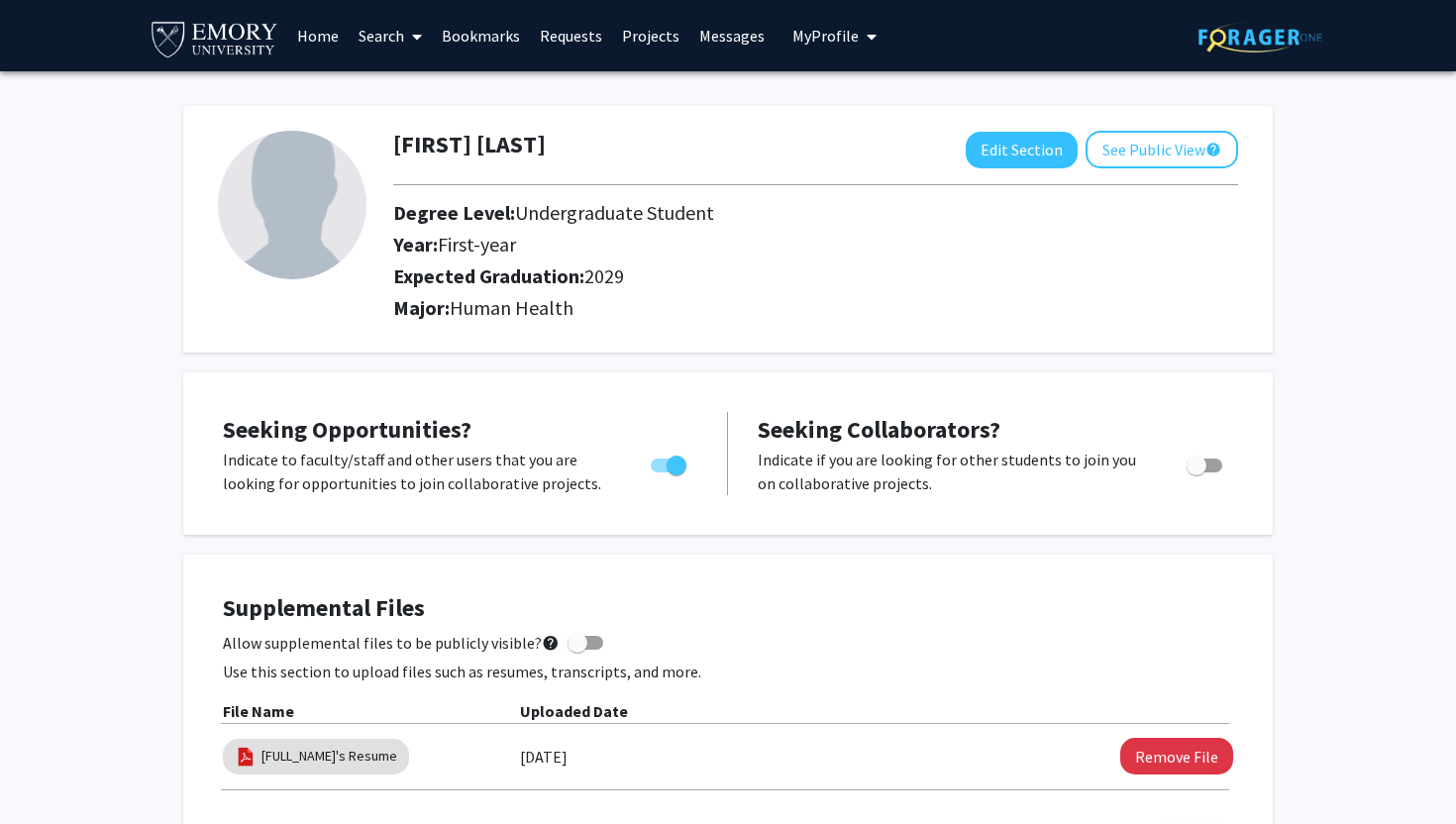 scroll, scrollTop: 400, scrollLeft: 0, axis: vertical 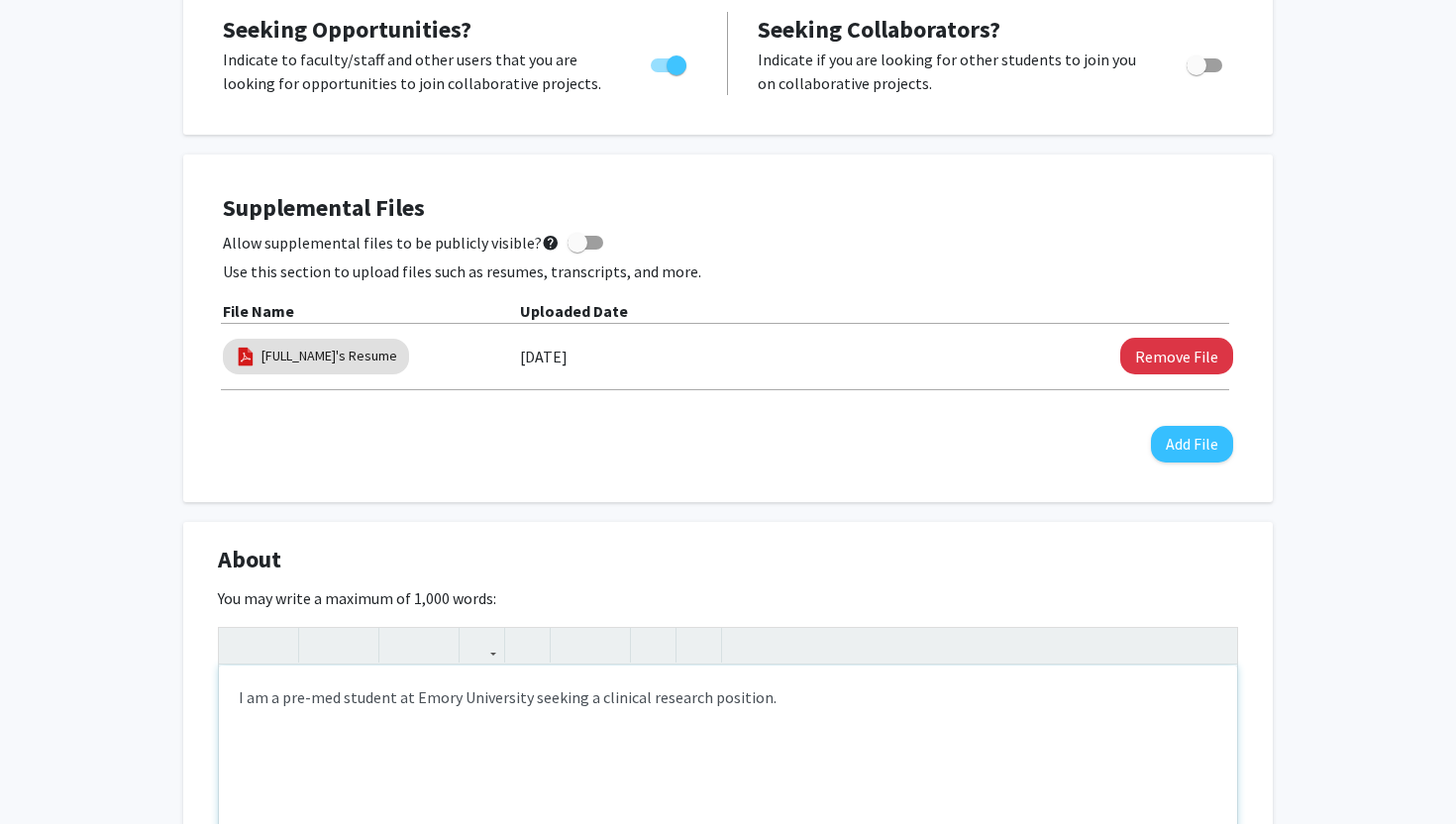 click on "I am a pre-med student at Emory University seeking a clinical research position." at bounding box center (728, 814) 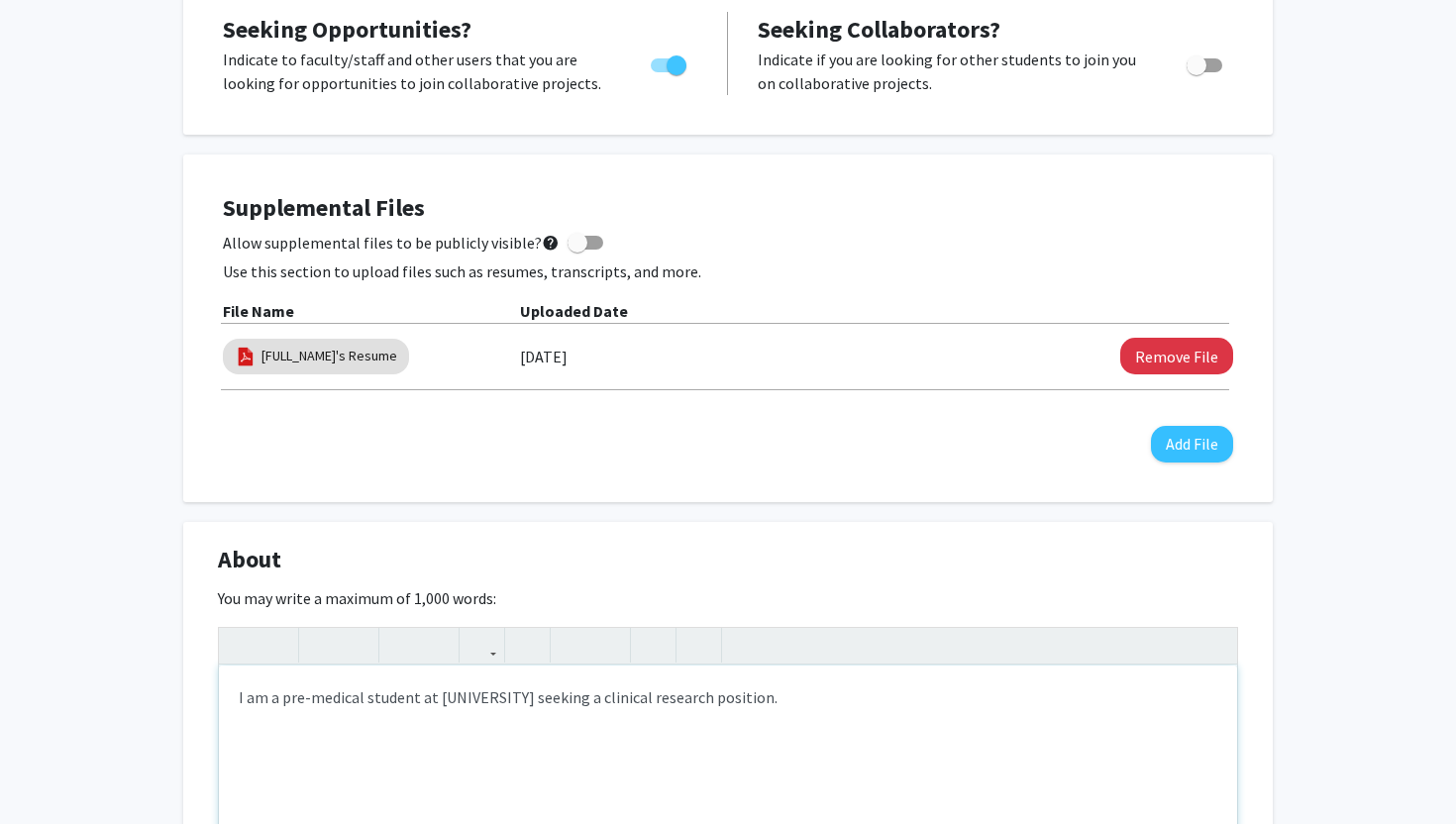 click on "I am a pre-medical student at [UNIVERSITY] seeking a clinical research position." at bounding box center [728, 814] 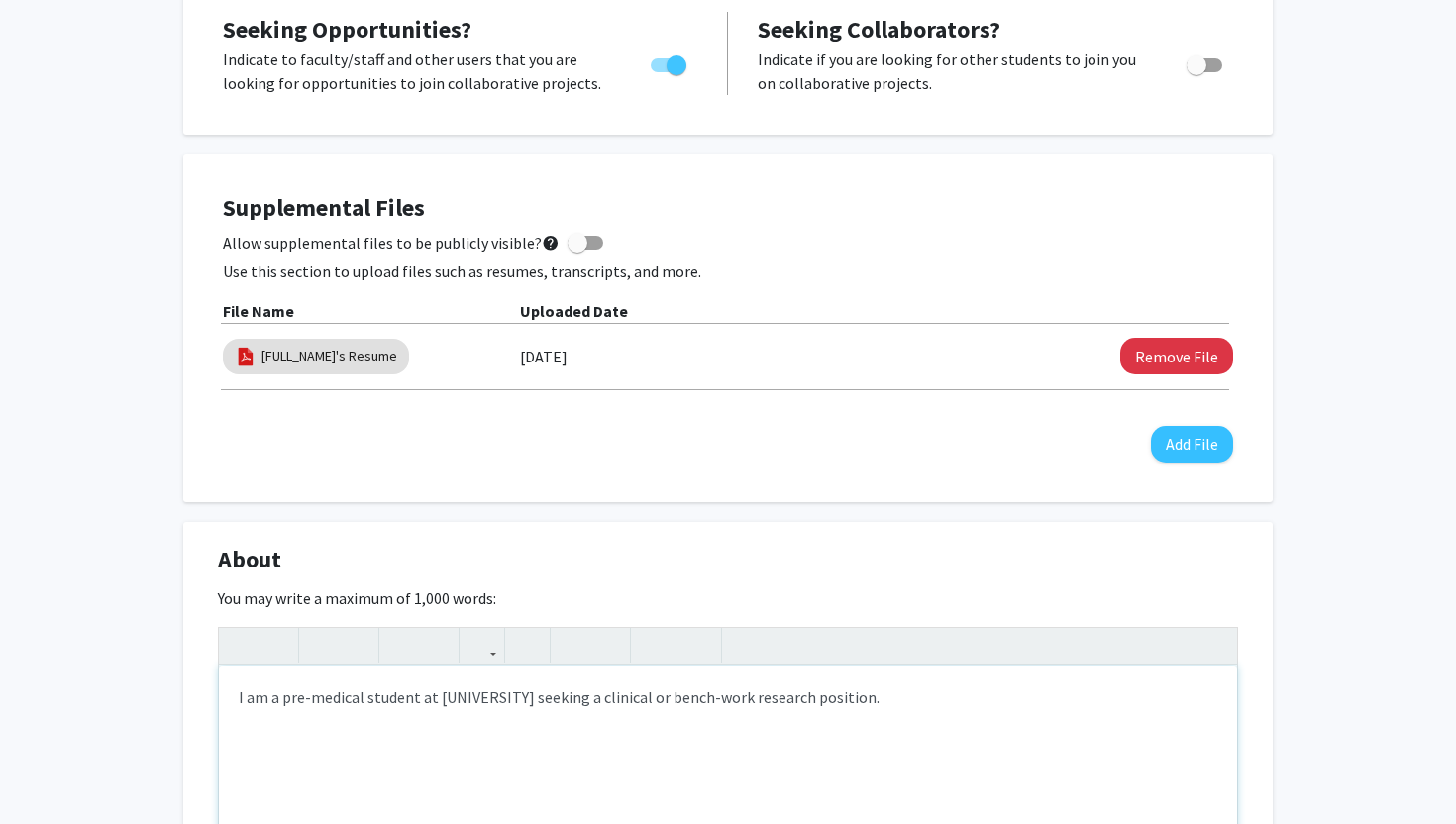 click on "I am a pre-medical student at [UNIVERSITY] seeking a clinical or bench-work research position." at bounding box center [728, 814] 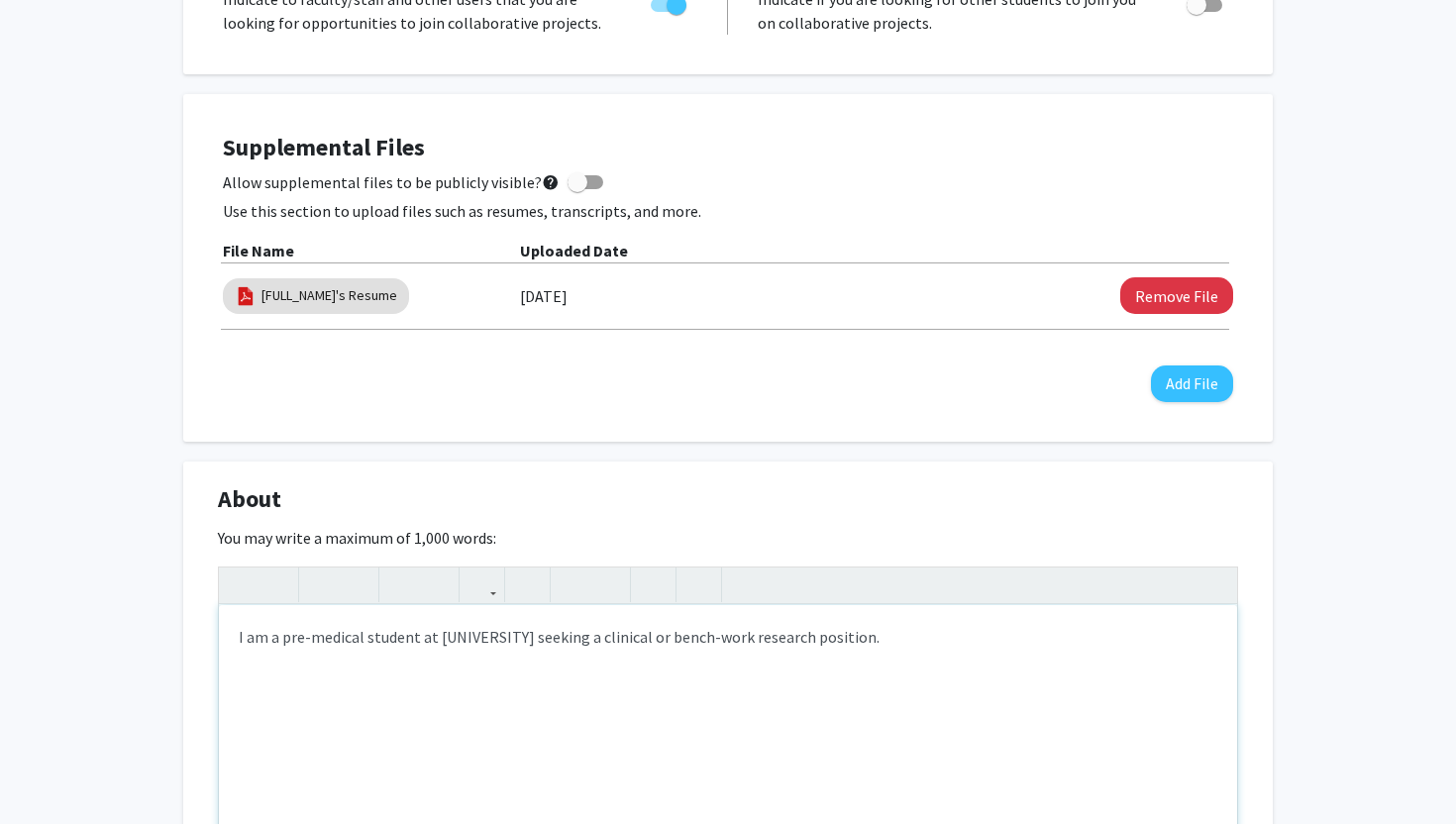 scroll, scrollTop: 463, scrollLeft: 0, axis: vertical 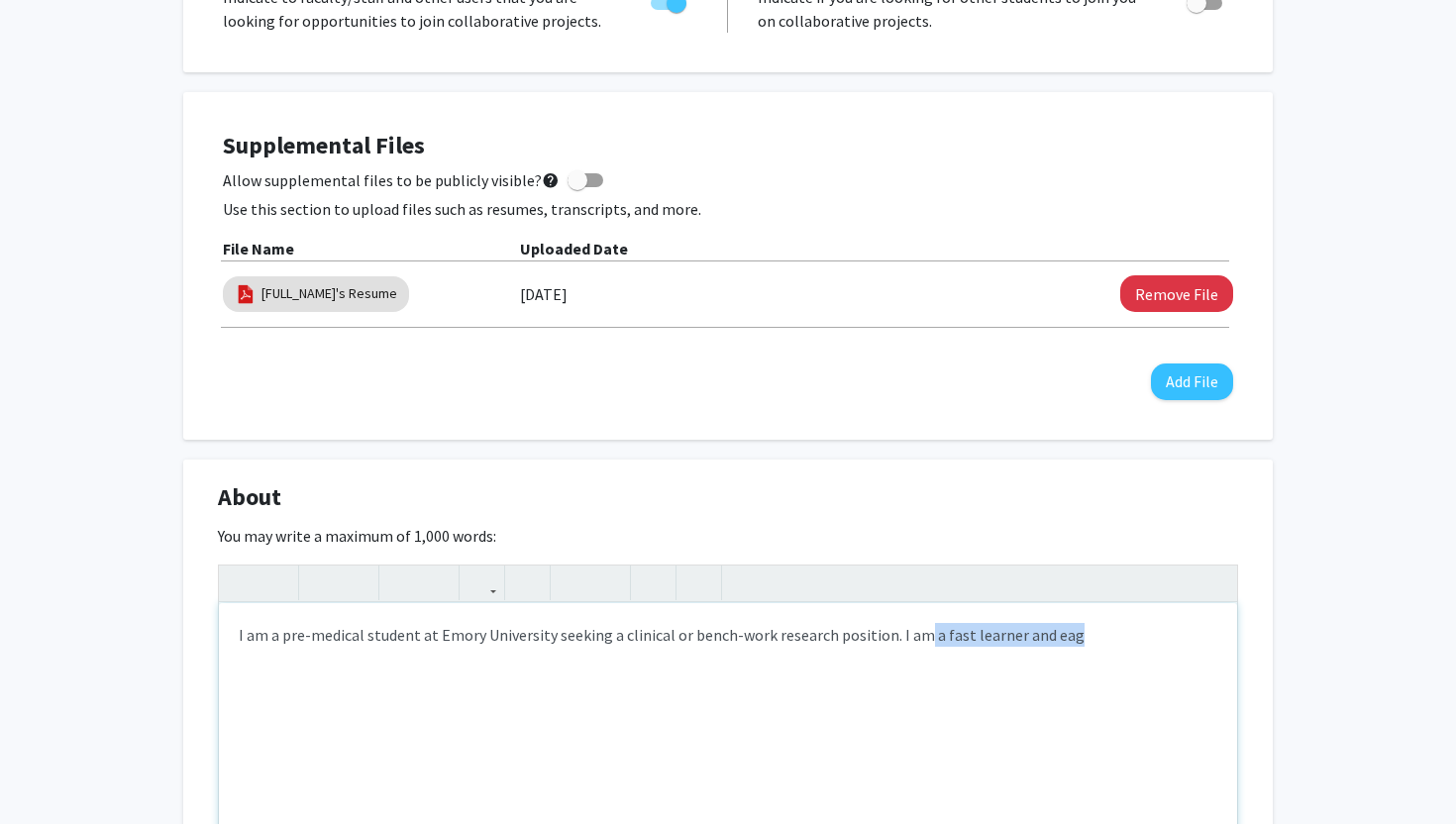 drag, startPoint x: 915, startPoint y: 630, endPoint x: 1050, endPoint y: 664, distance: 139.2157 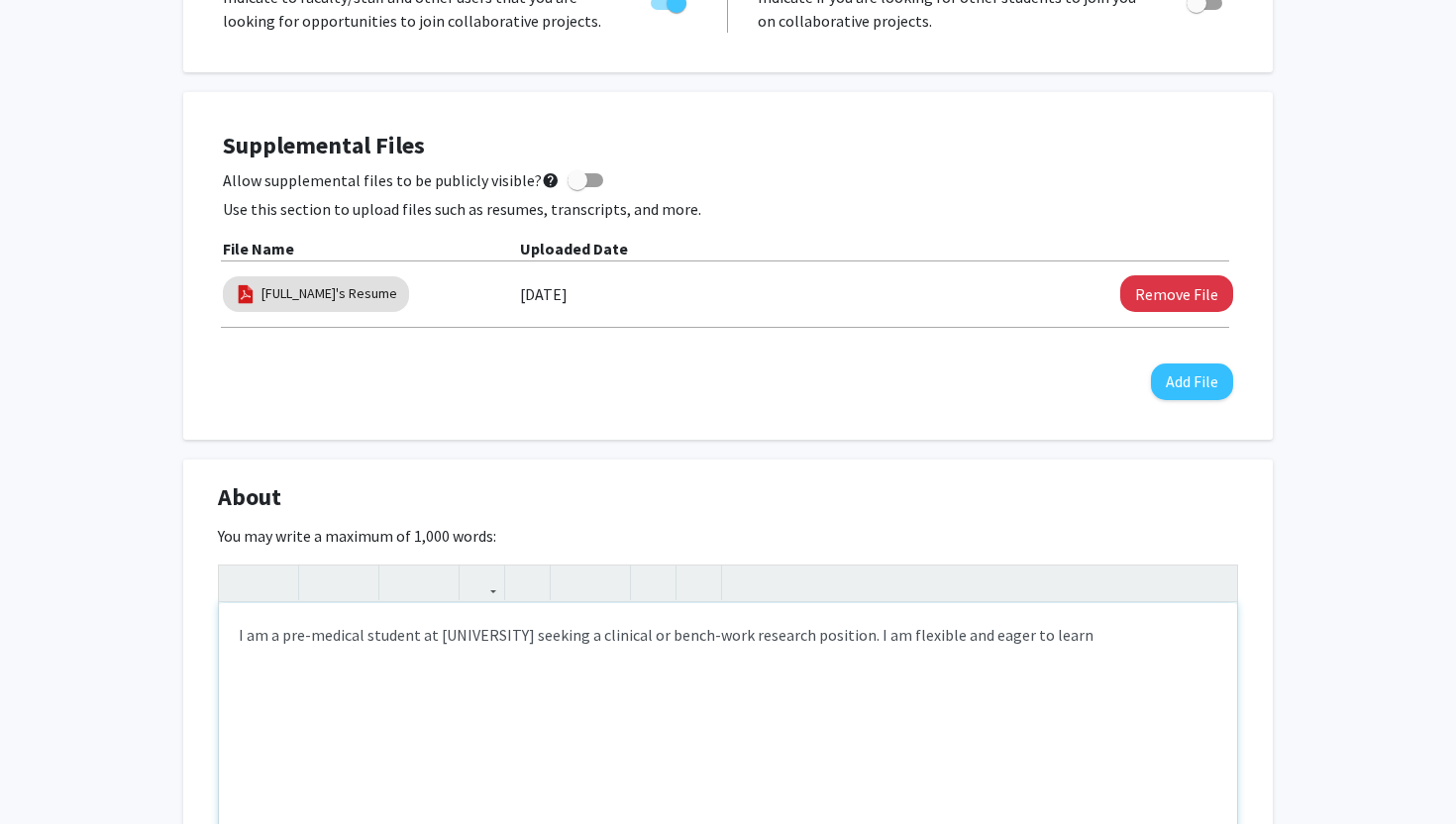 drag, startPoint x: 1000, startPoint y: 640, endPoint x: 1118, endPoint y: 667, distance: 121.04958 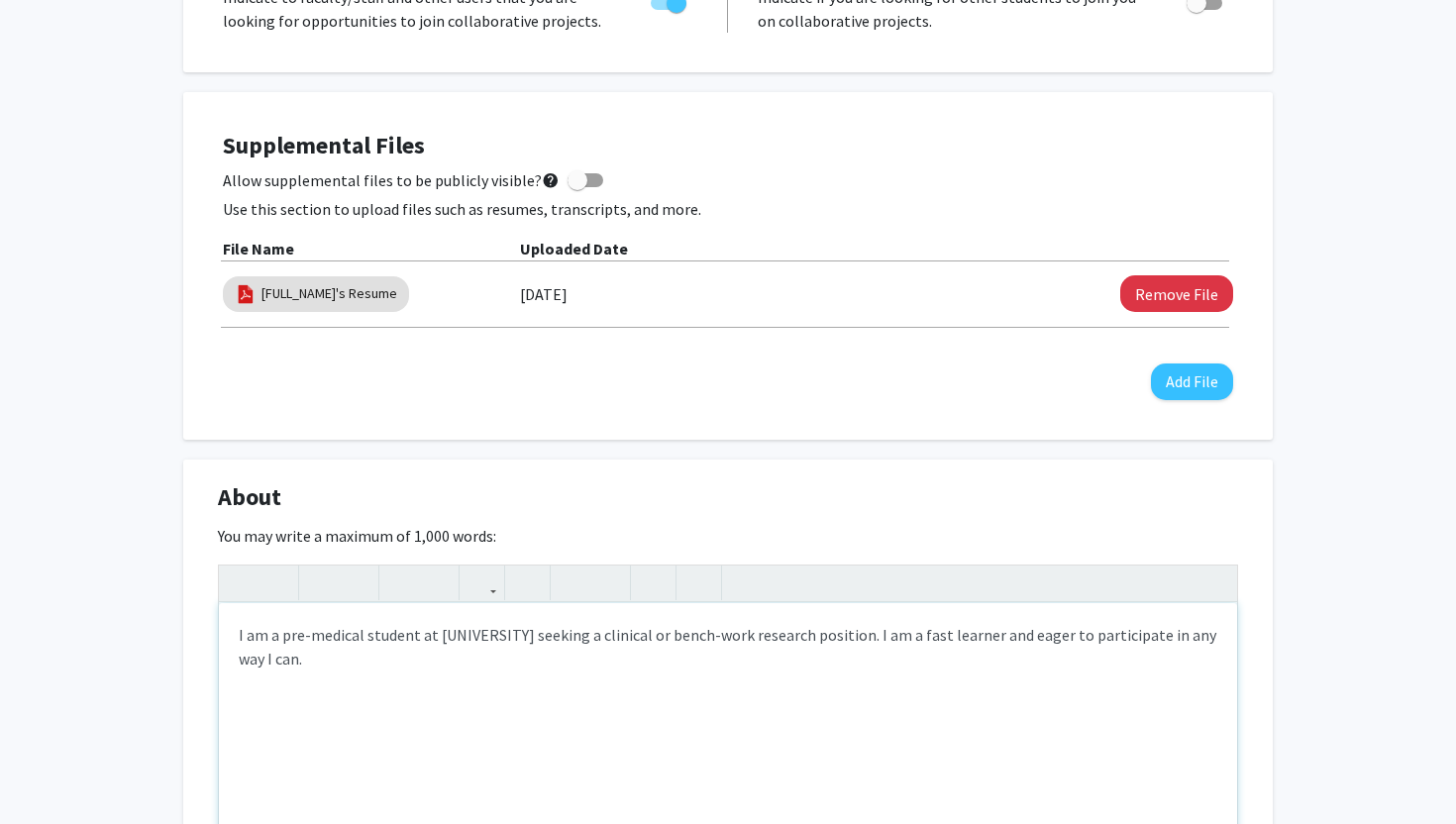 type on "I am a pre-medical student at Emory University seeking a clinical or bench-work research position. I am a fast learner and eager to participate in any way I can.&nbsp;" 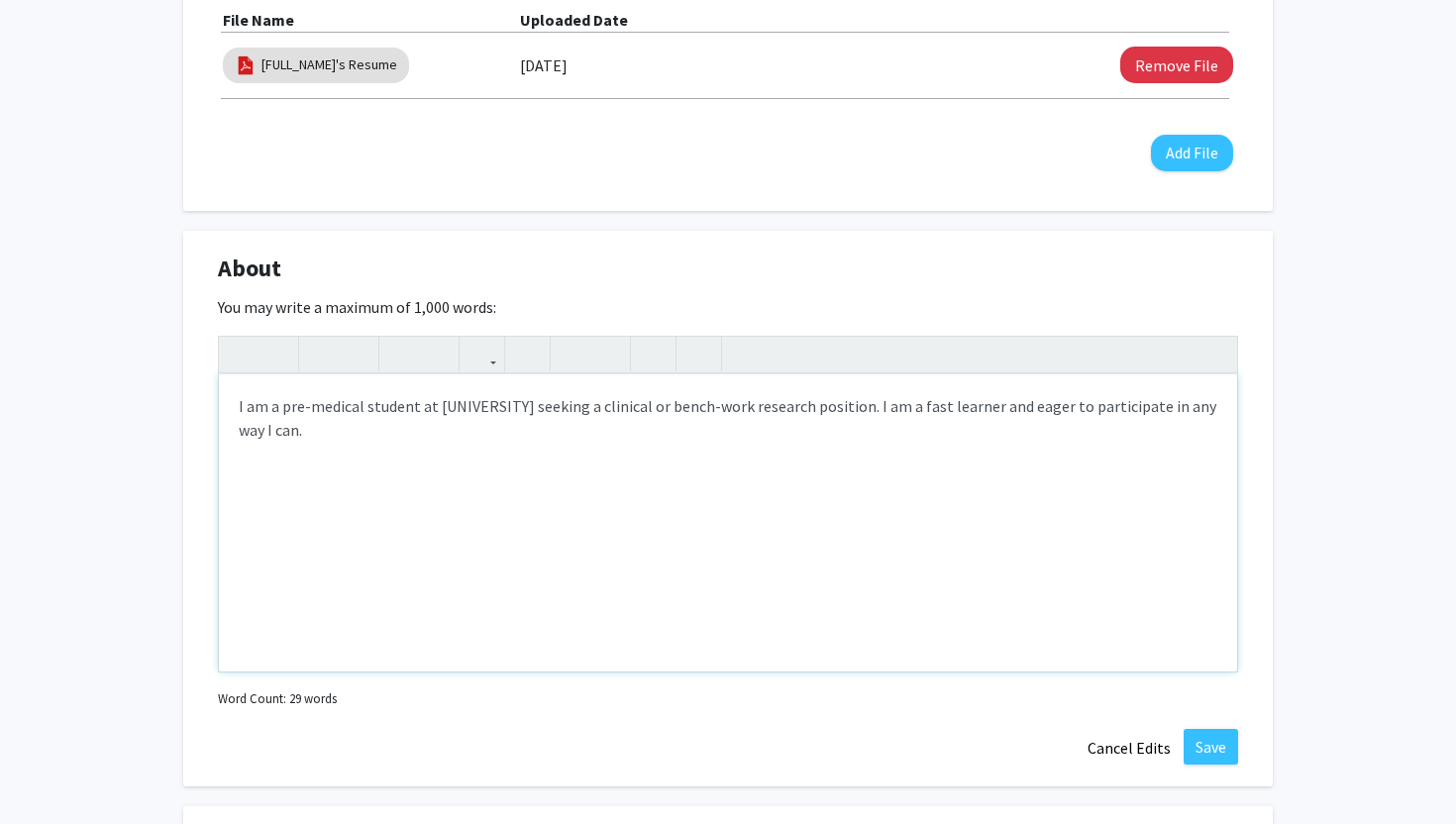 scroll, scrollTop: 692, scrollLeft: 0, axis: vertical 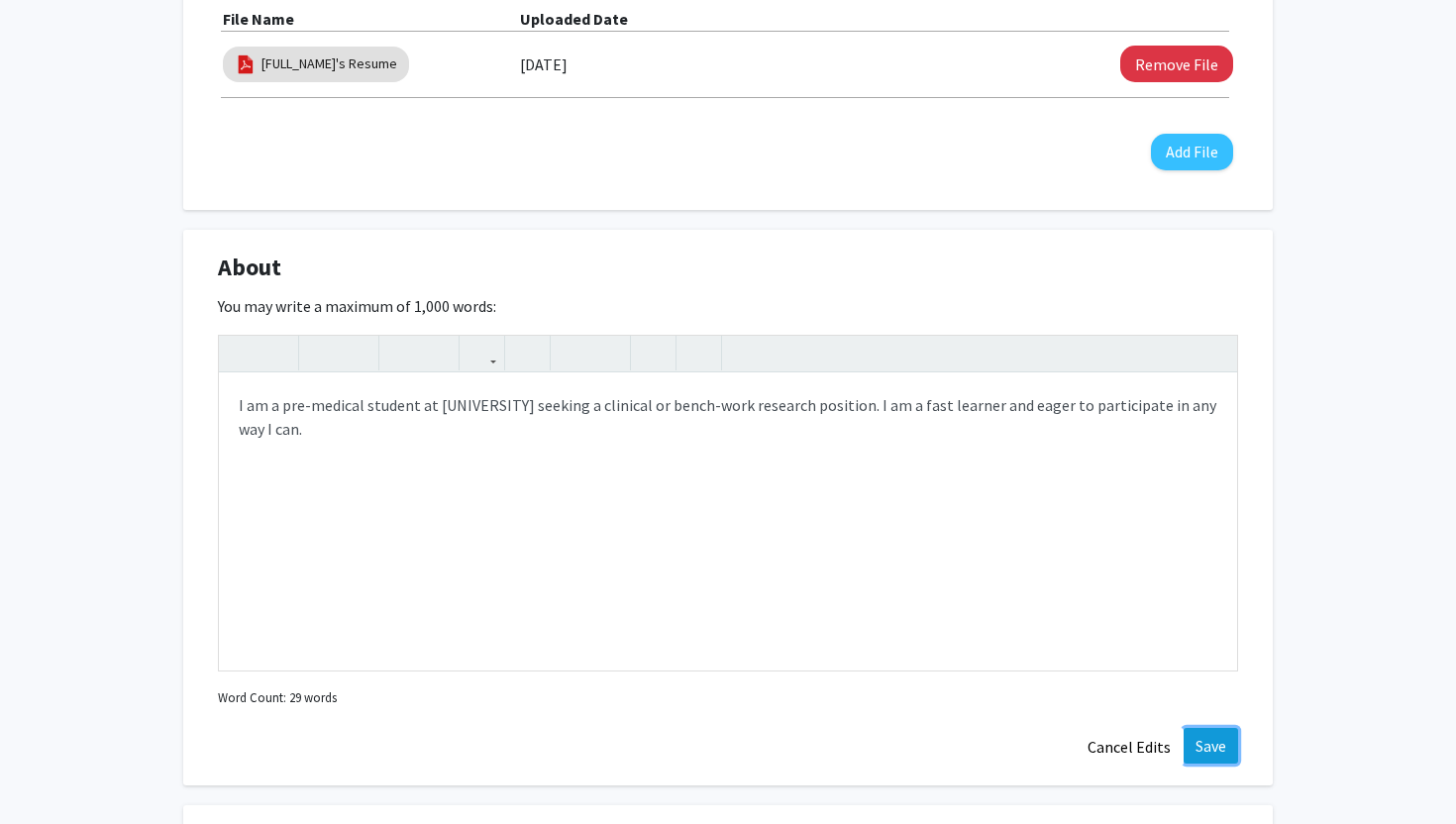 click on "Save" 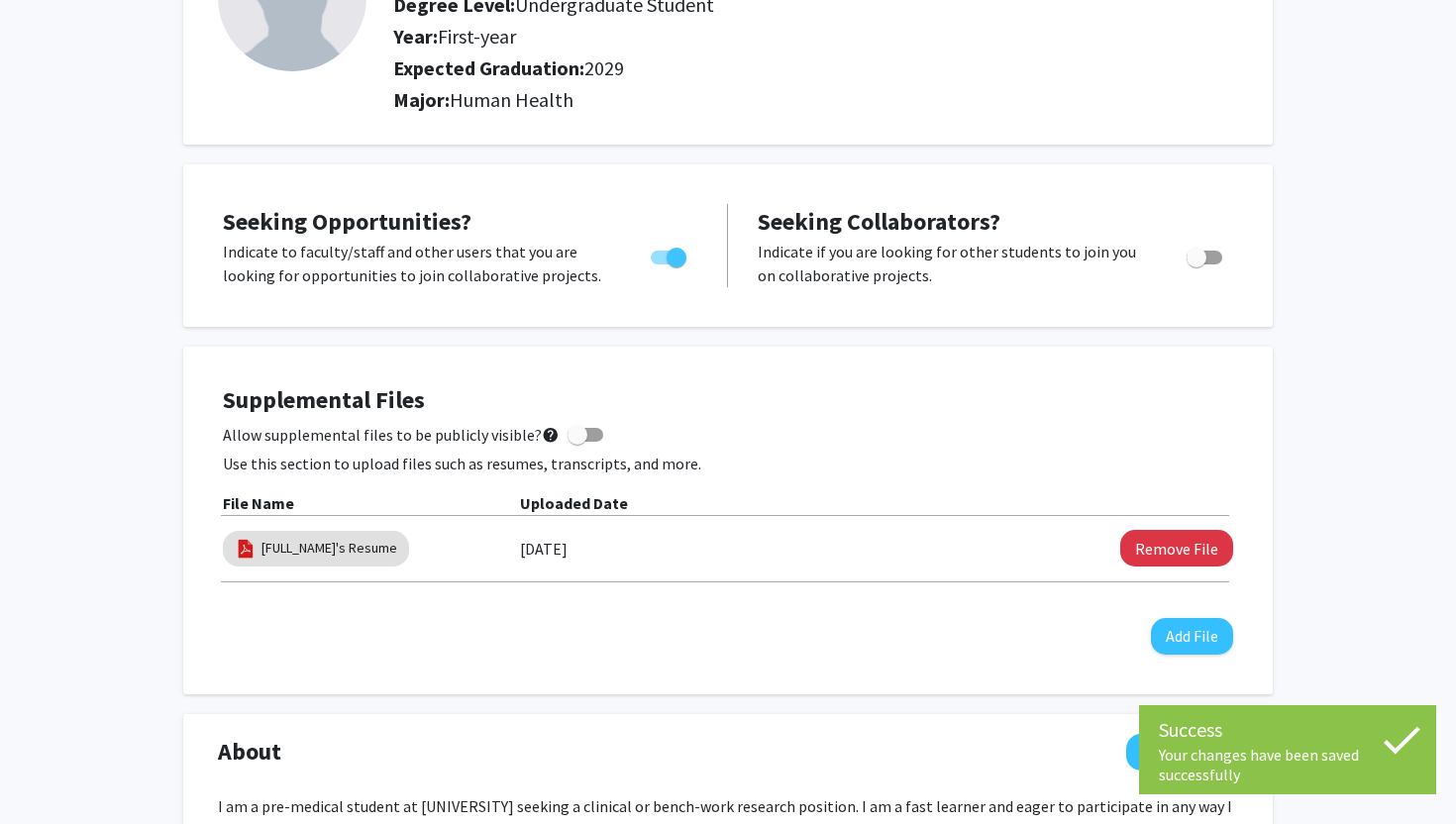 scroll, scrollTop: 0, scrollLeft: 0, axis: both 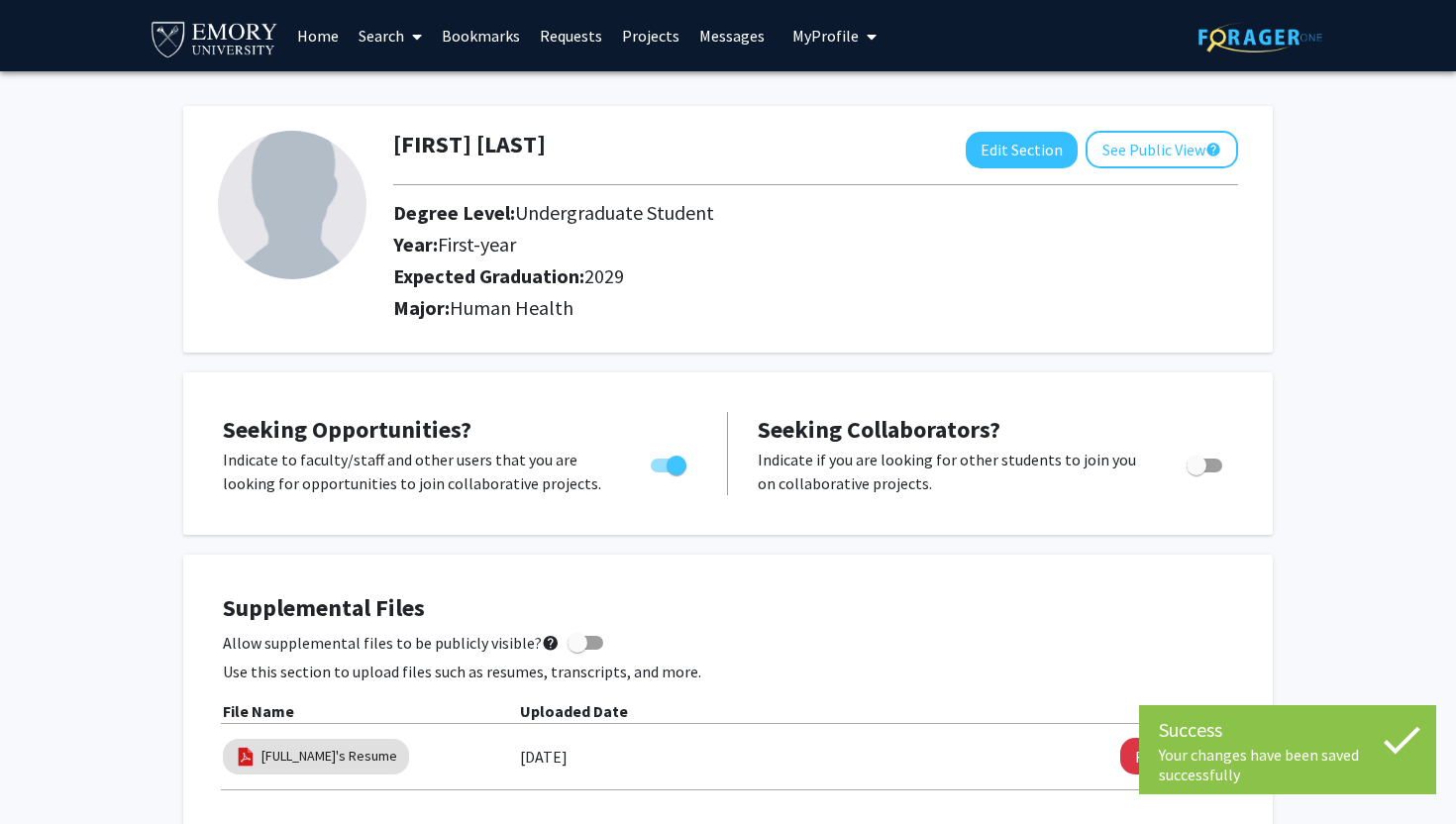click 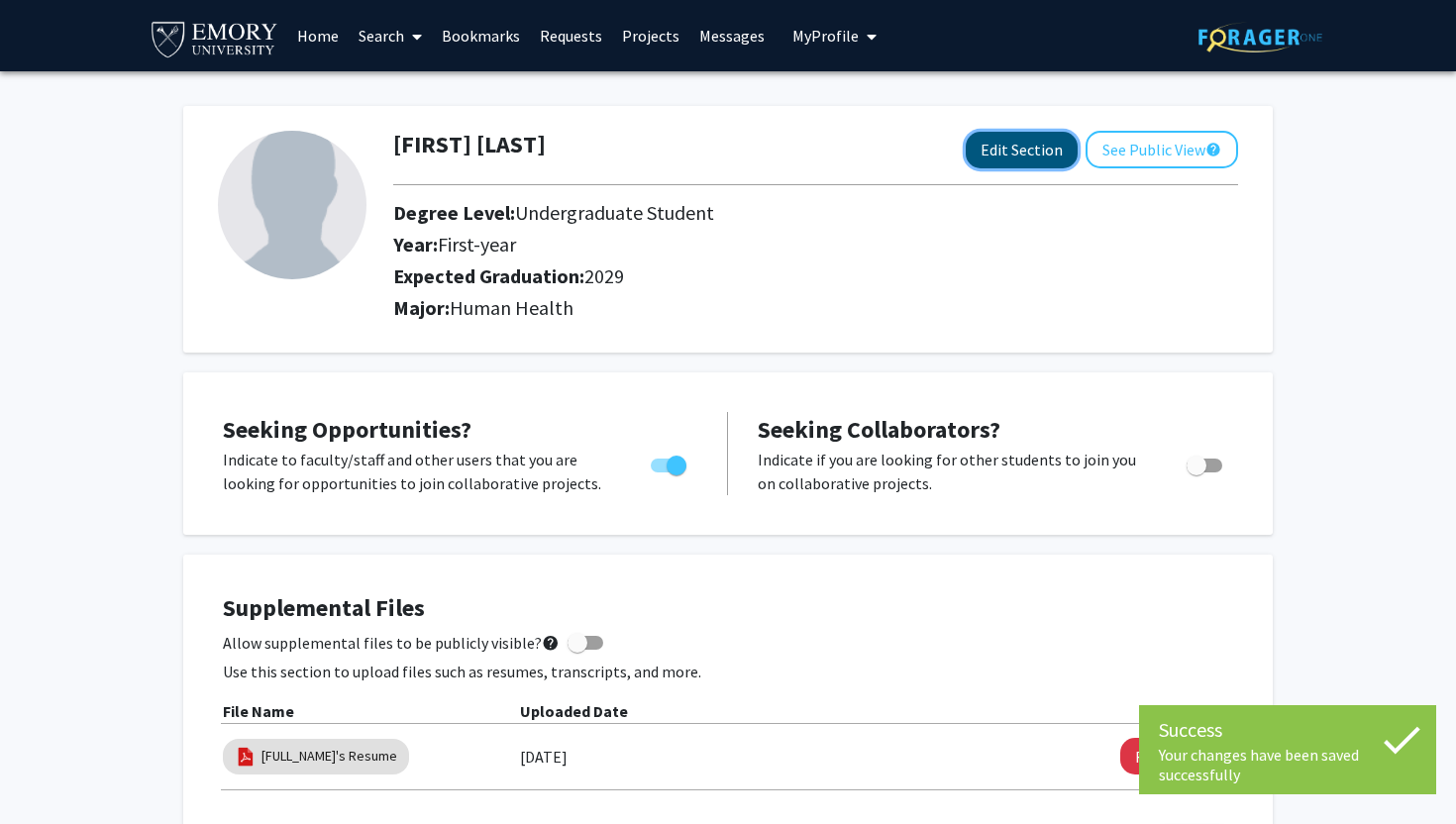 click on "Edit Section" 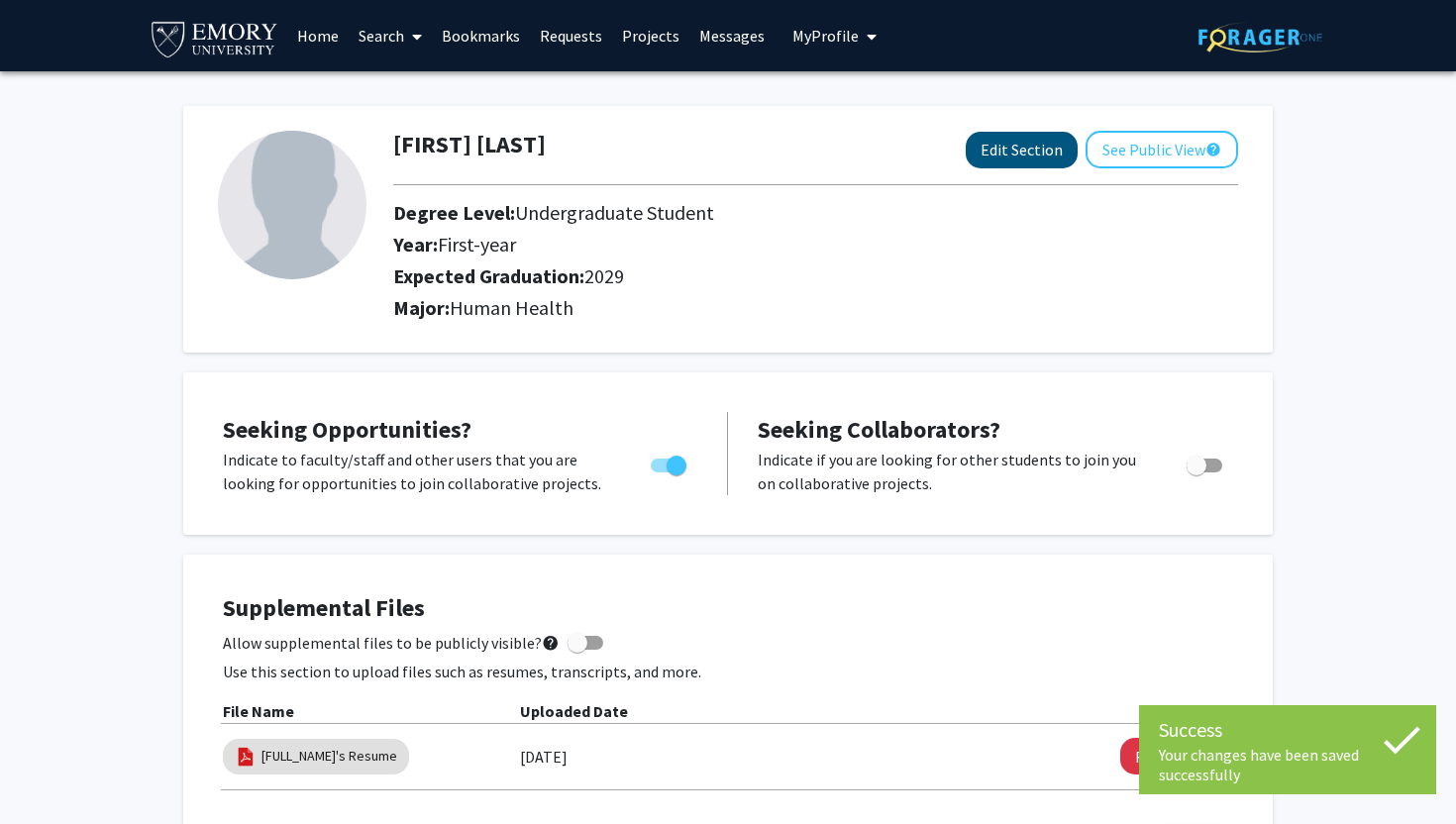 select on "first-year" 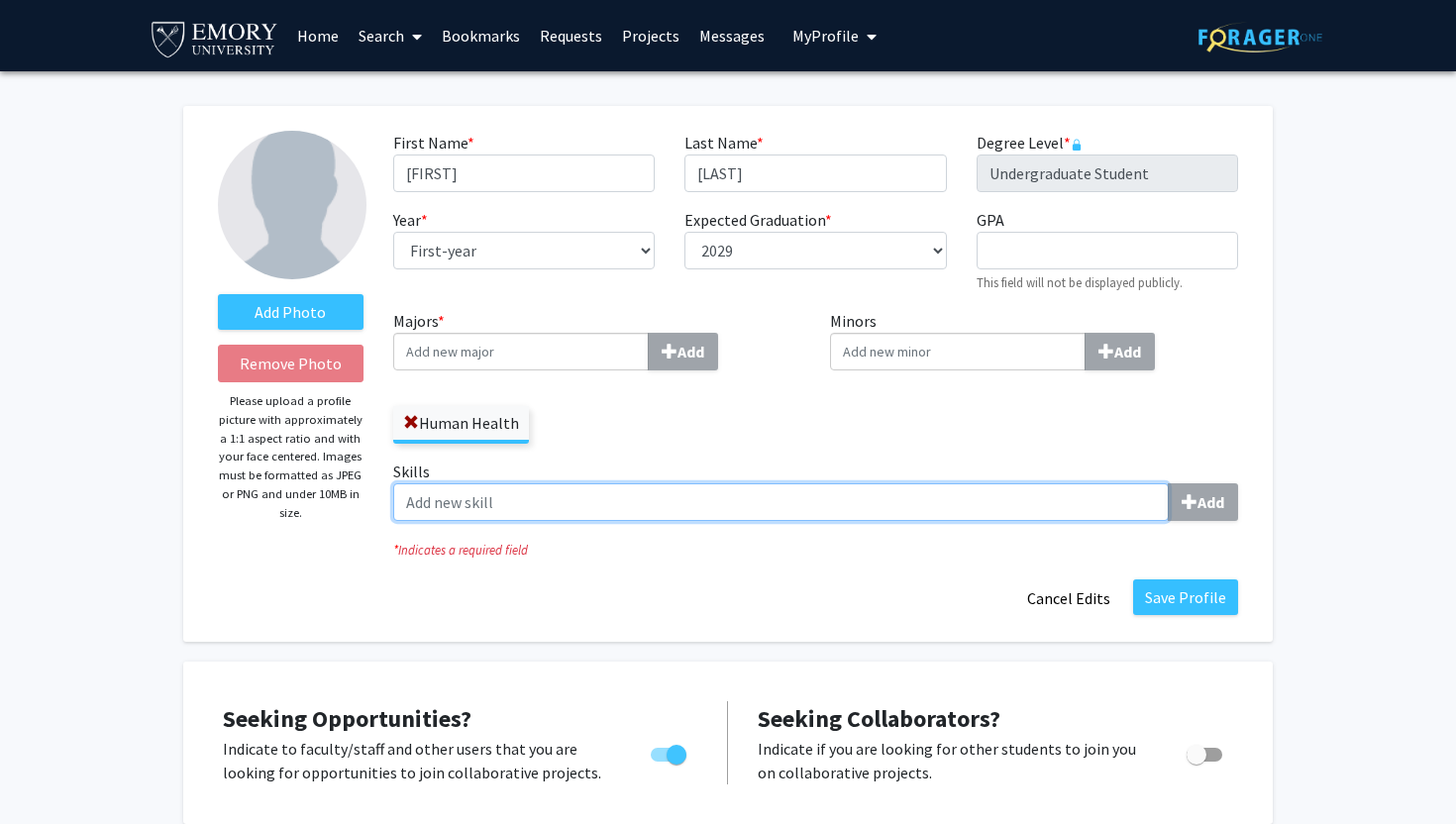 click on "Skills  Add" 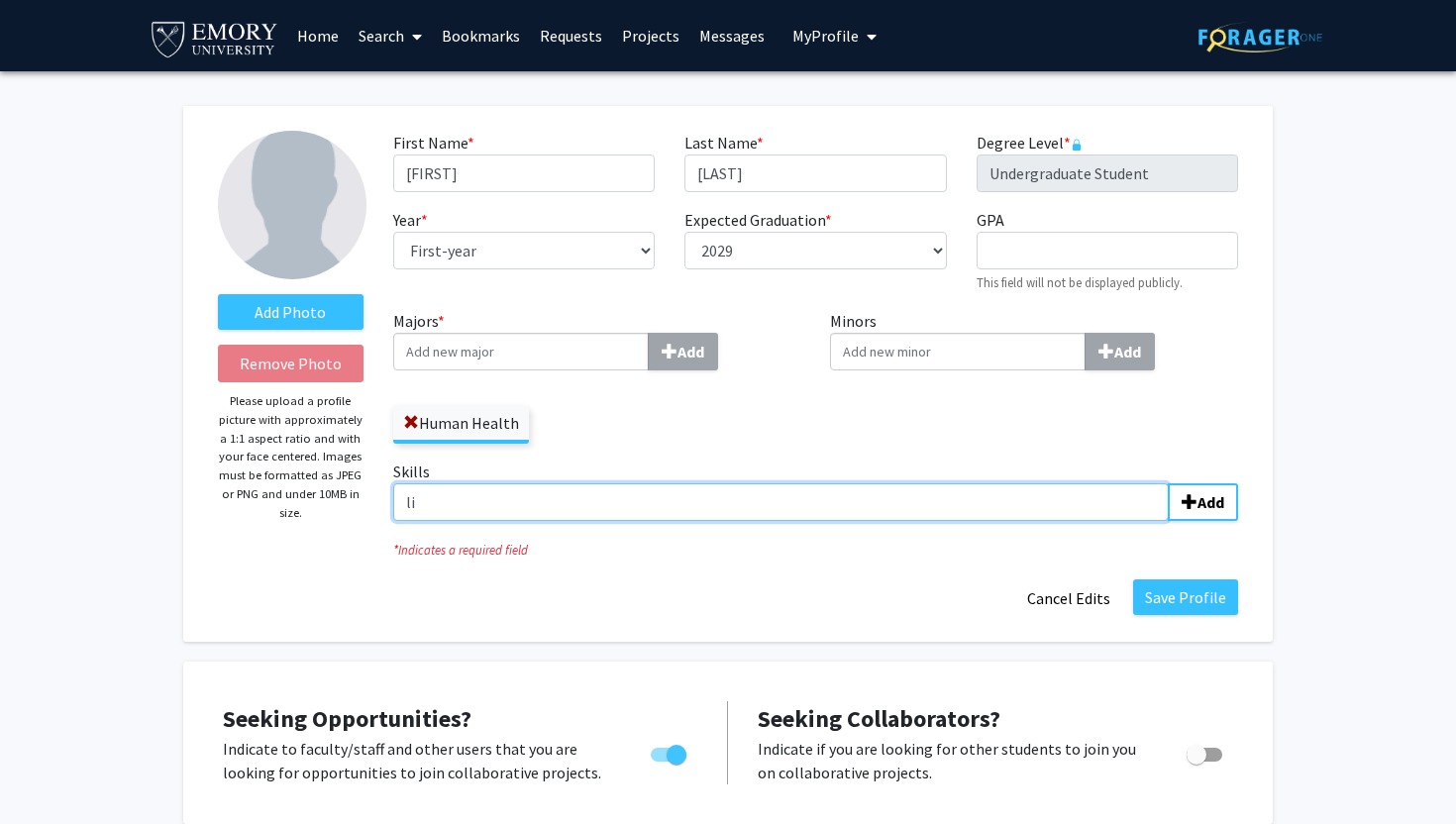 type on "l" 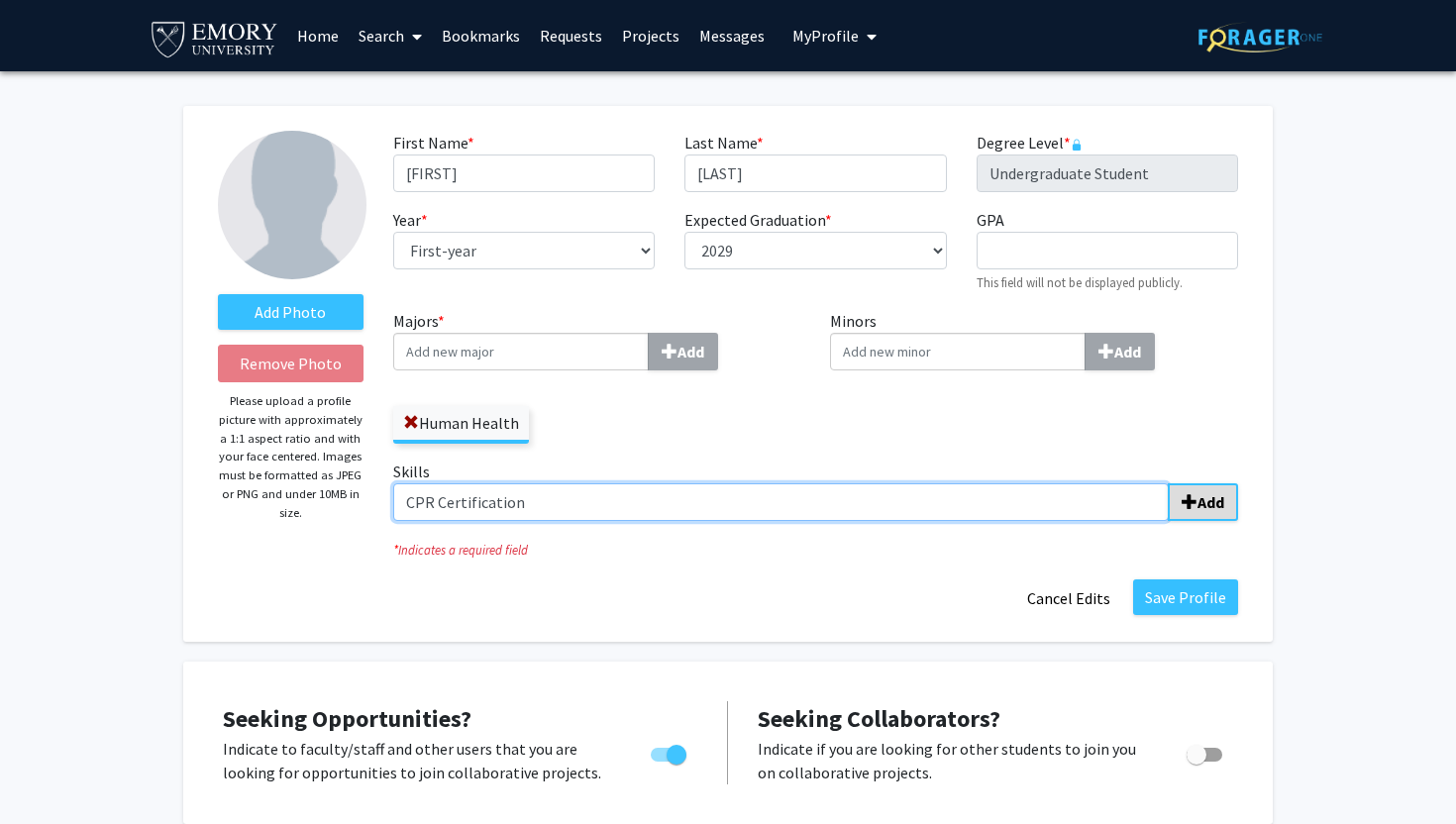 type on "CPR Certification" 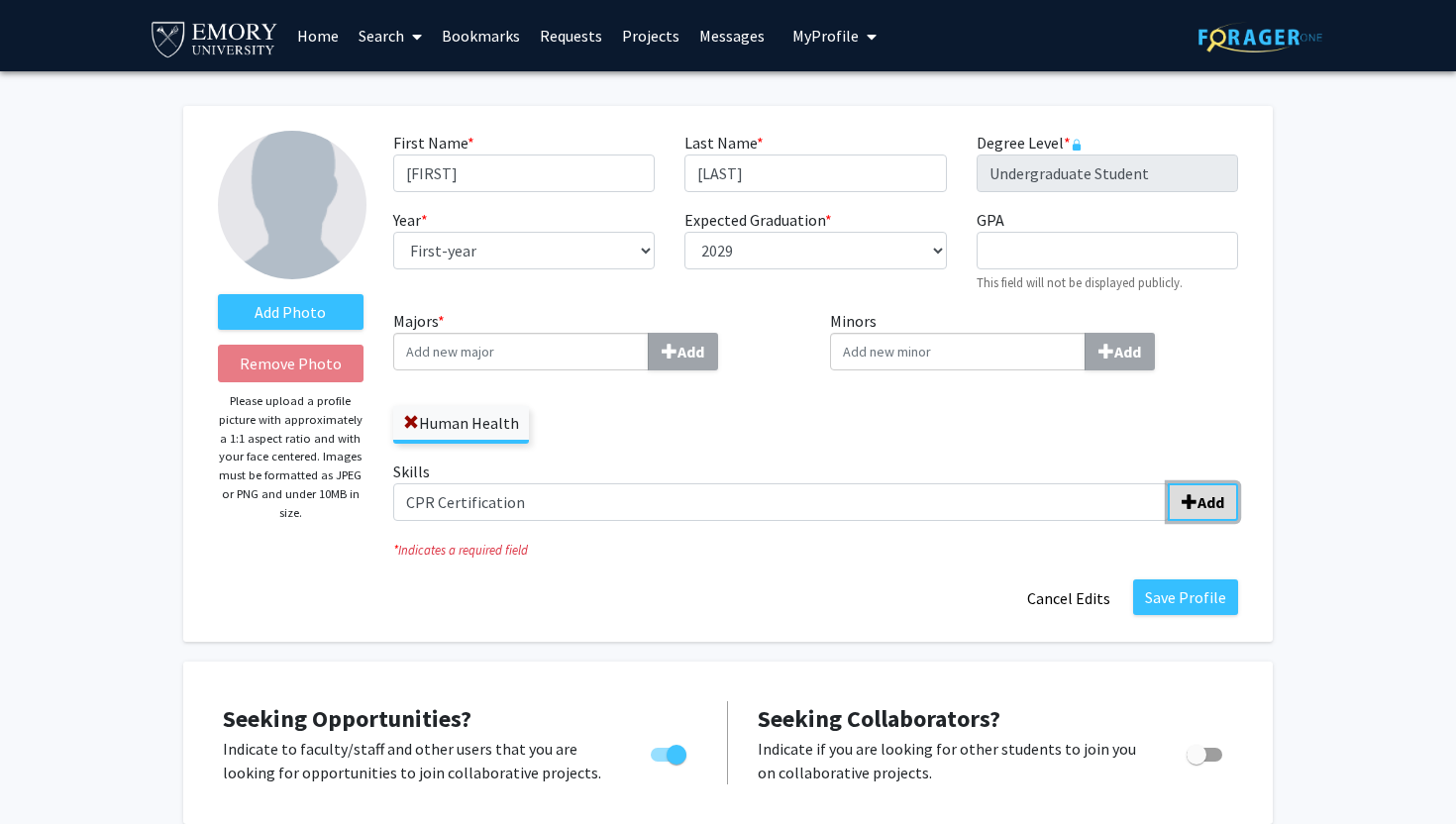 click 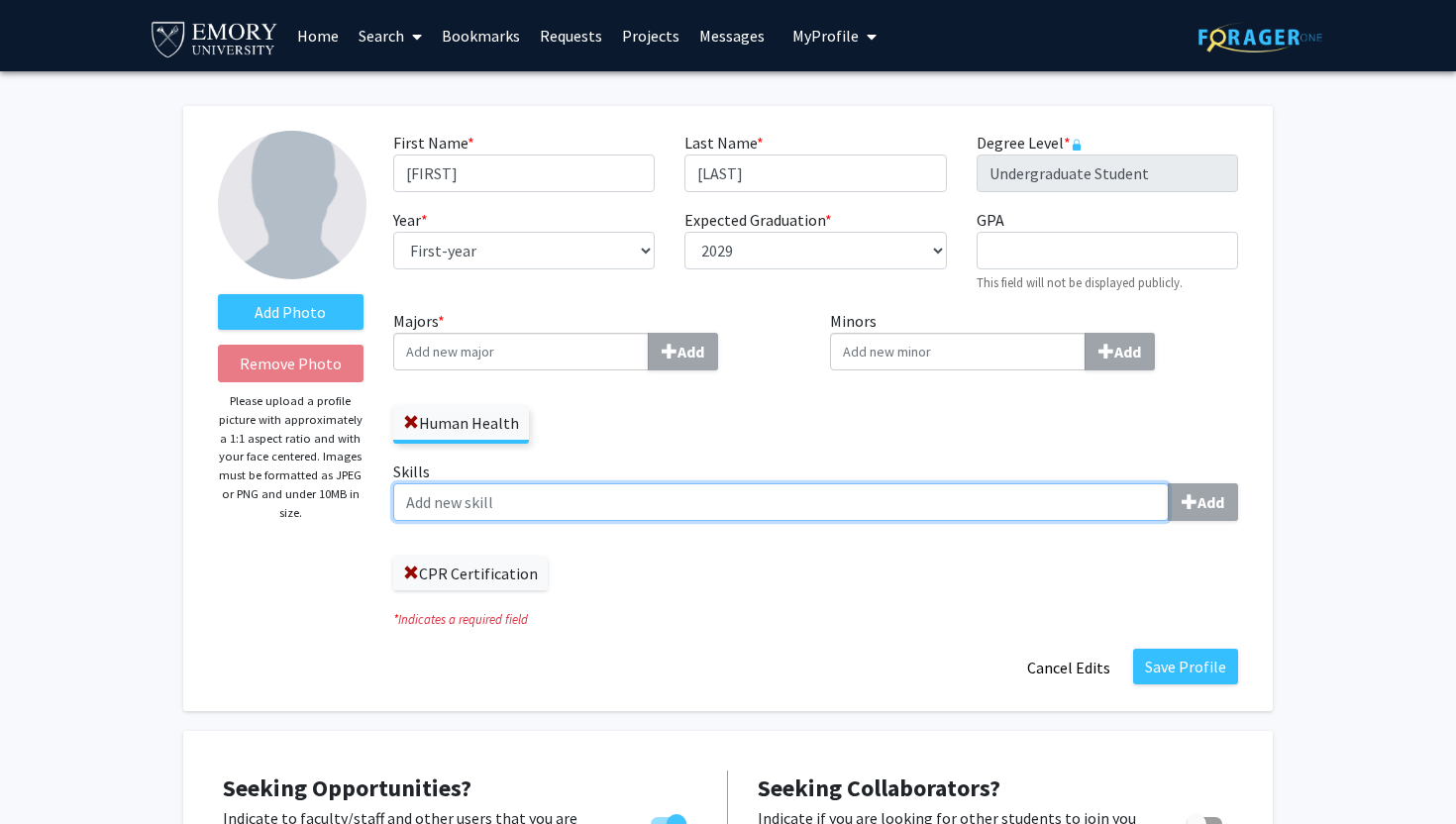 click on "Skills  Add" 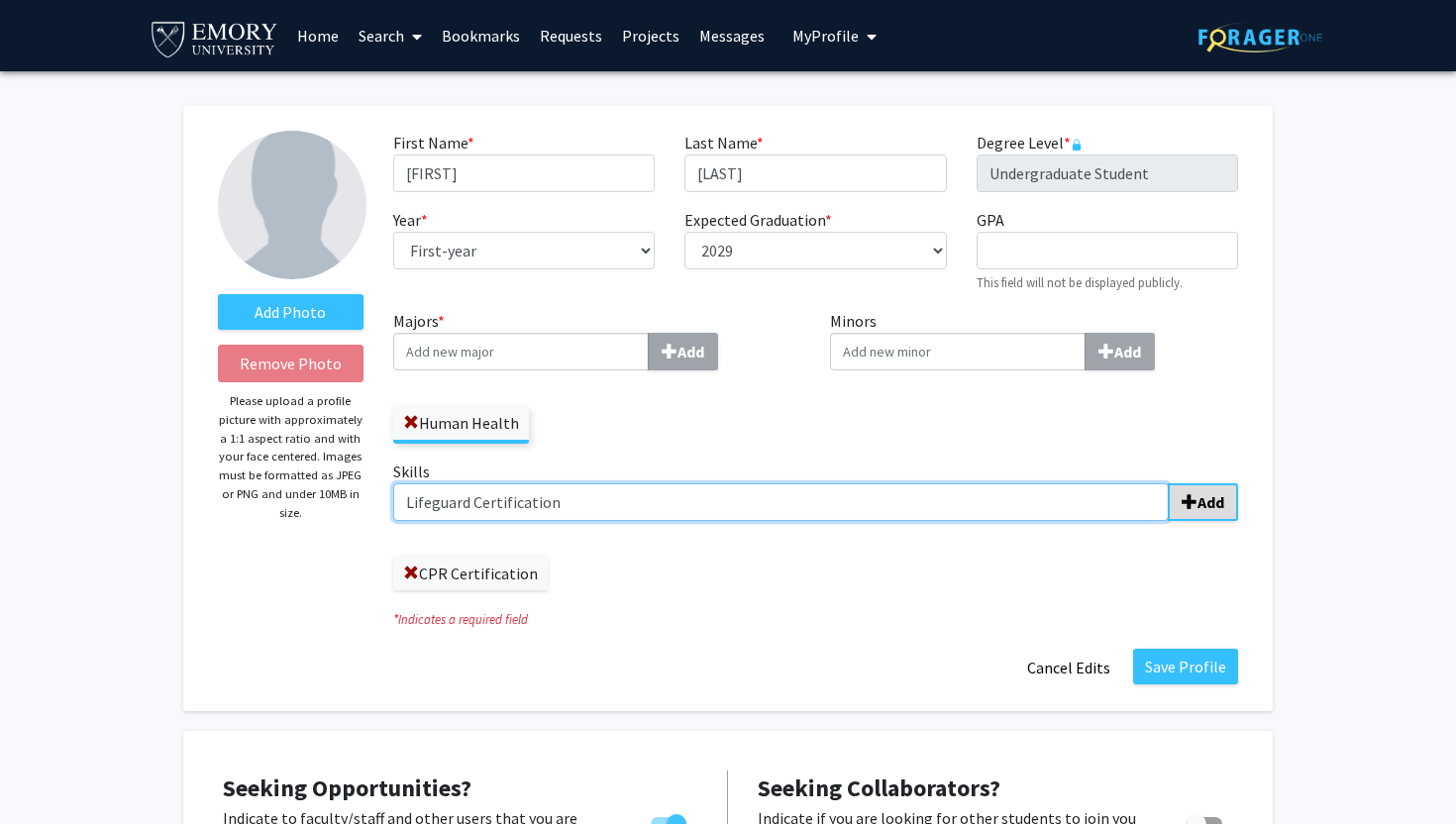 type on "Lifeguard Certification" 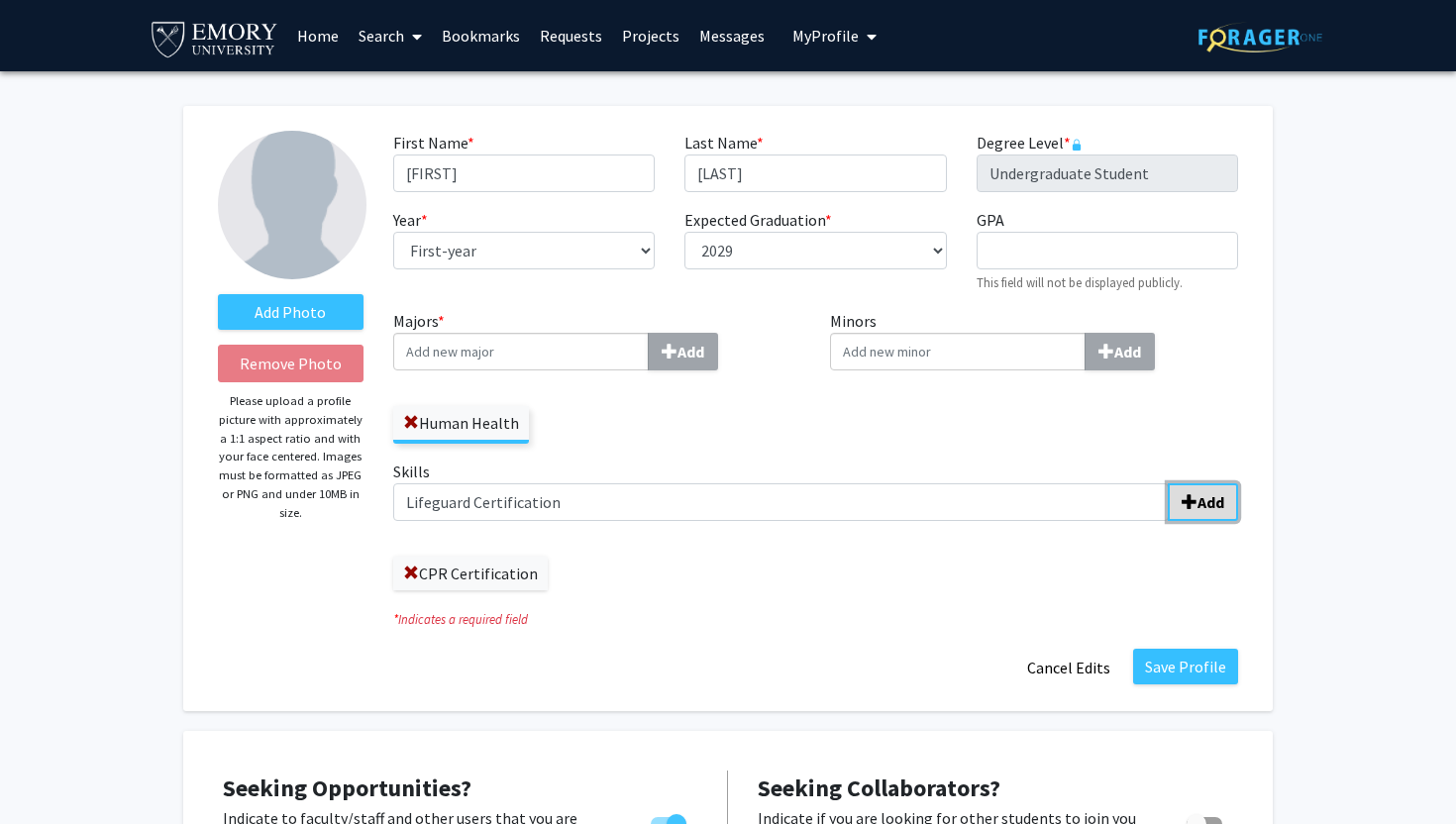 click on "Add" 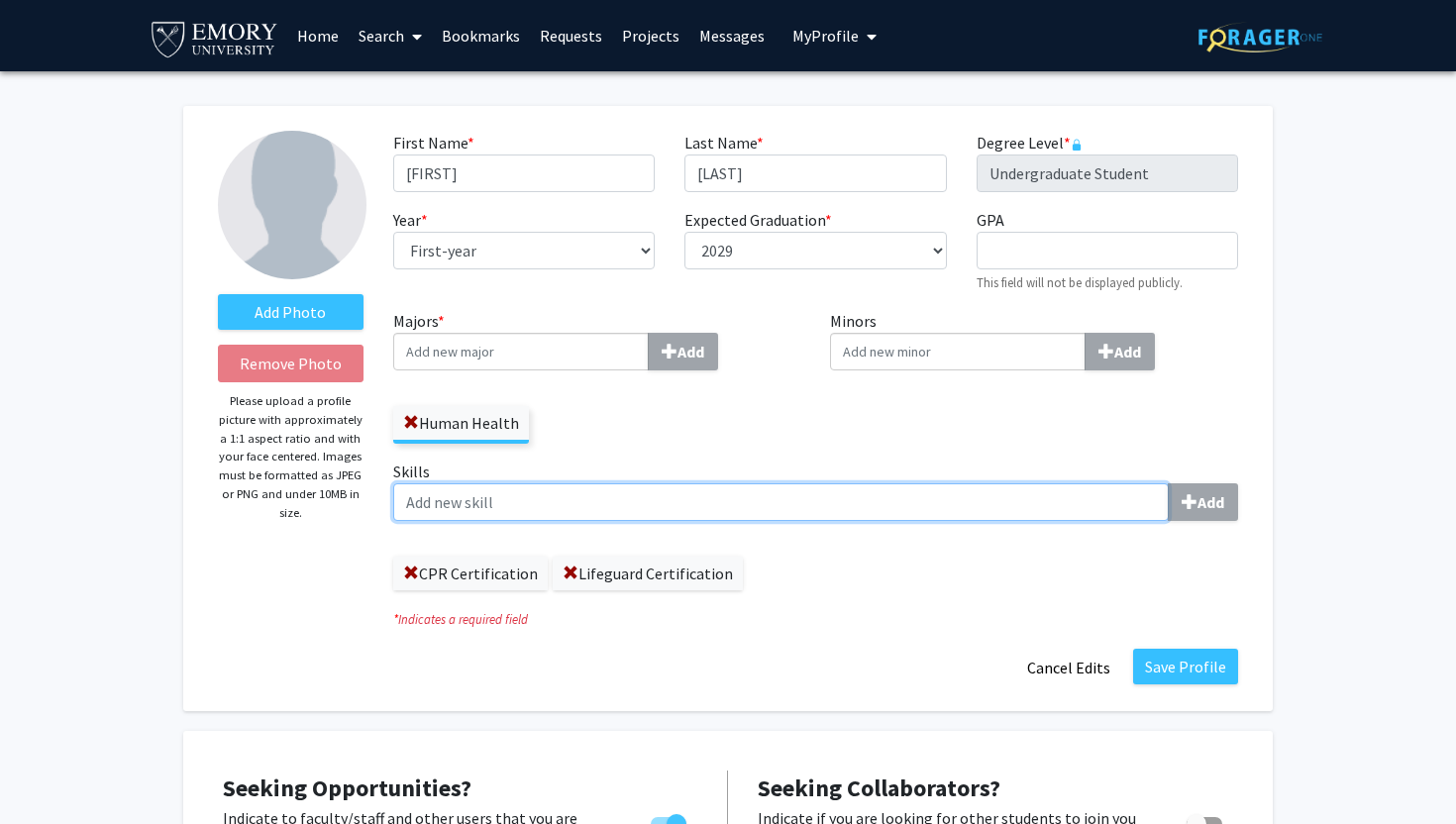 click on "Skills  Add" 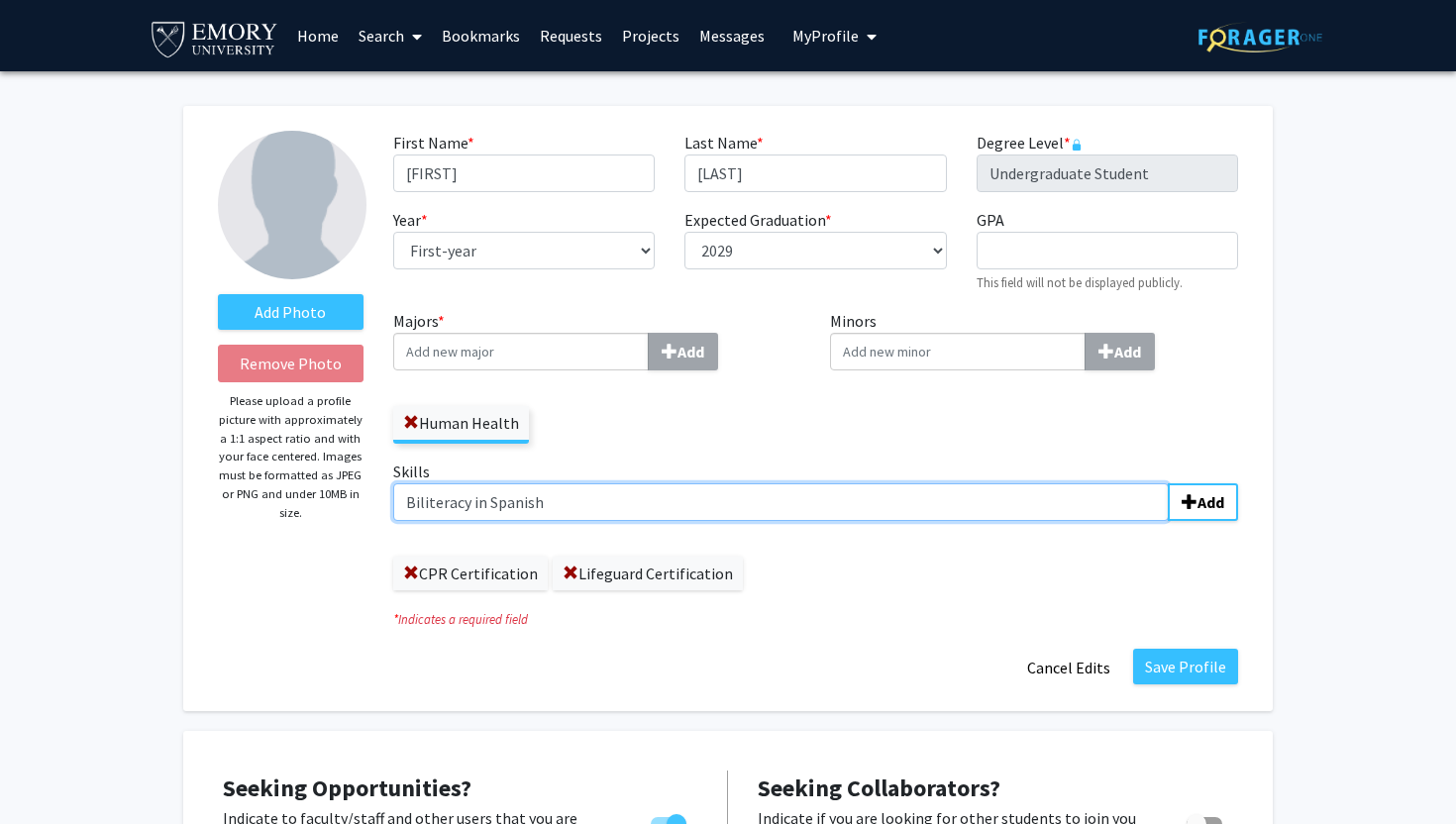 click on "Biliteracy in Spanish" 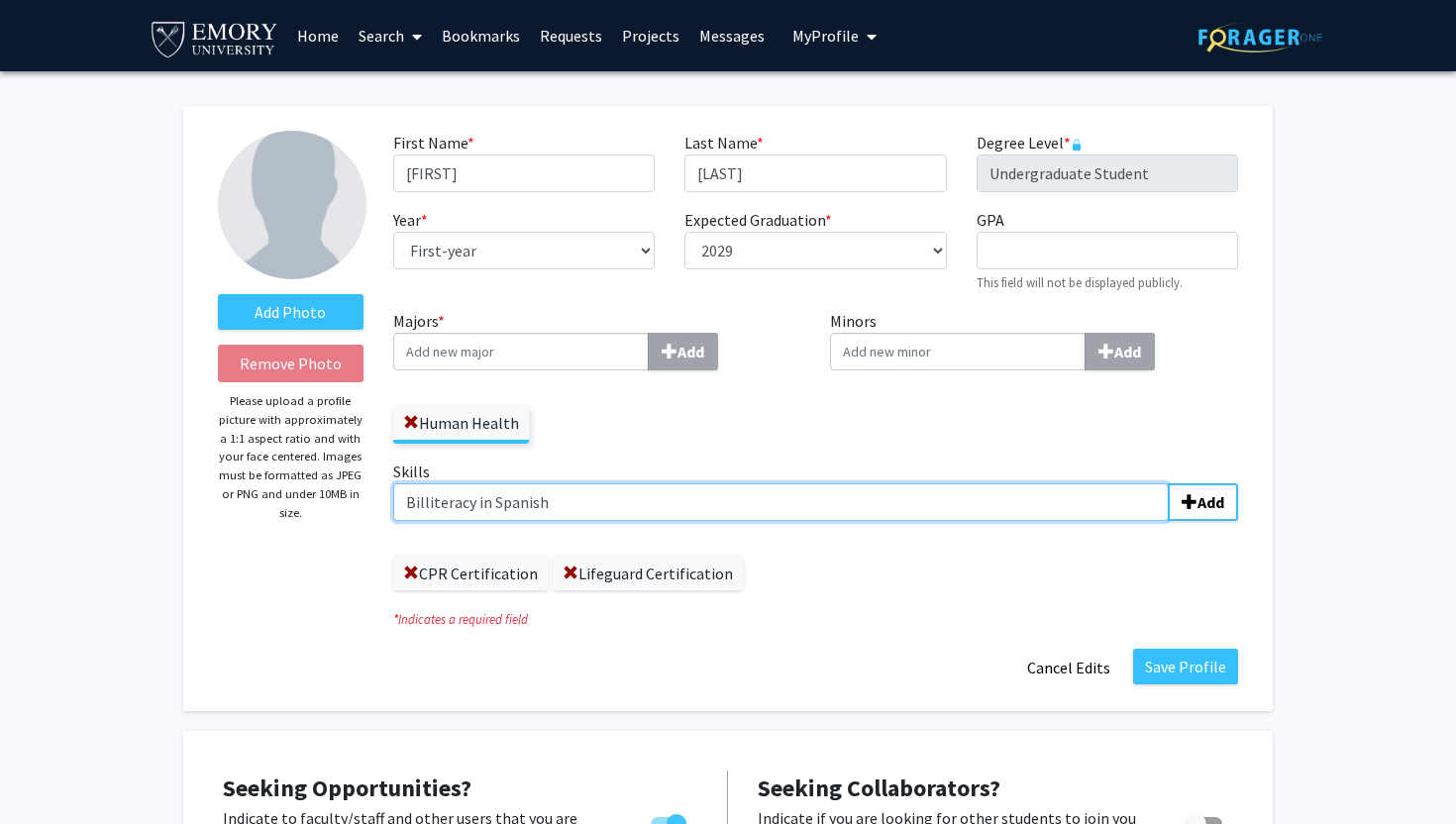 click on "Billiteracy in Spanish" 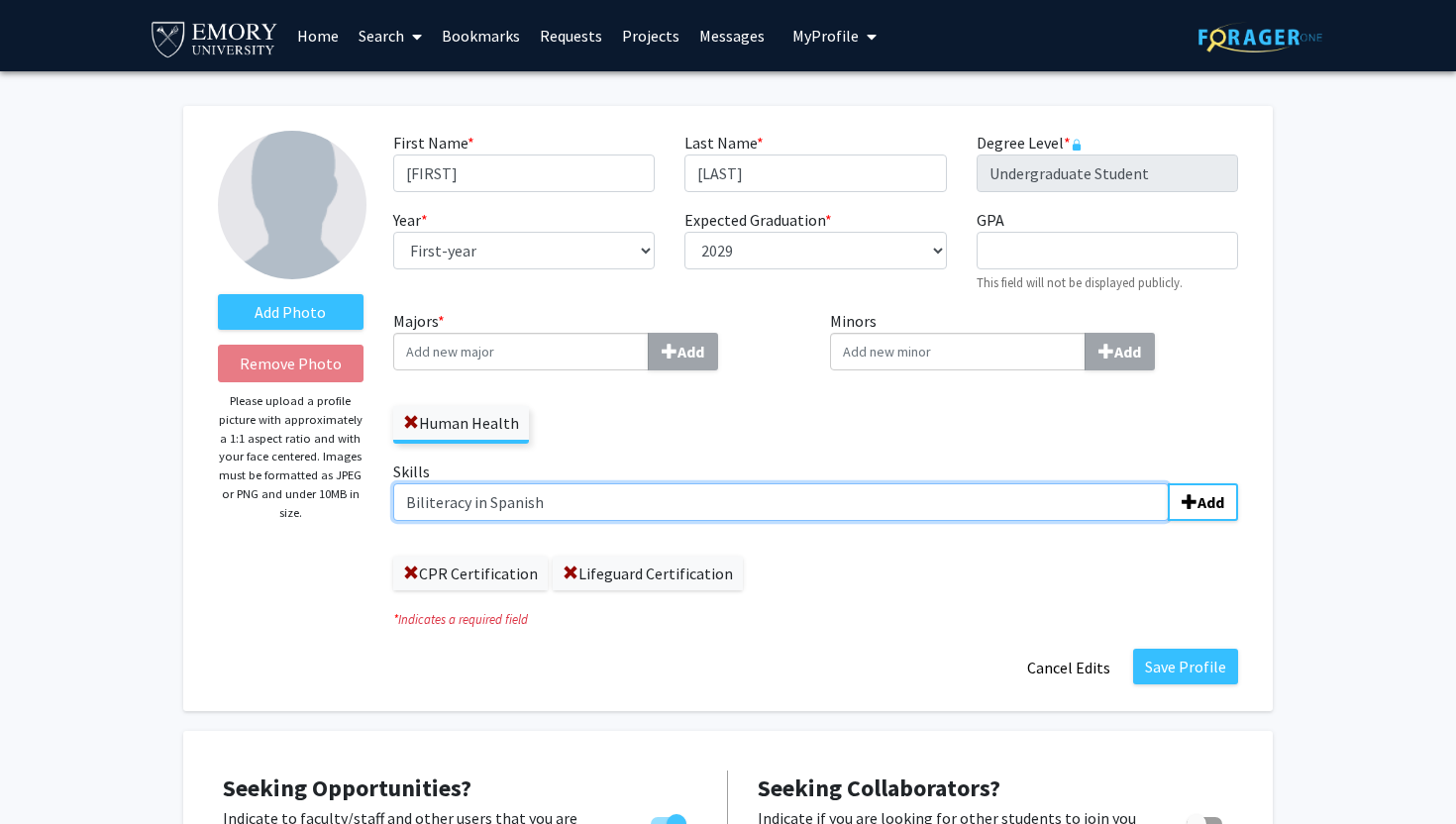 click on "Biliteracy in Spanish" 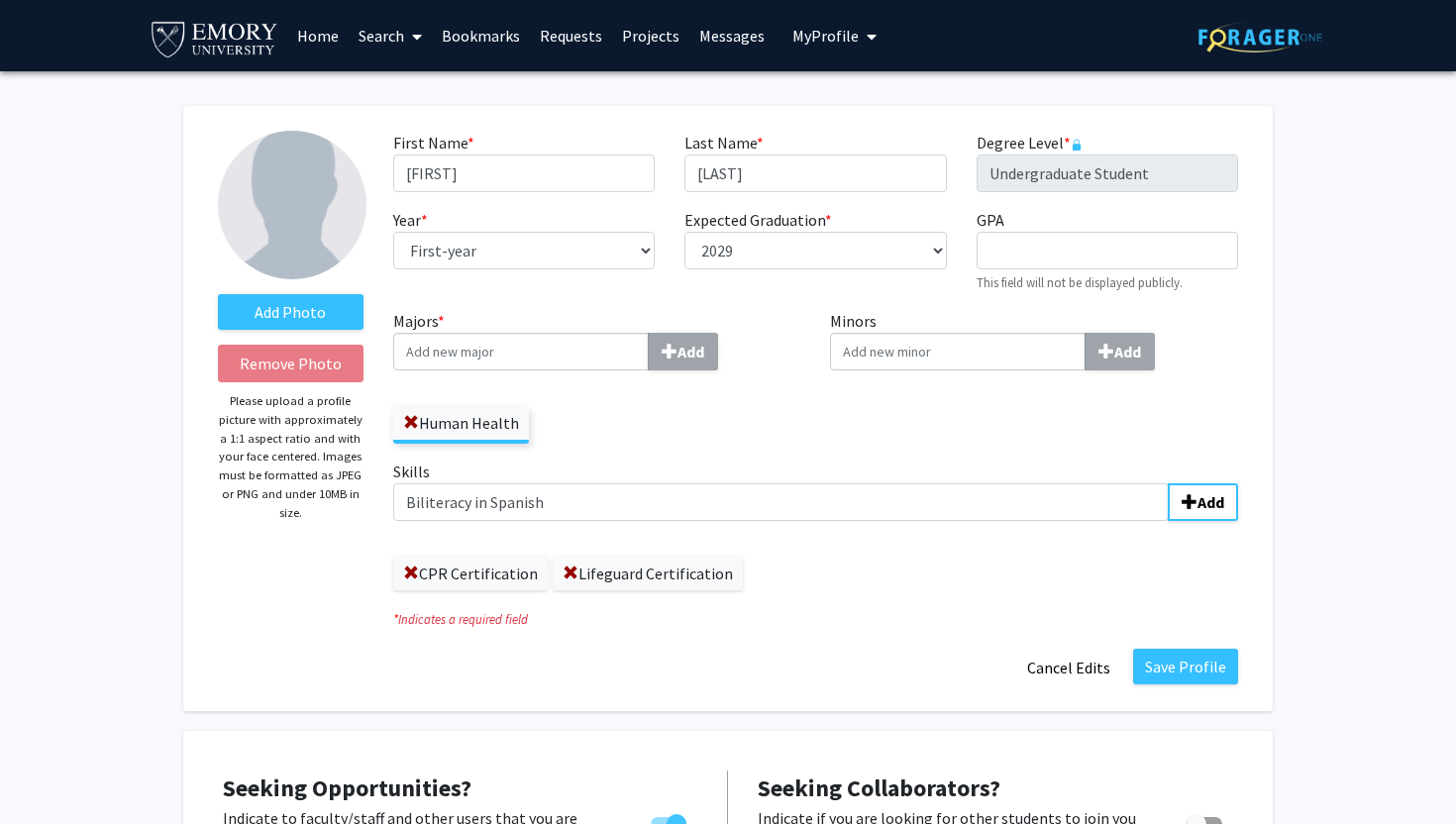click on "CPR Certification   Lifeguard Certification" 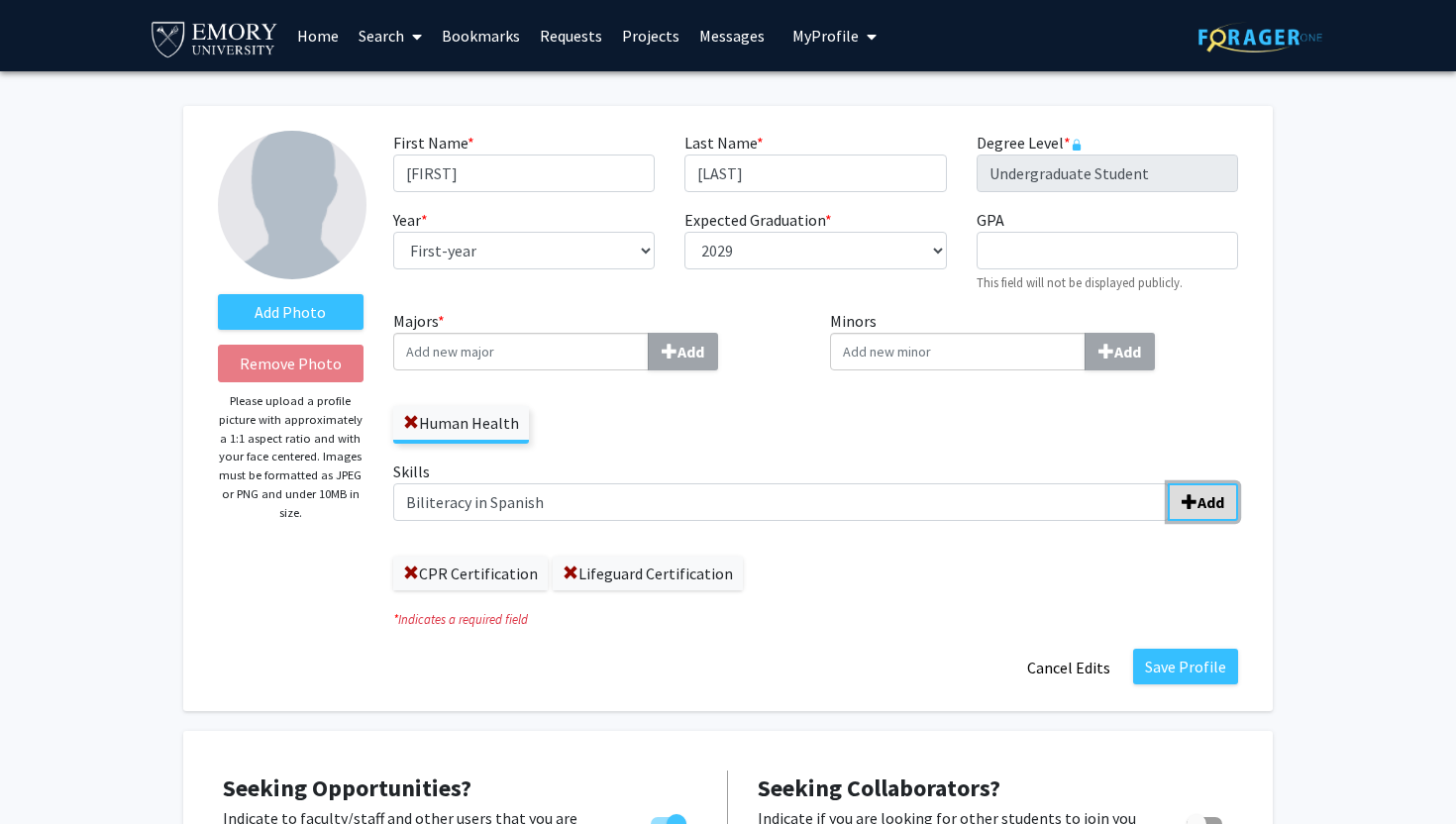 click 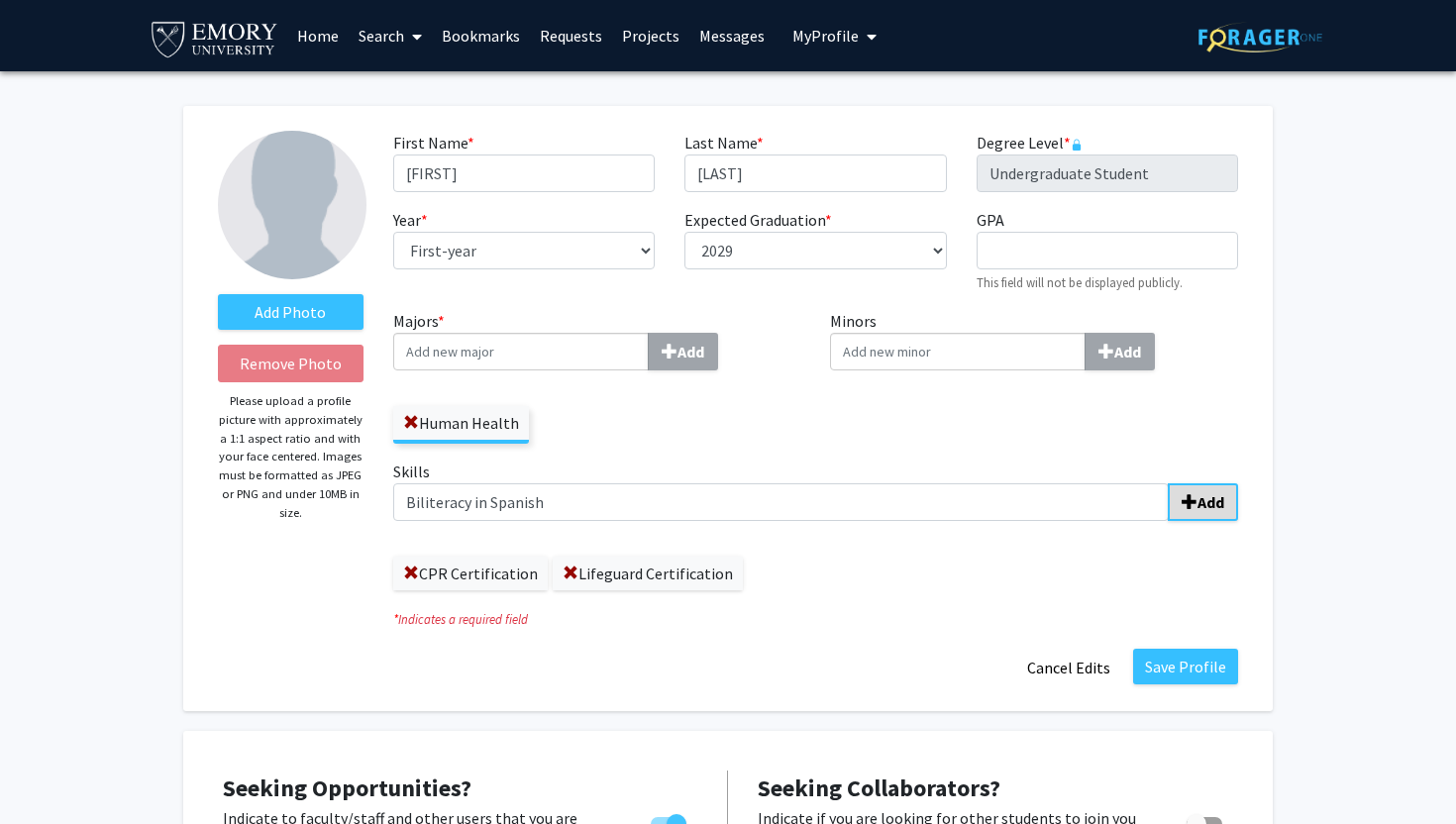 type 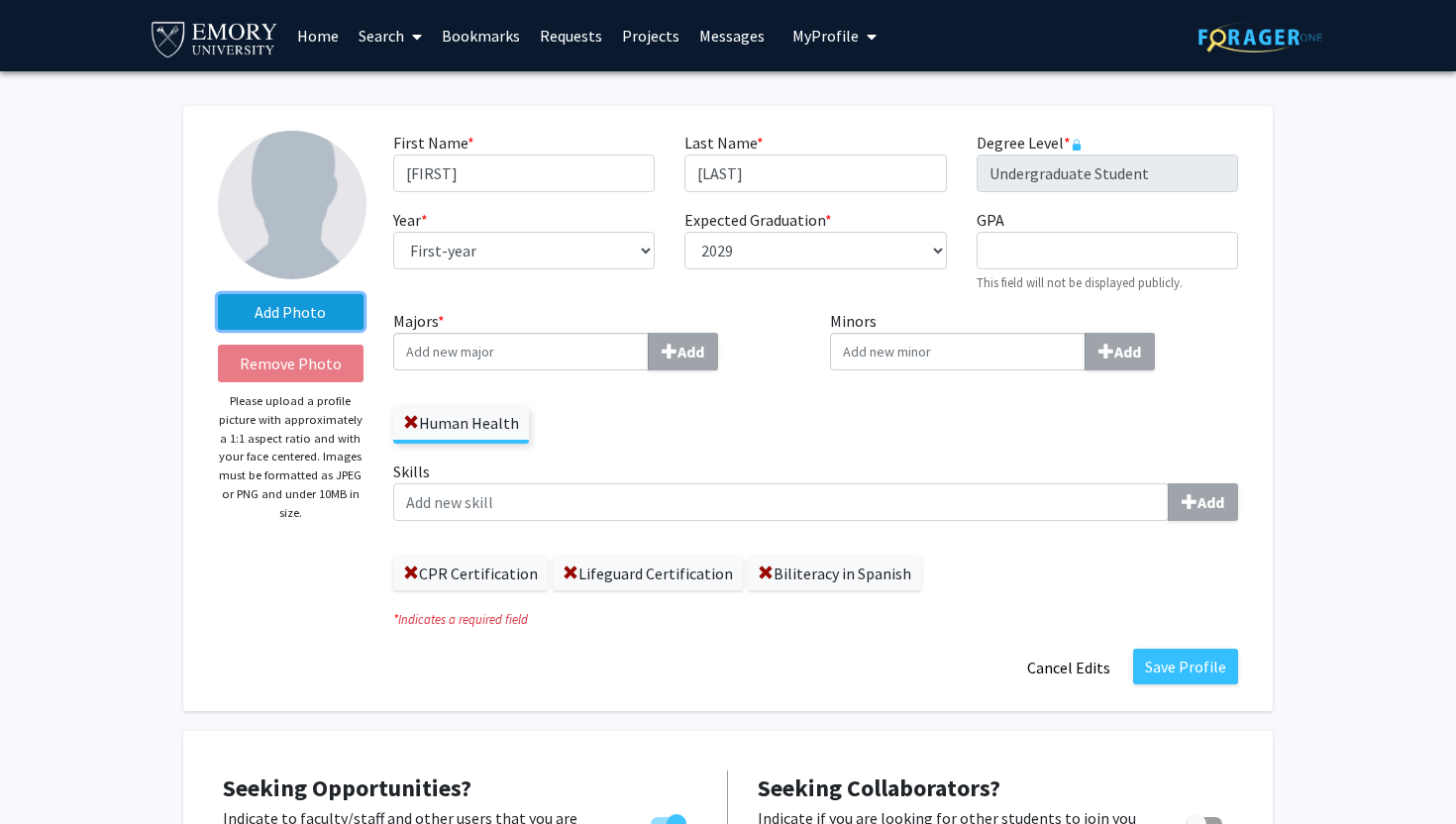 click on "Add Photo" 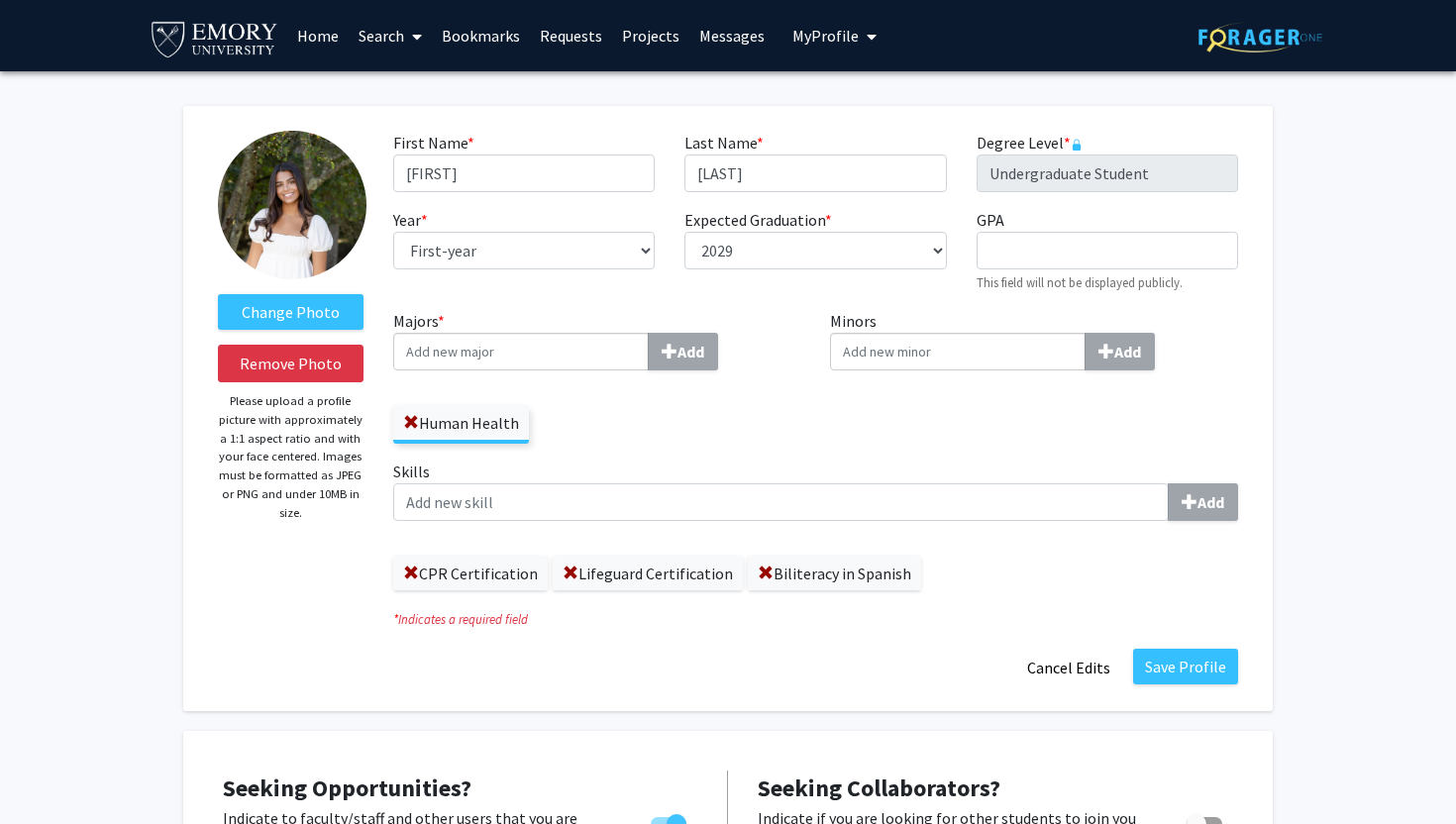 click 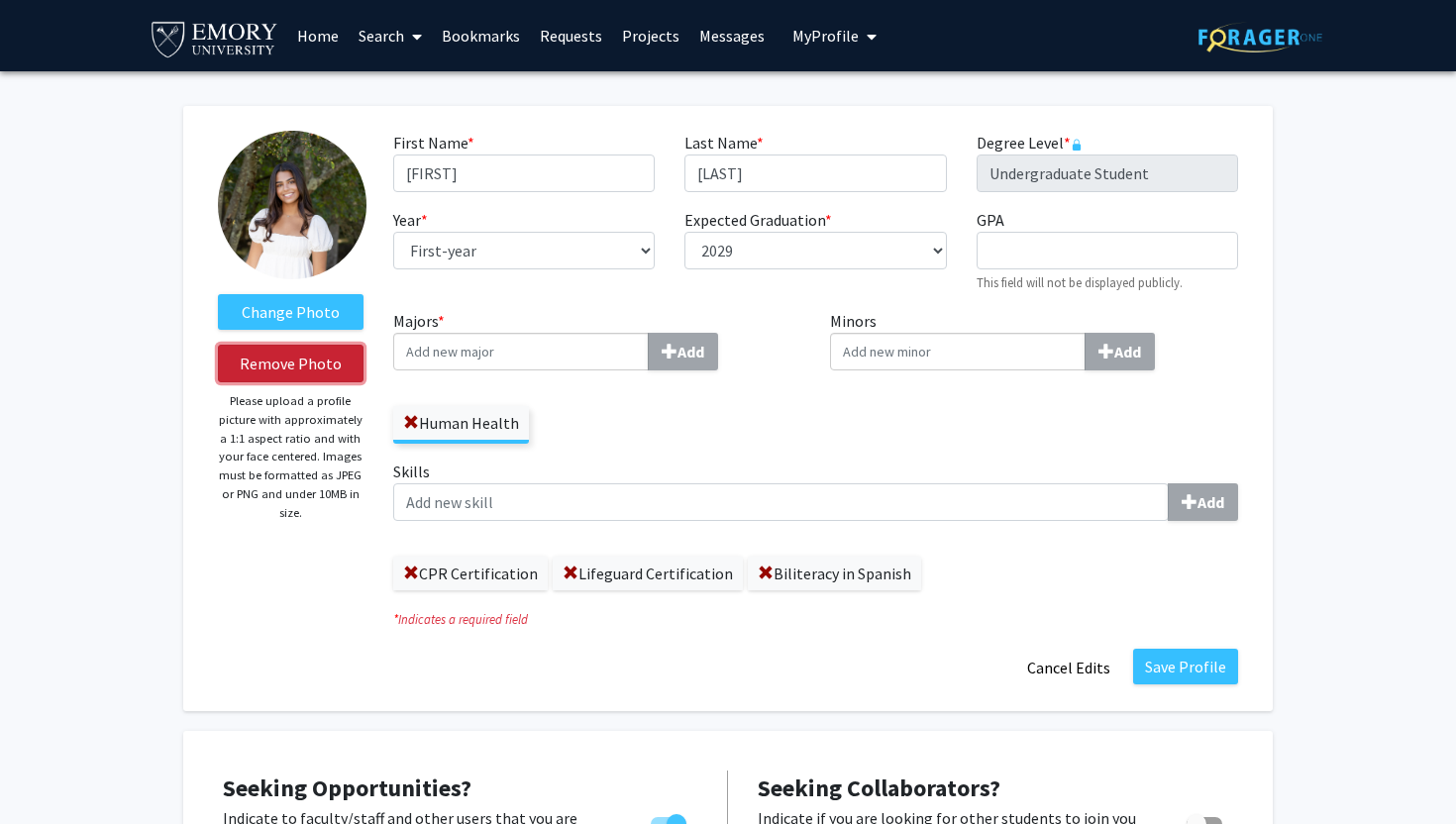 click on "Remove Photo" 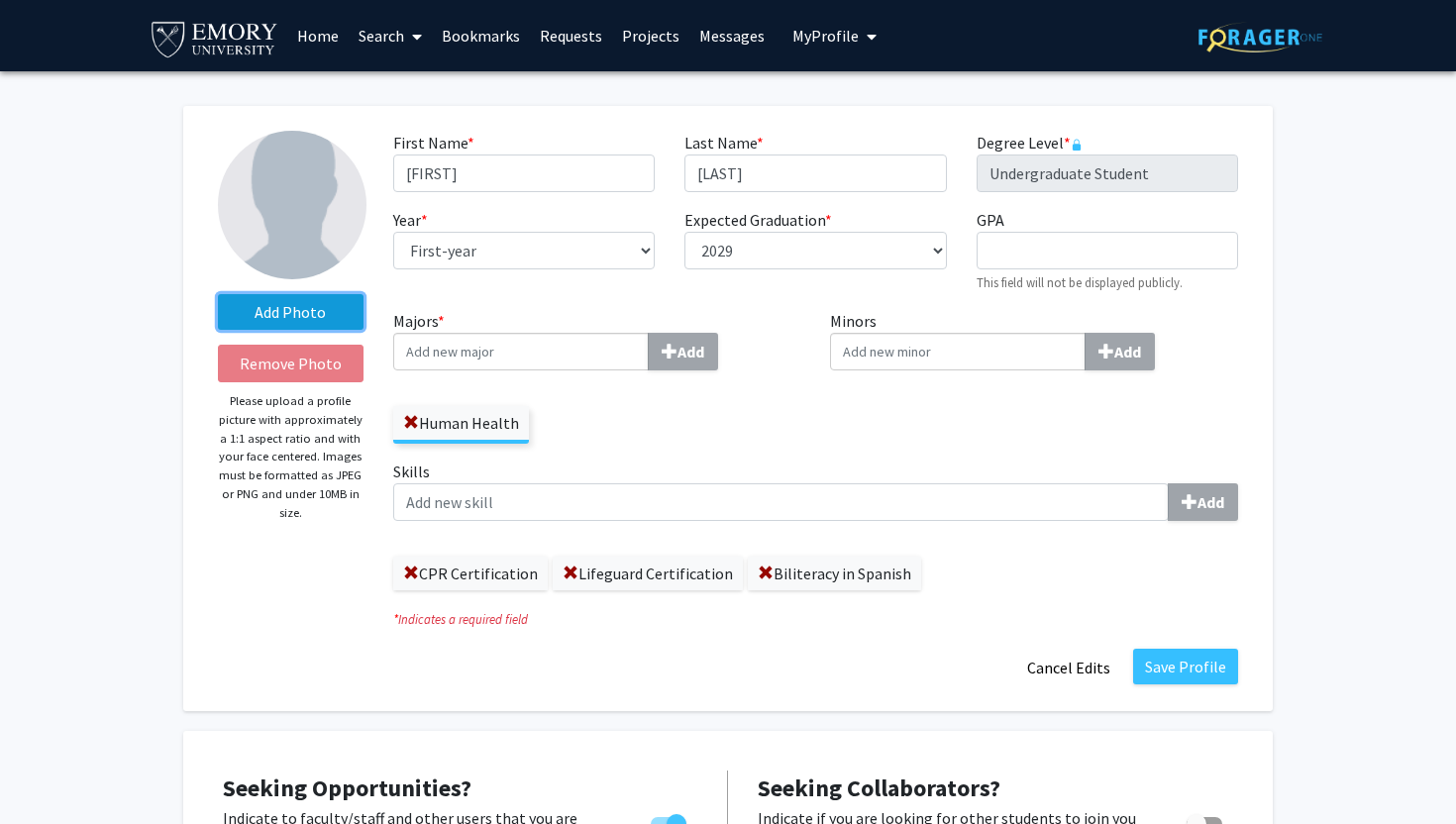 click on "Add Photo" 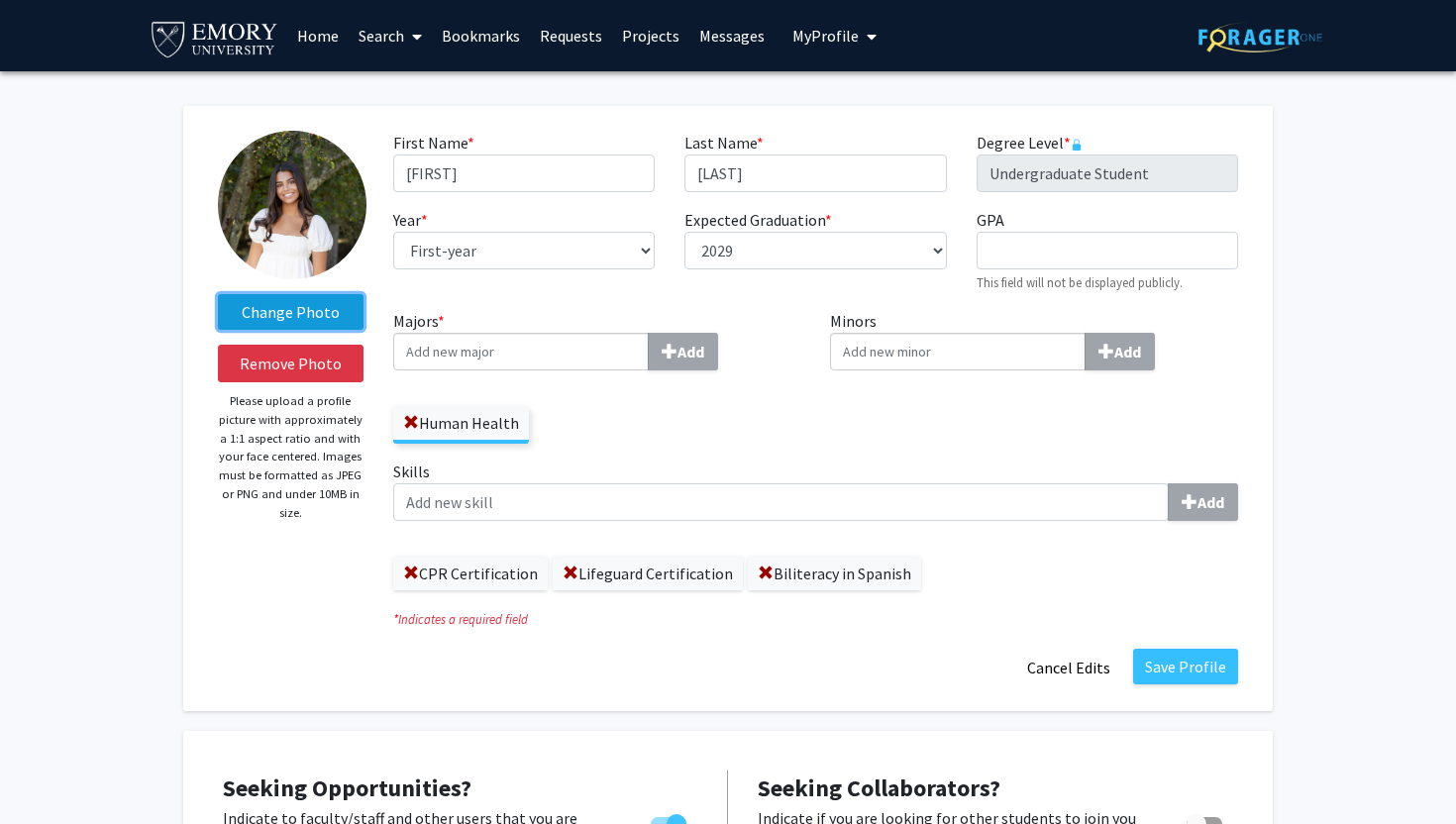 click on "Change Photo" 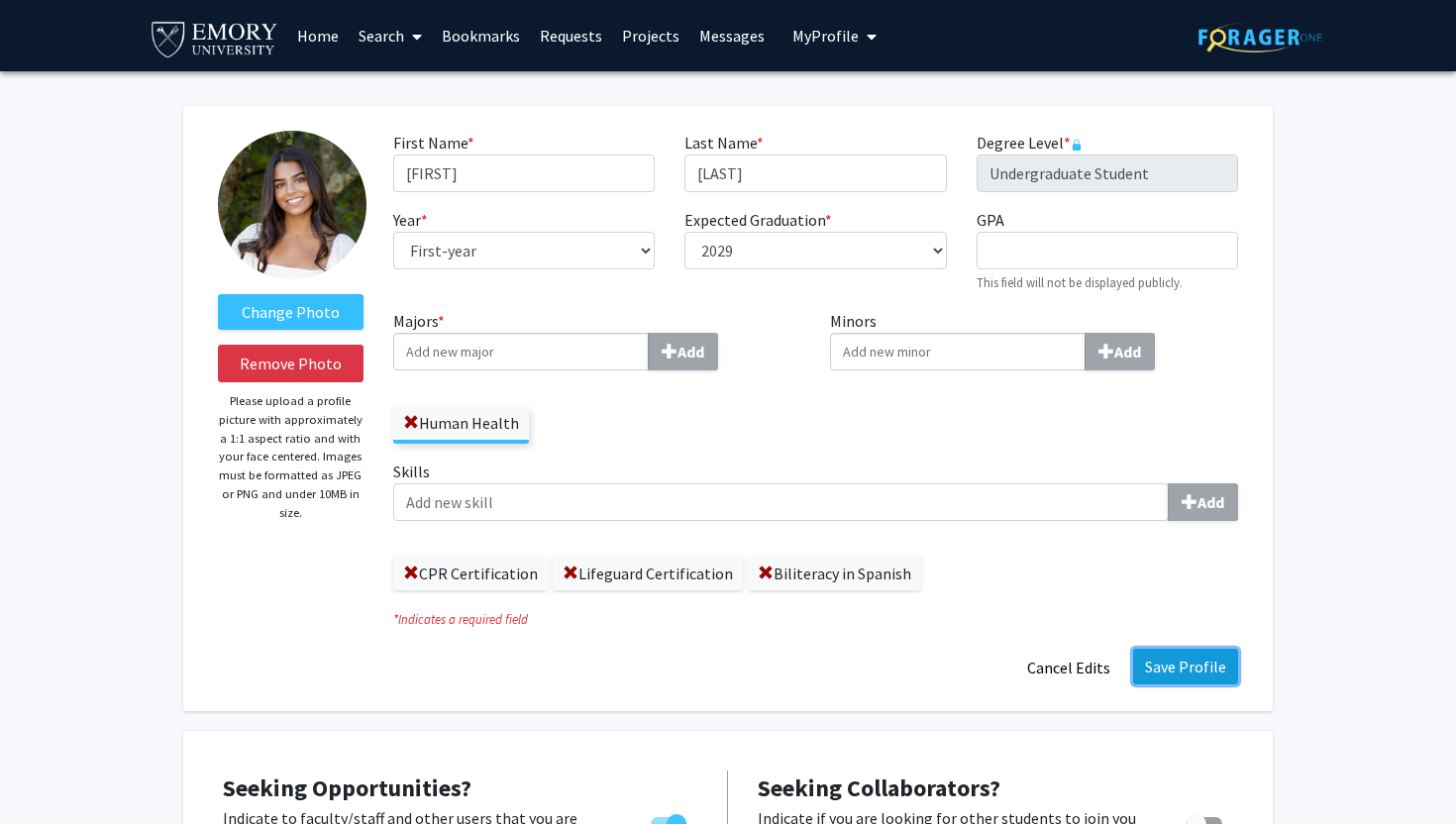 click on "Save Profile" 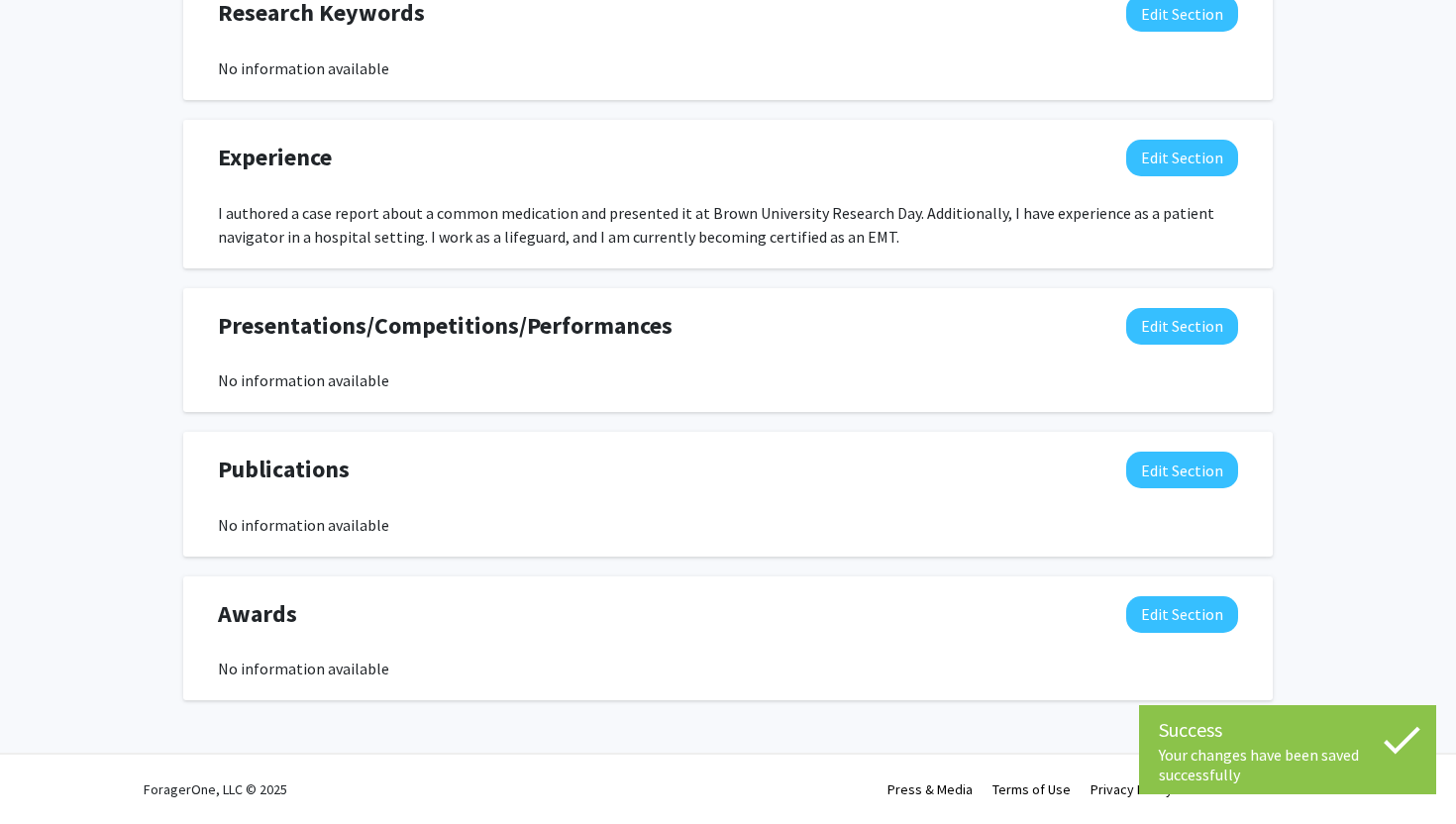 scroll, scrollTop: 0, scrollLeft: 0, axis: both 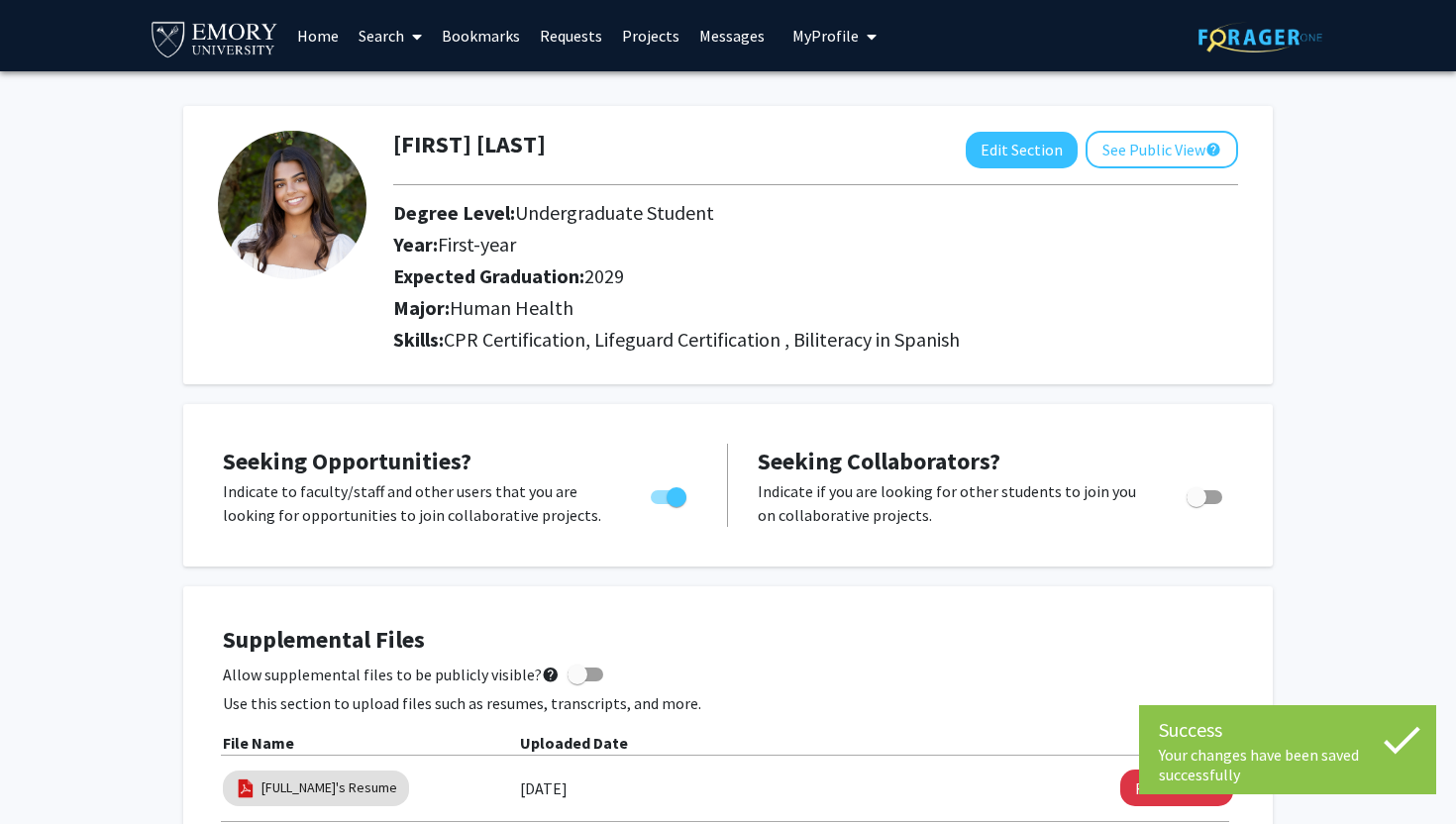 click on "Search" at bounding box center (390, 36) 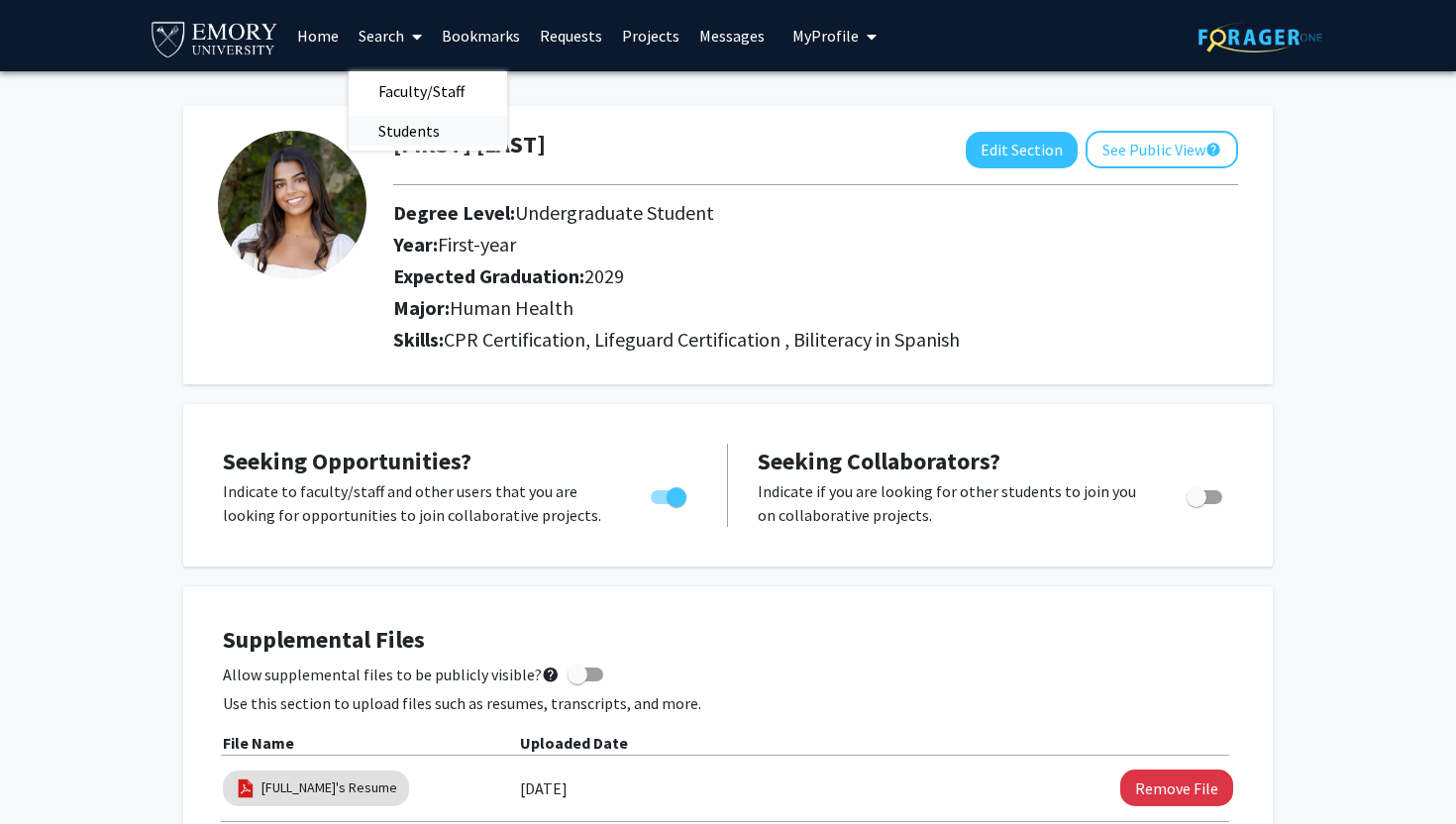 click on "Students" at bounding box center (409, 131) 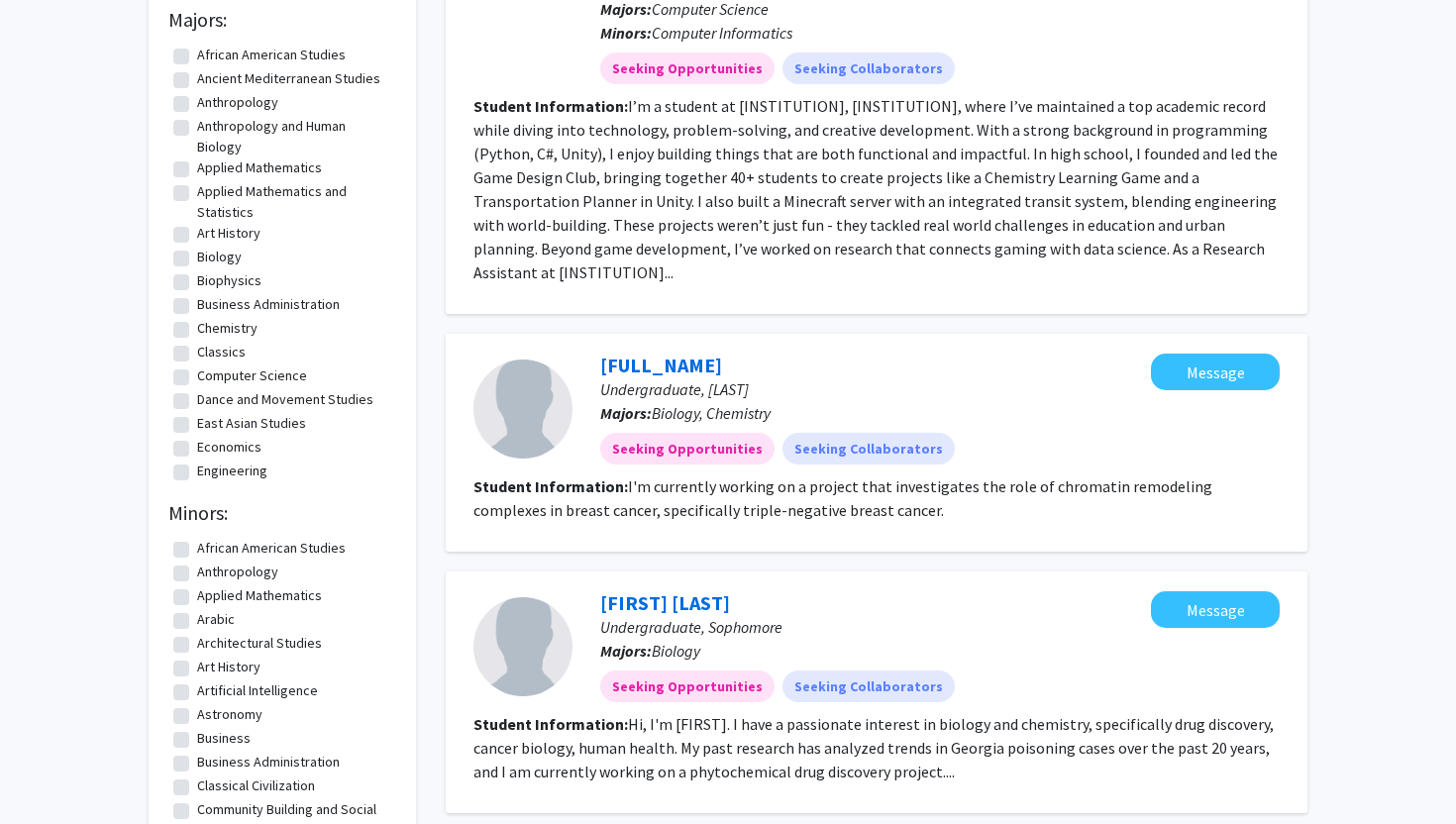 scroll, scrollTop: 0, scrollLeft: 0, axis: both 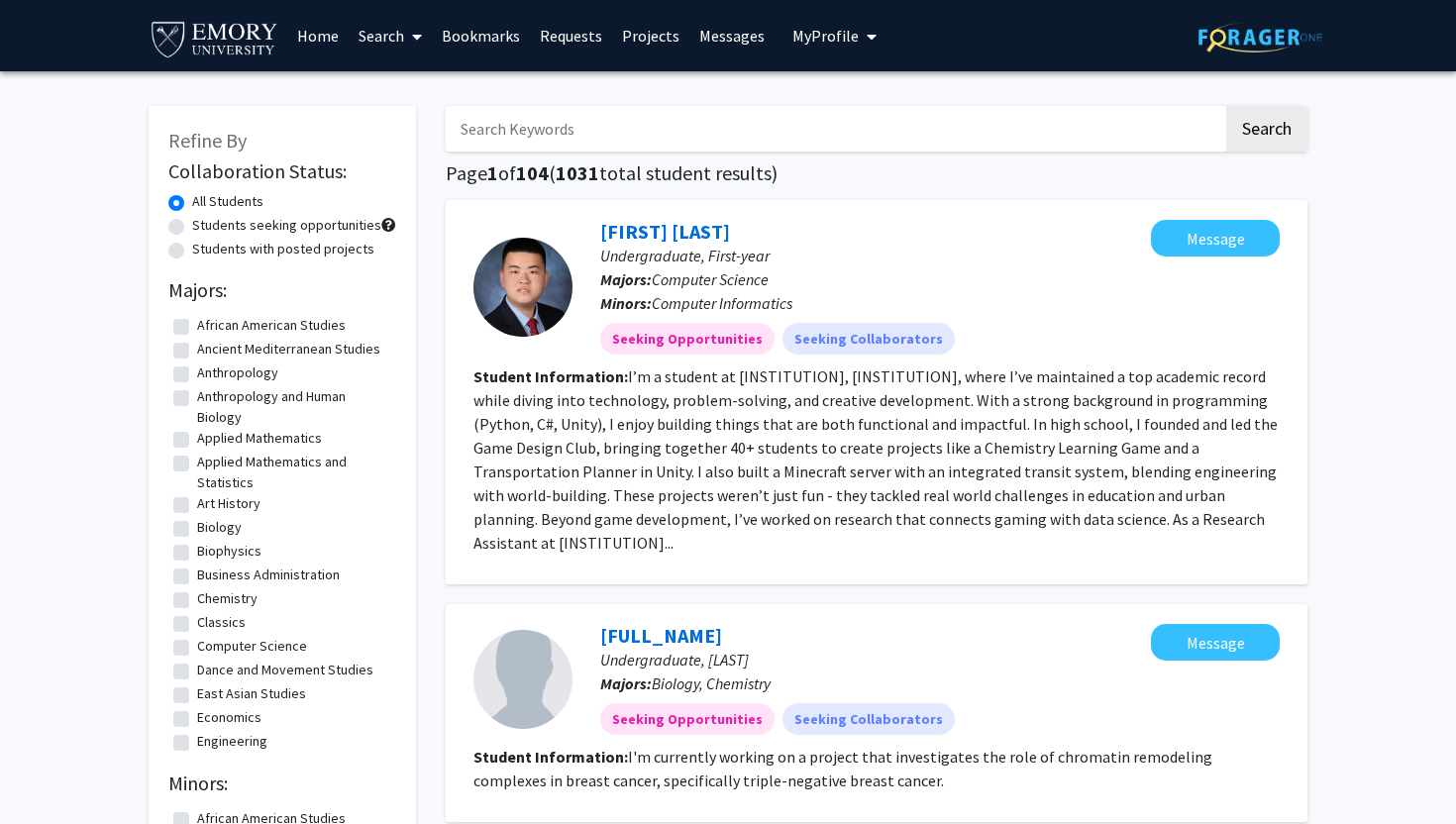 click on "My   Profile" at bounding box center (825, 36) 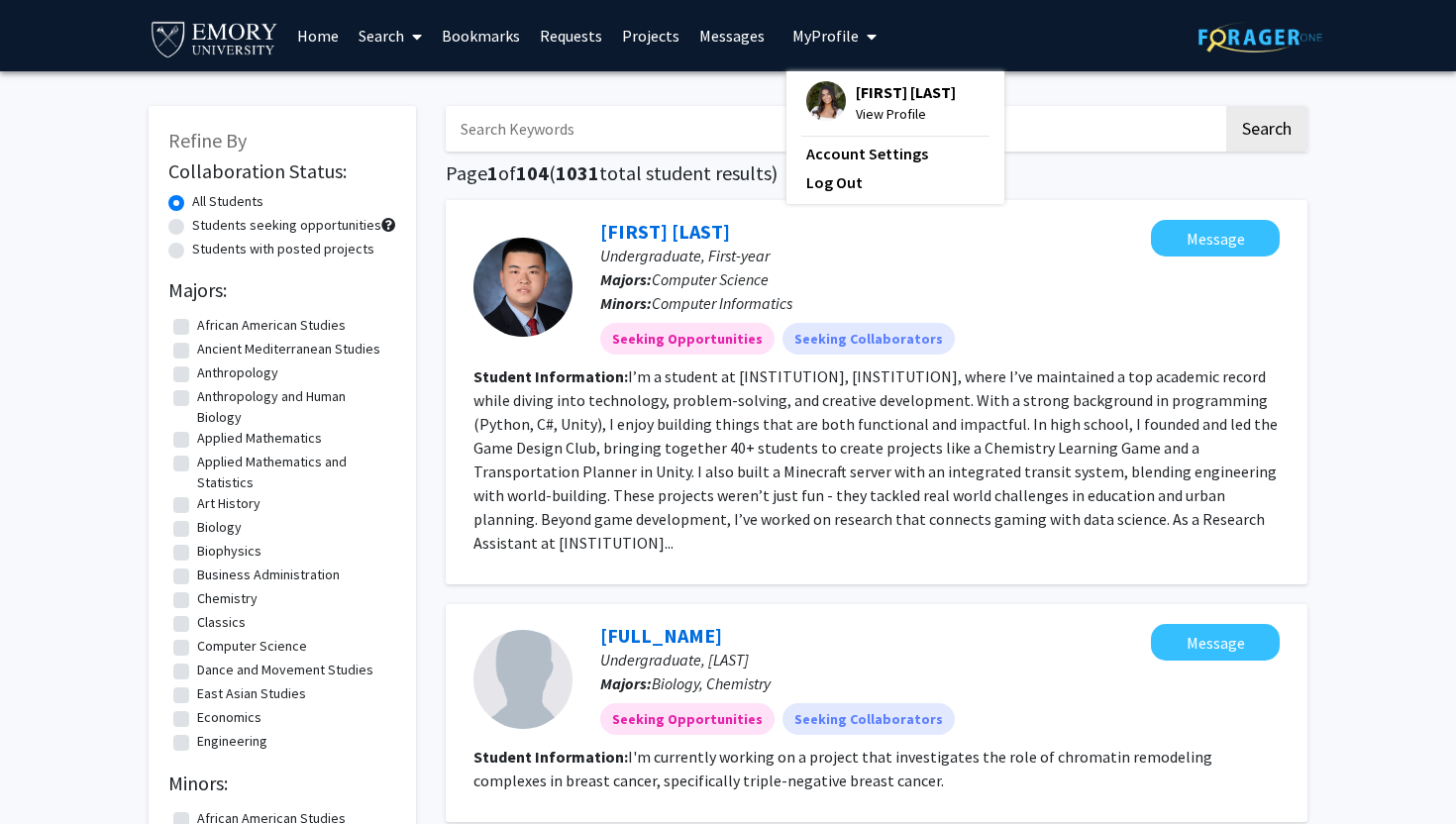 click at bounding box center [826, 103] 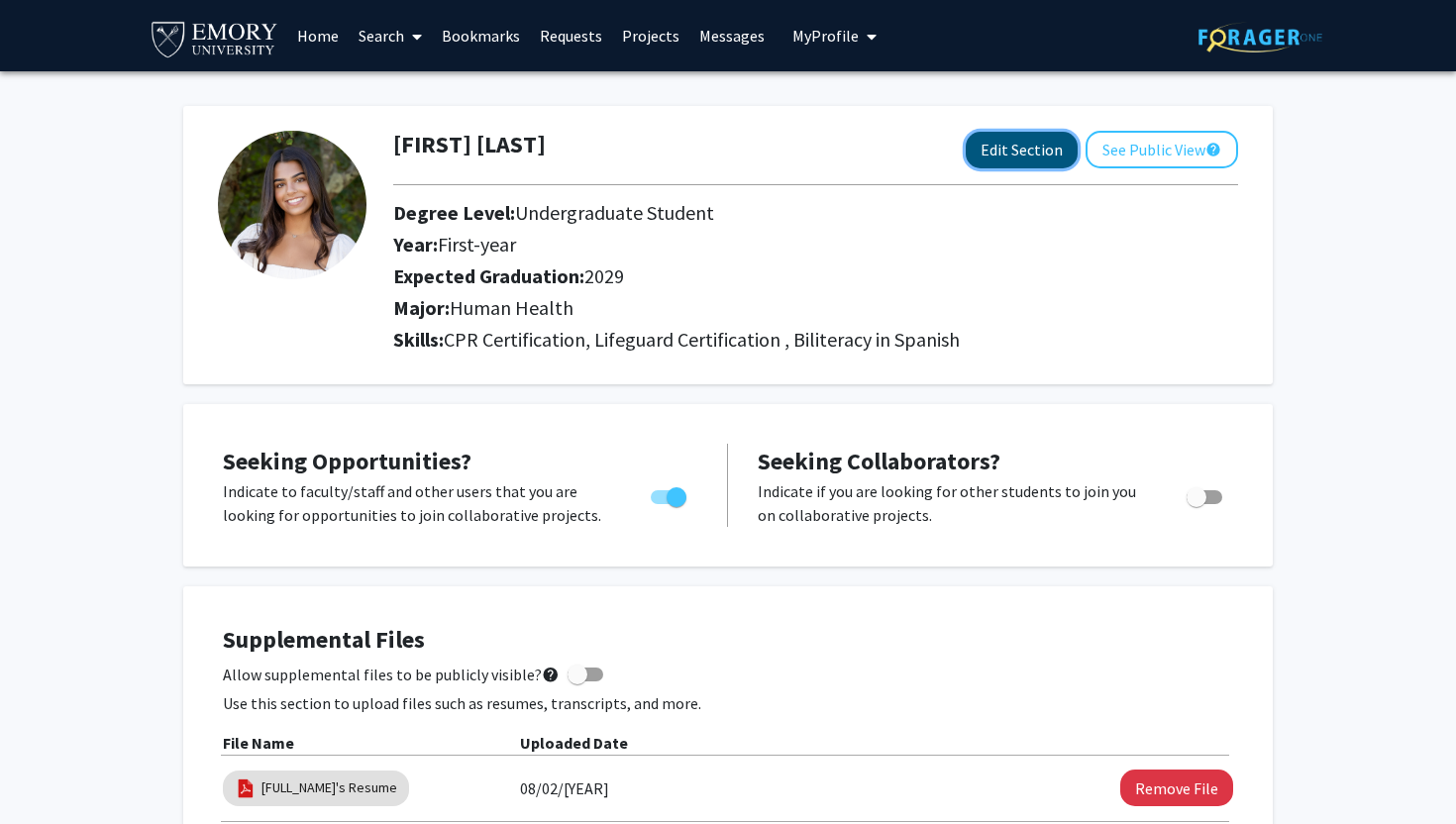 click on "Edit Section" 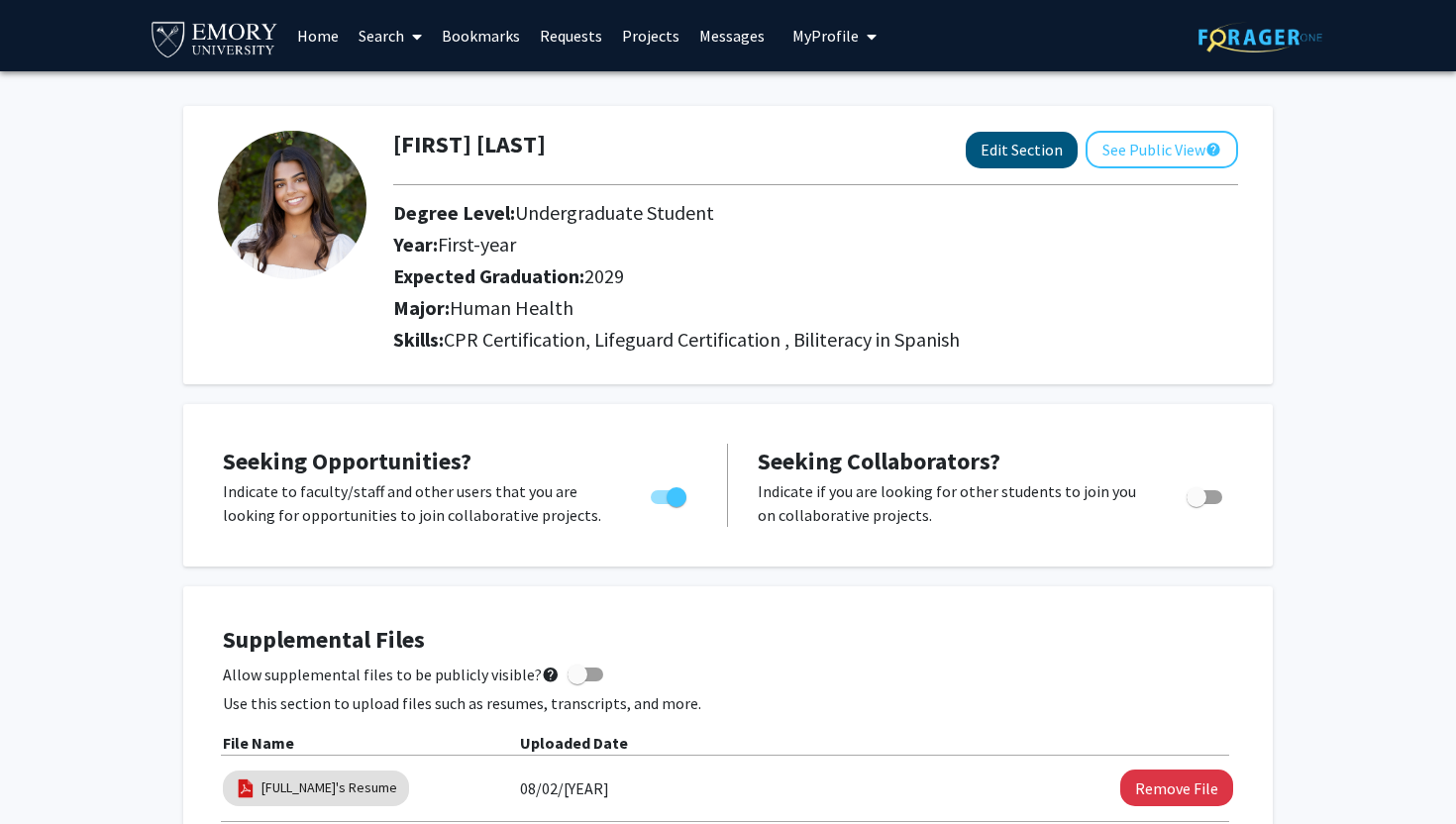 select on "first-year" 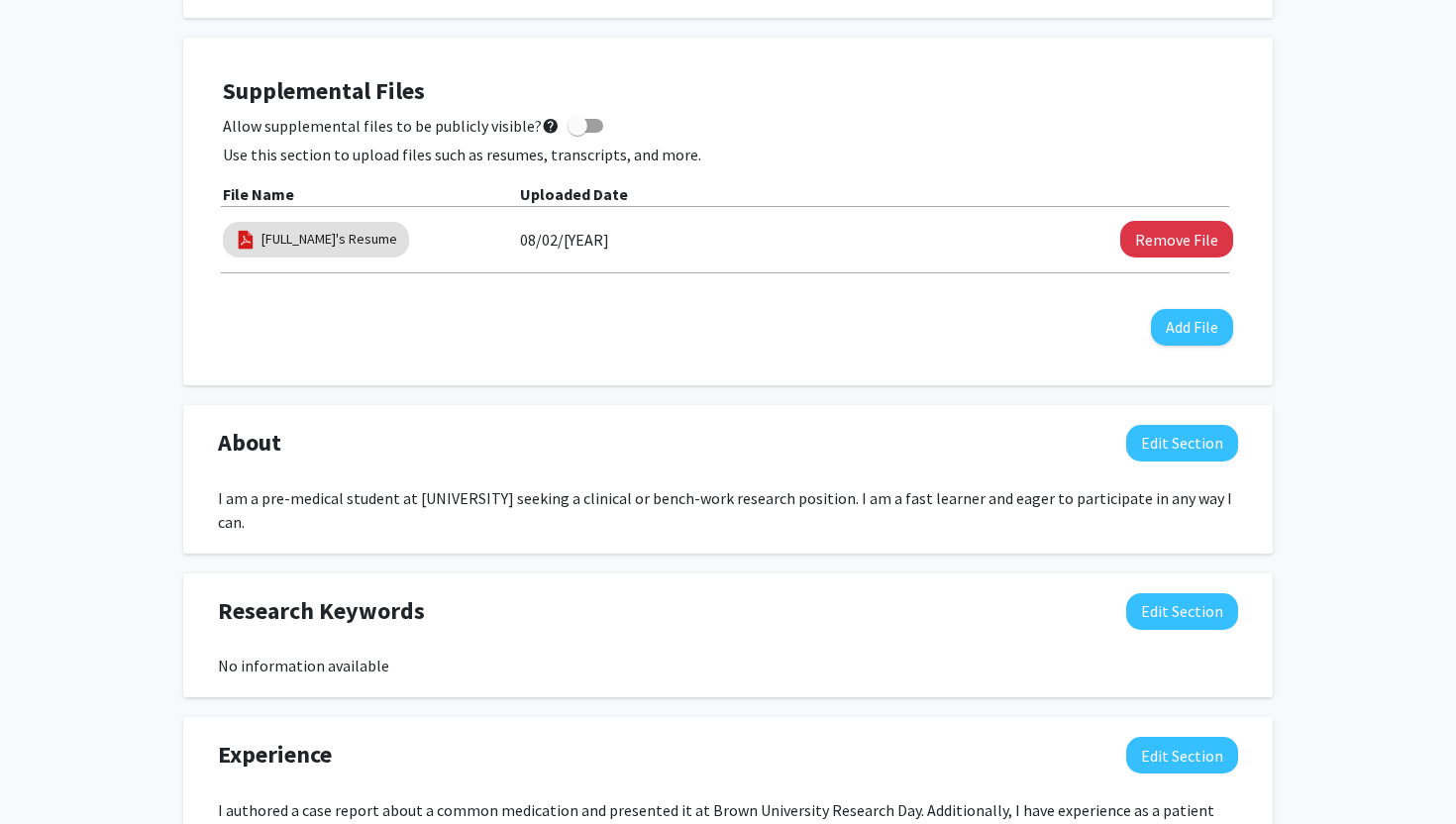 scroll, scrollTop: 1179, scrollLeft: 0, axis: vertical 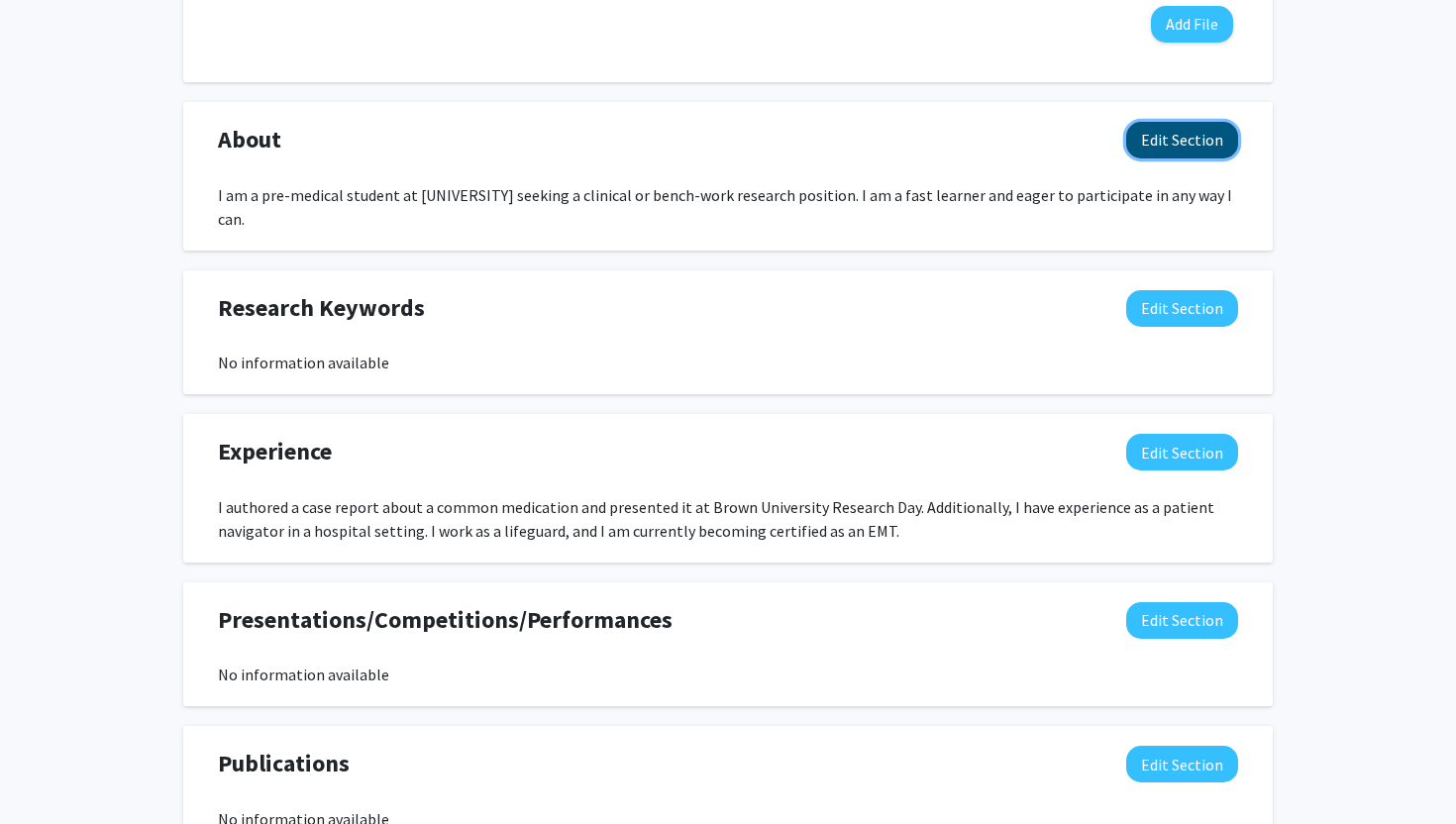 click on "Edit Section" 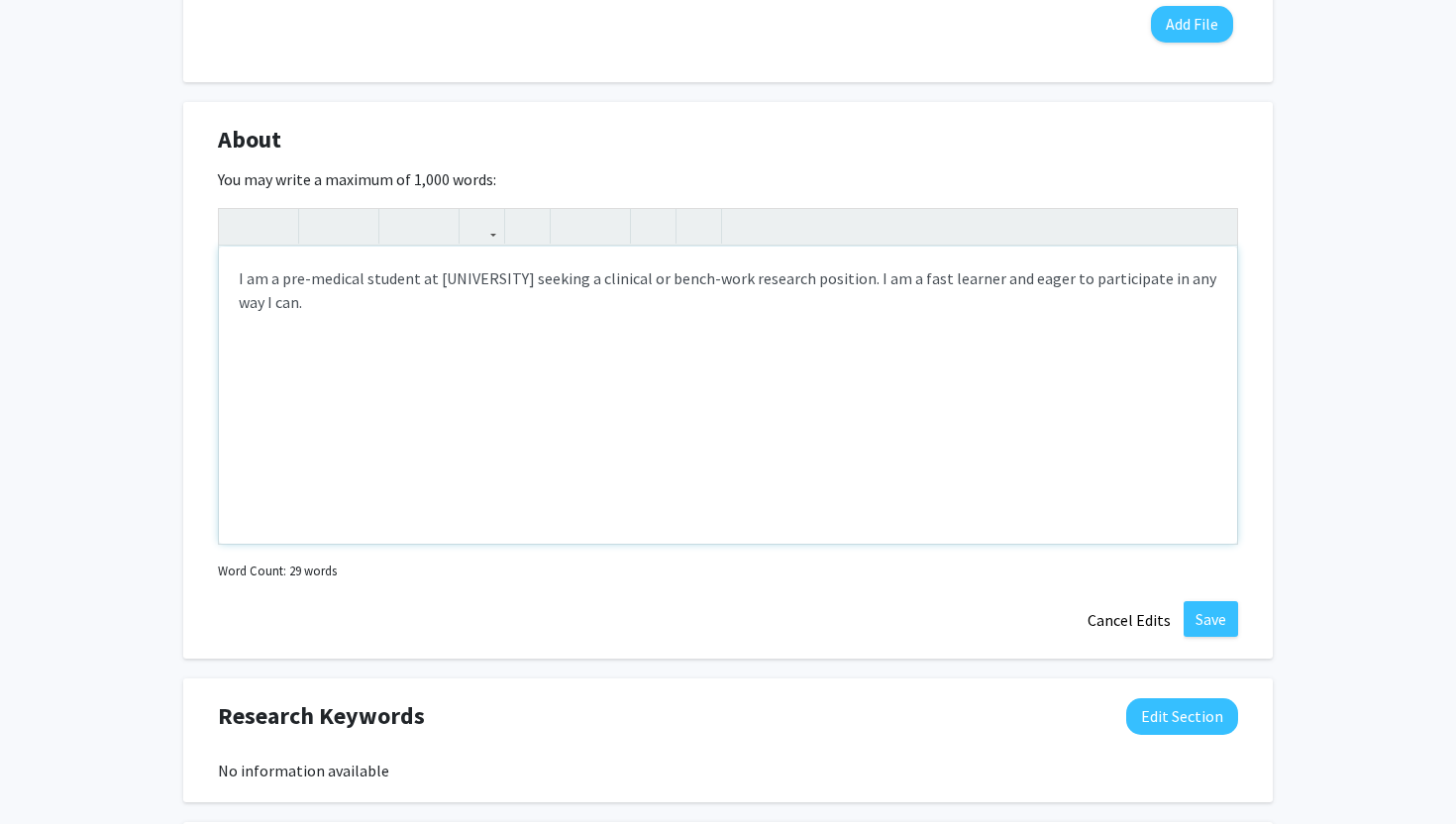 click on "I am a pre-medical student at [UNIVERSITY] seeking a clinical or bench-work research position. I am a fast learner and eager to participate in any way I can." at bounding box center (728, 395) 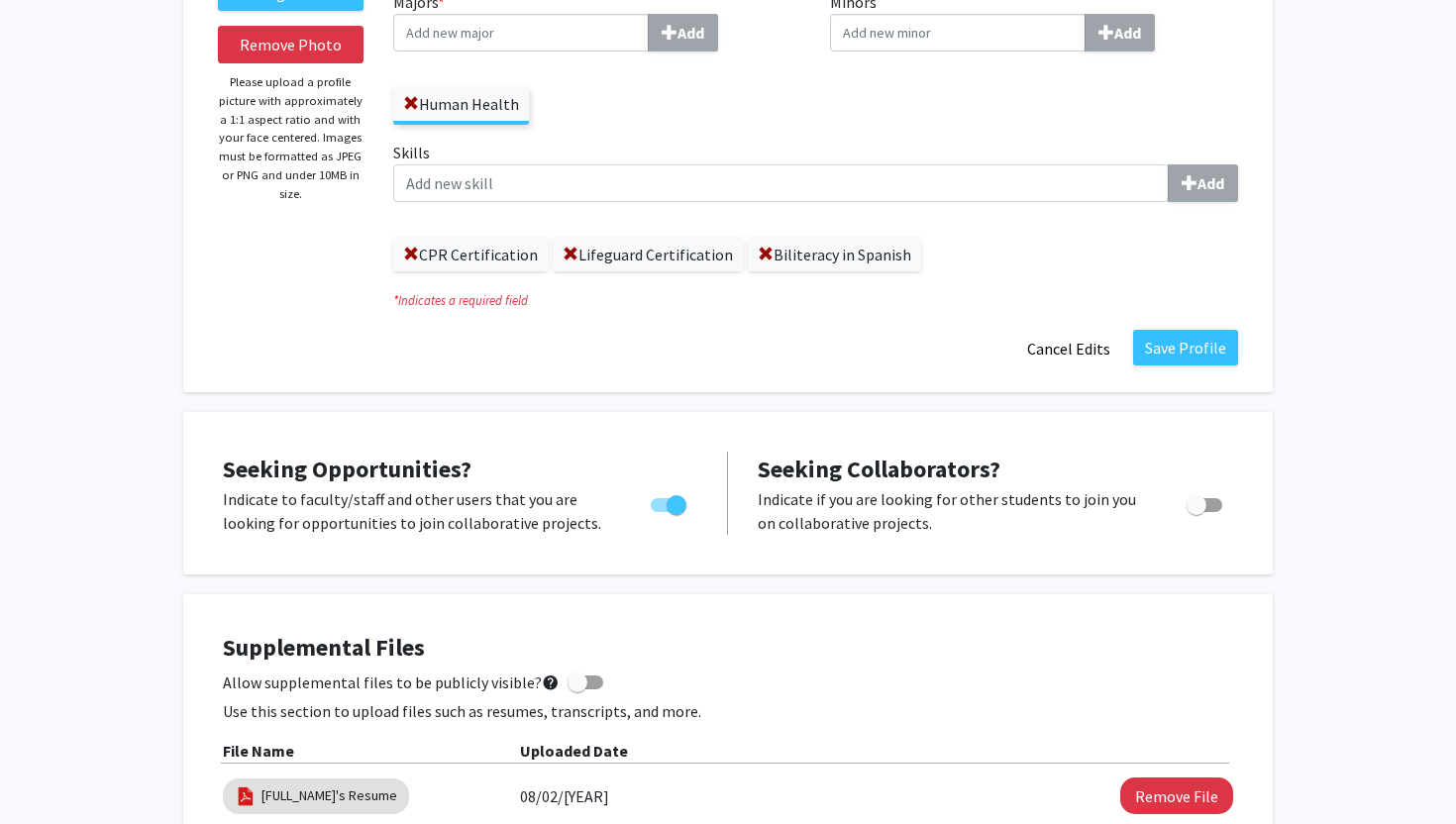 scroll, scrollTop: 584, scrollLeft: 0, axis: vertical 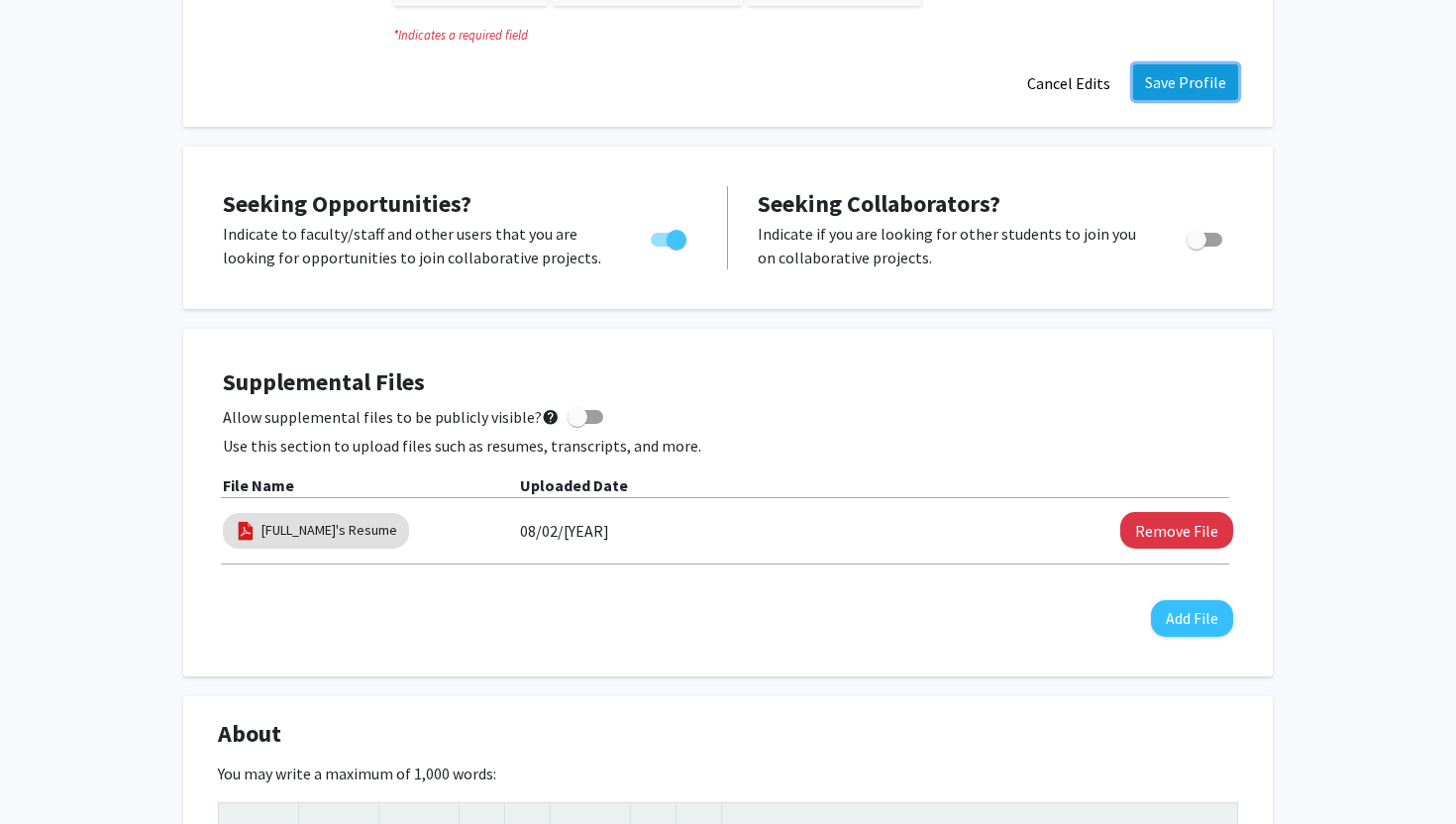 click on "Save Profile" 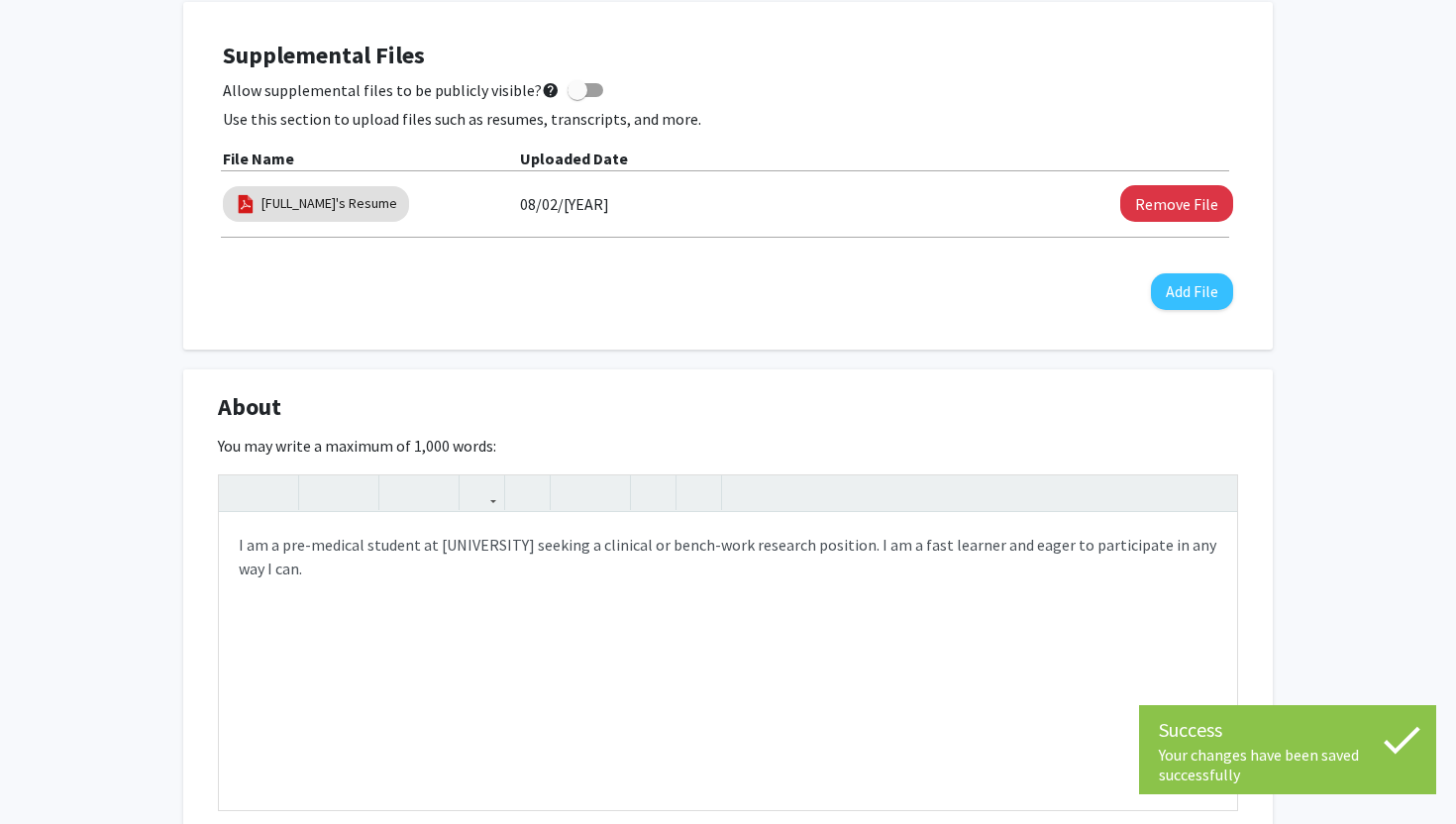 scroll, scrollTop: 0, scrollLeft: 0, axis: both 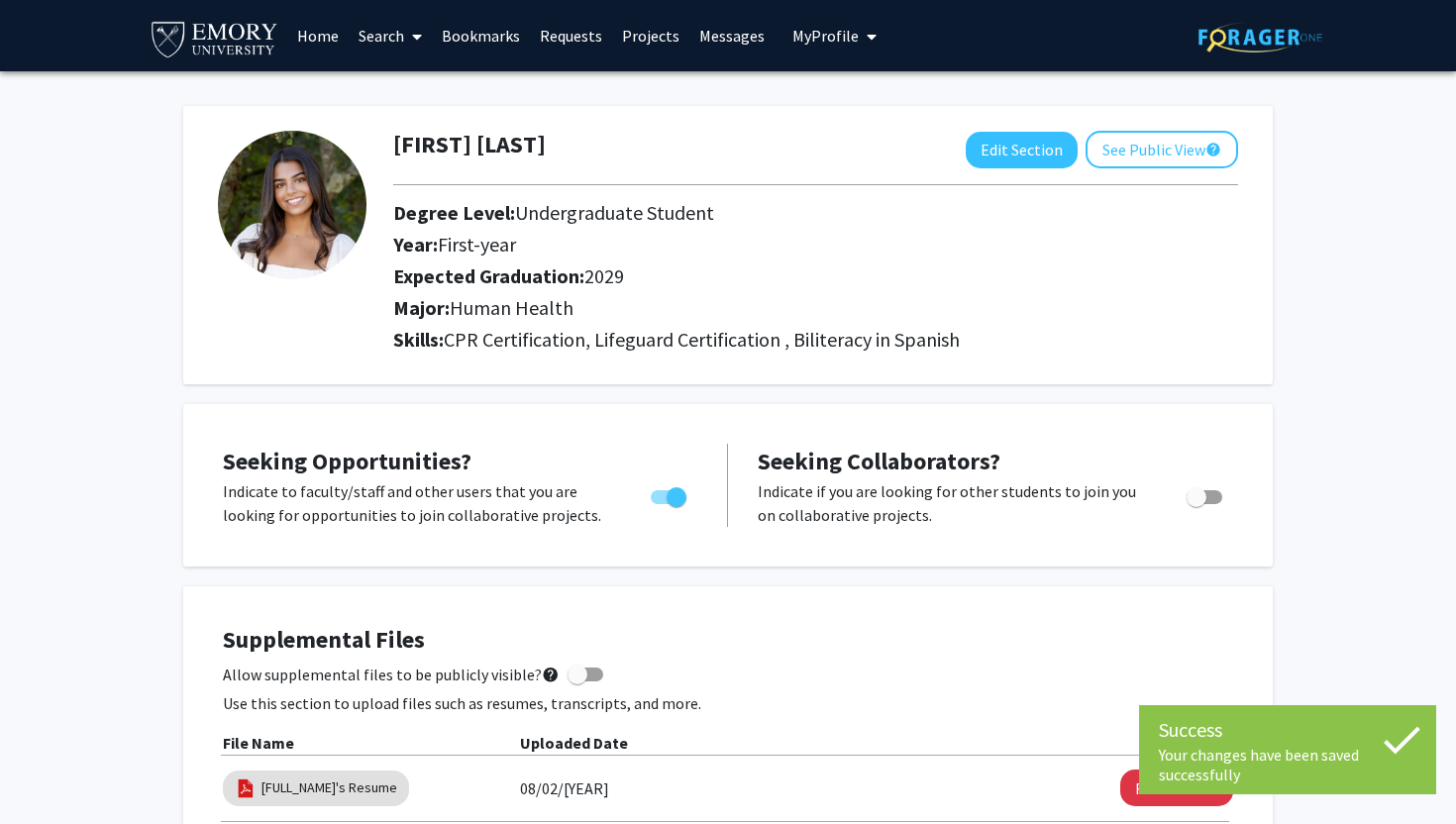 click on "Search" at bounding box center [390, 36] 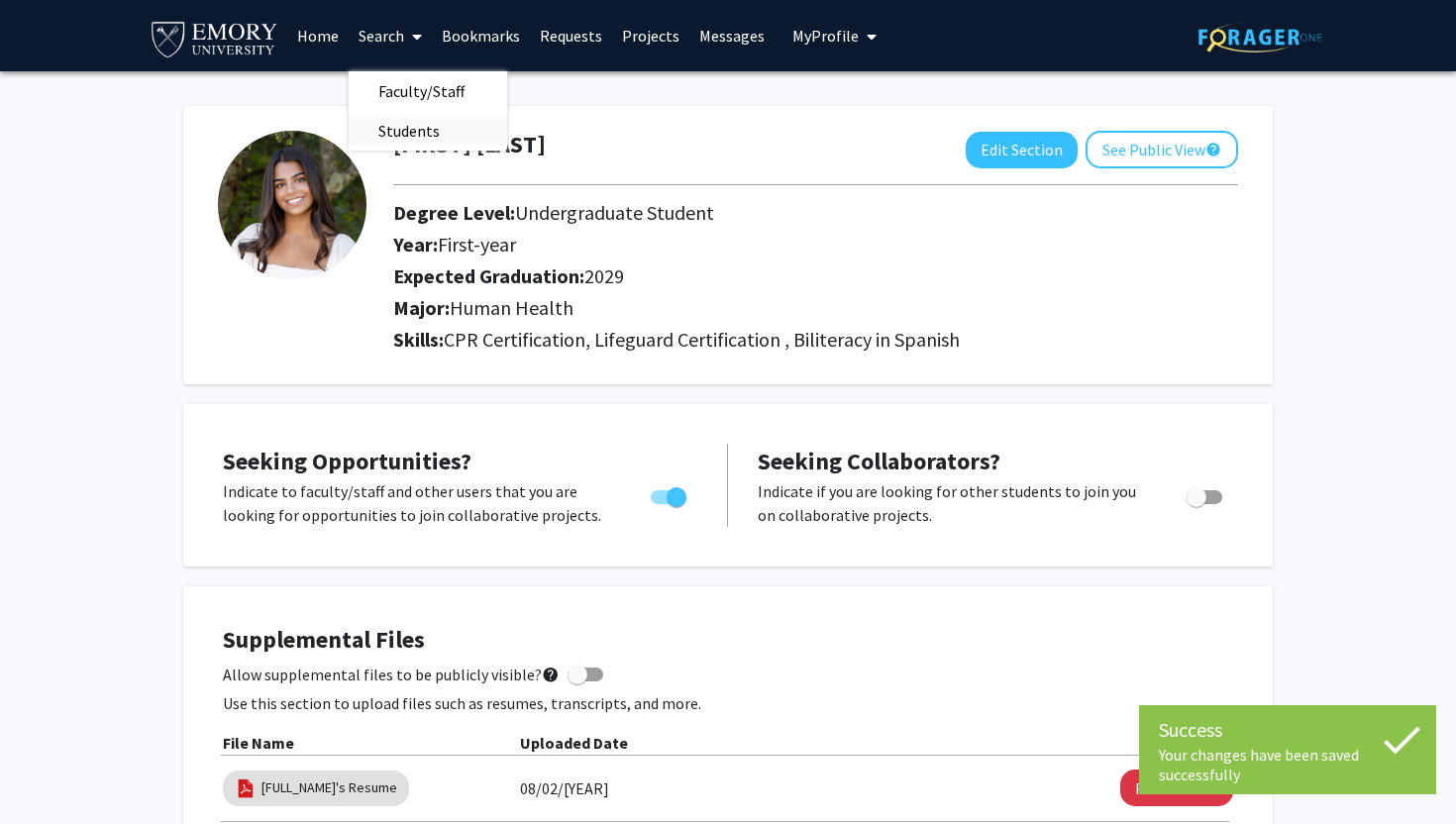 click on "Students" at bounding box center [409, 131] 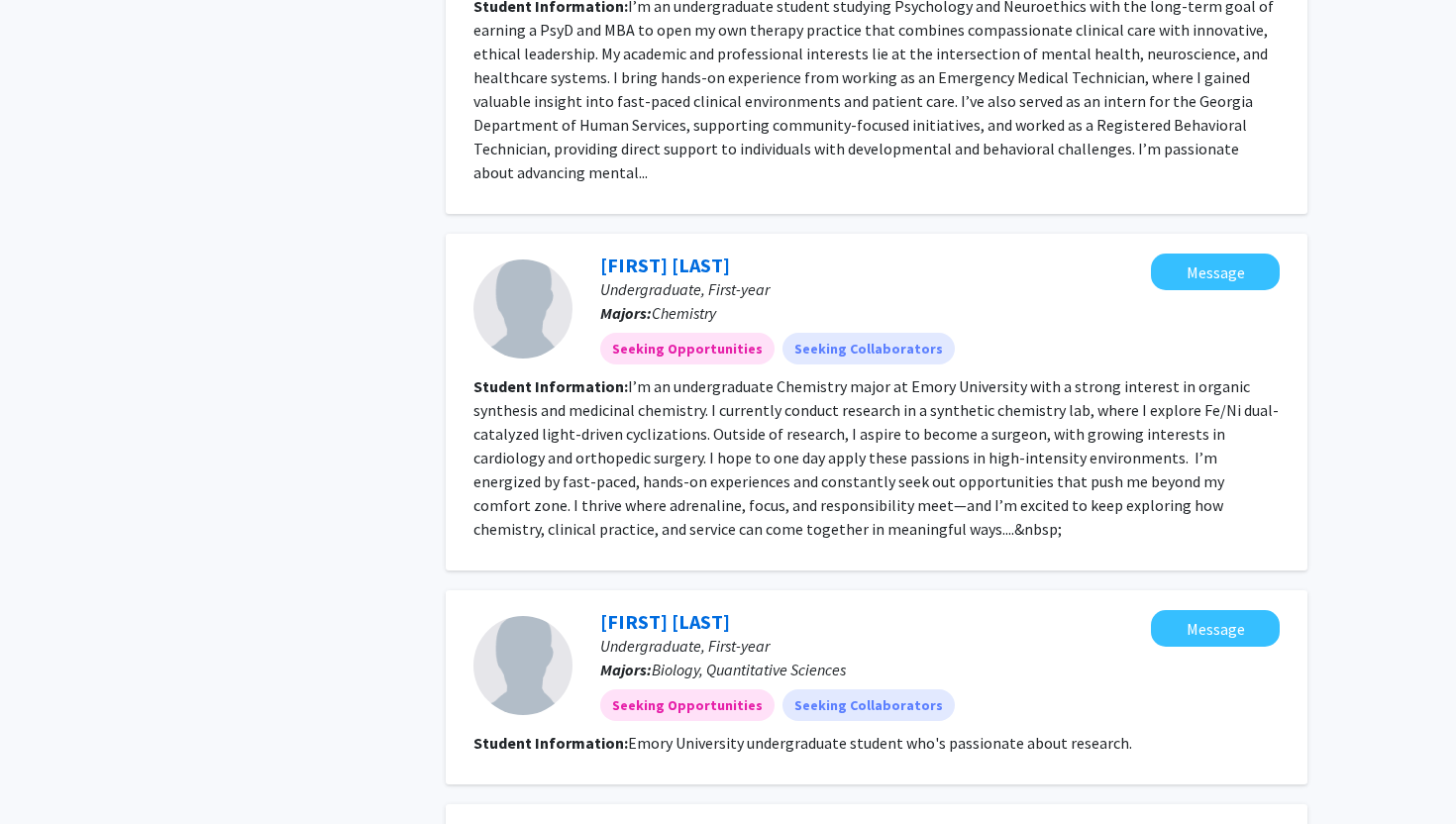 scroll, scrollTop: 1952, scrollLeft: 0, axis: vertical 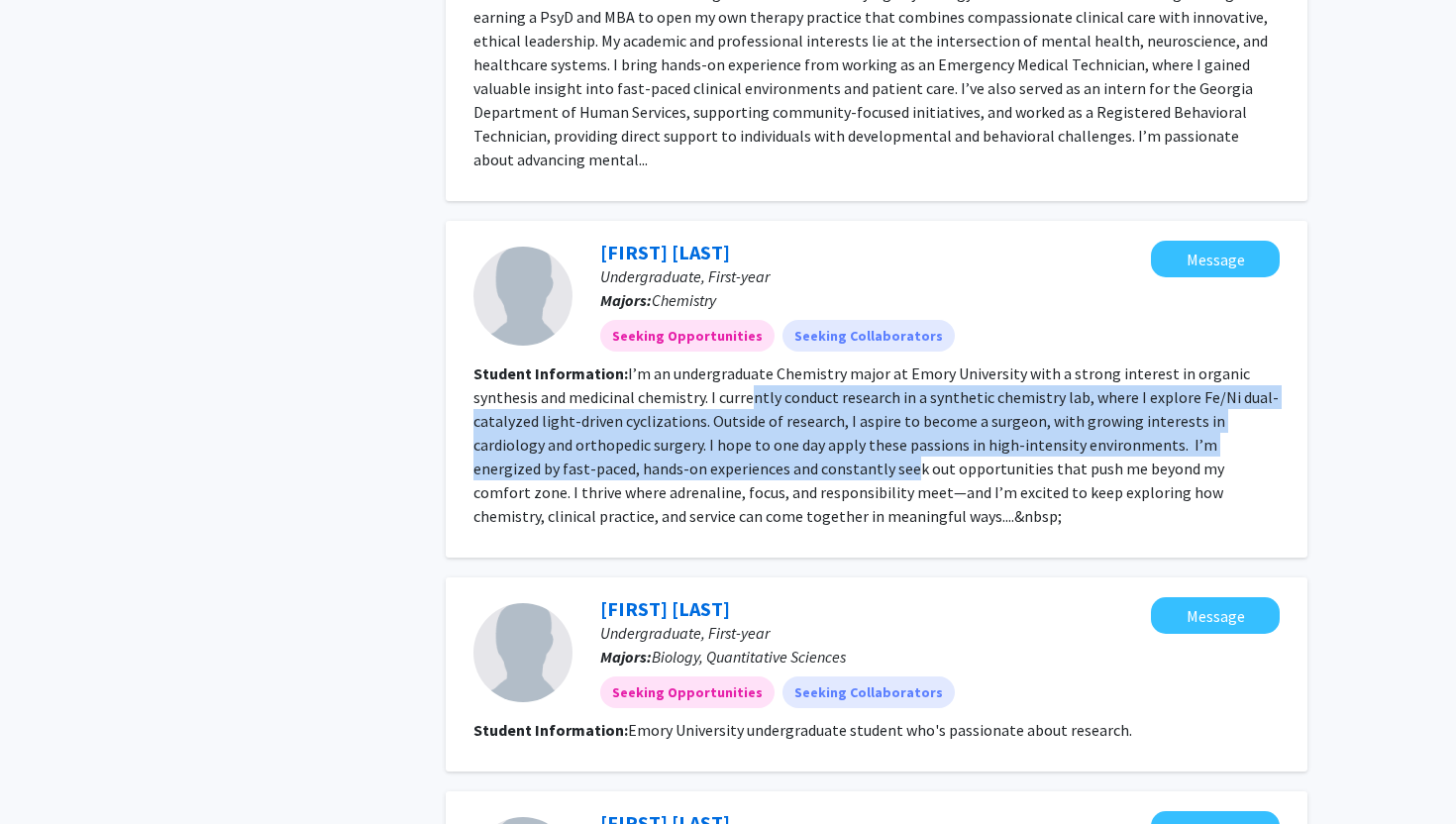 drag, startPoint x: 752, startPoint y: 338, endPoint x: 792, endPoint y: 429, distance: 99.40322 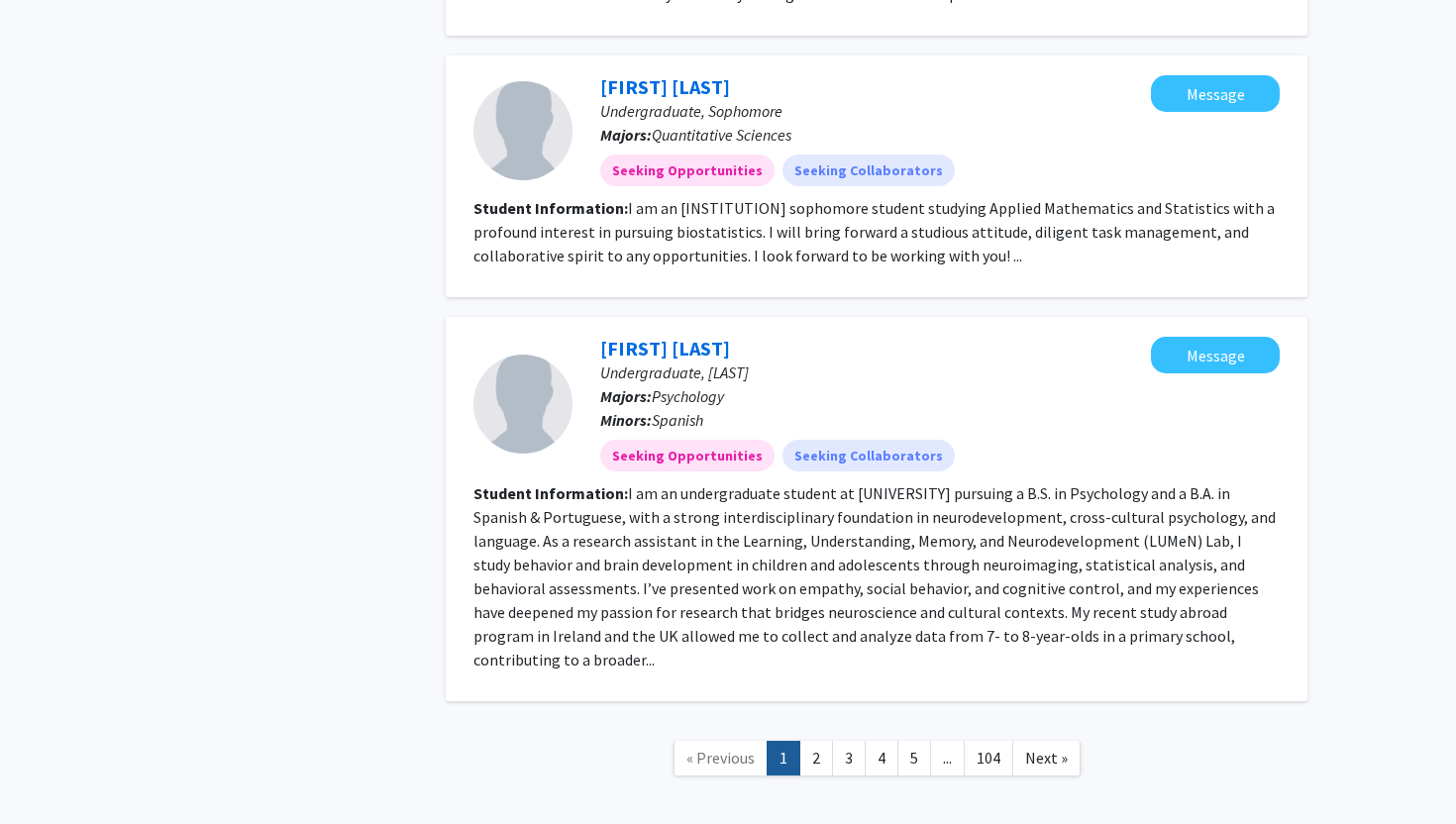 scroll, scrollTop: 2713, scrollLeft: 0, axis: vertical 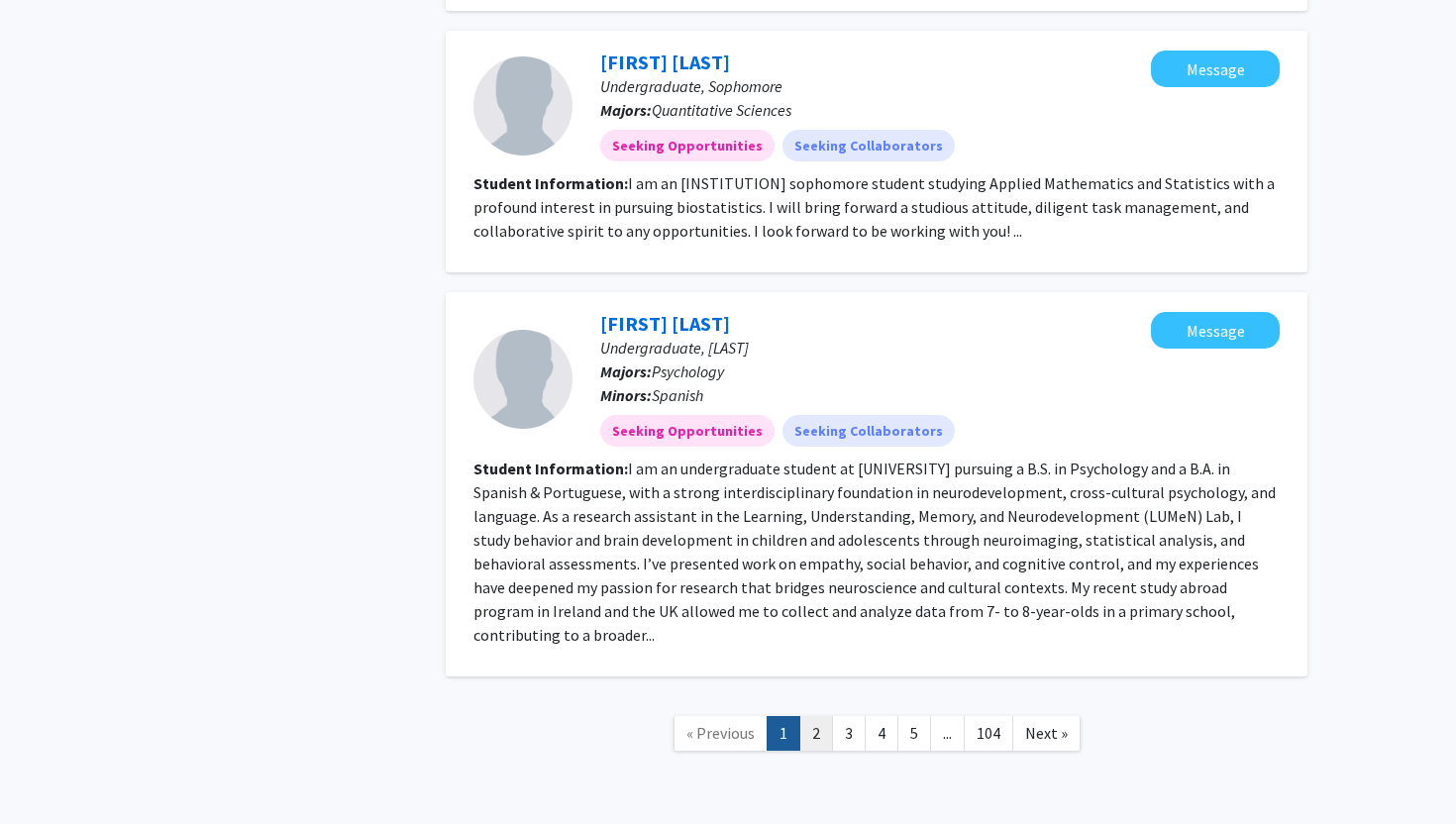 click on "2" 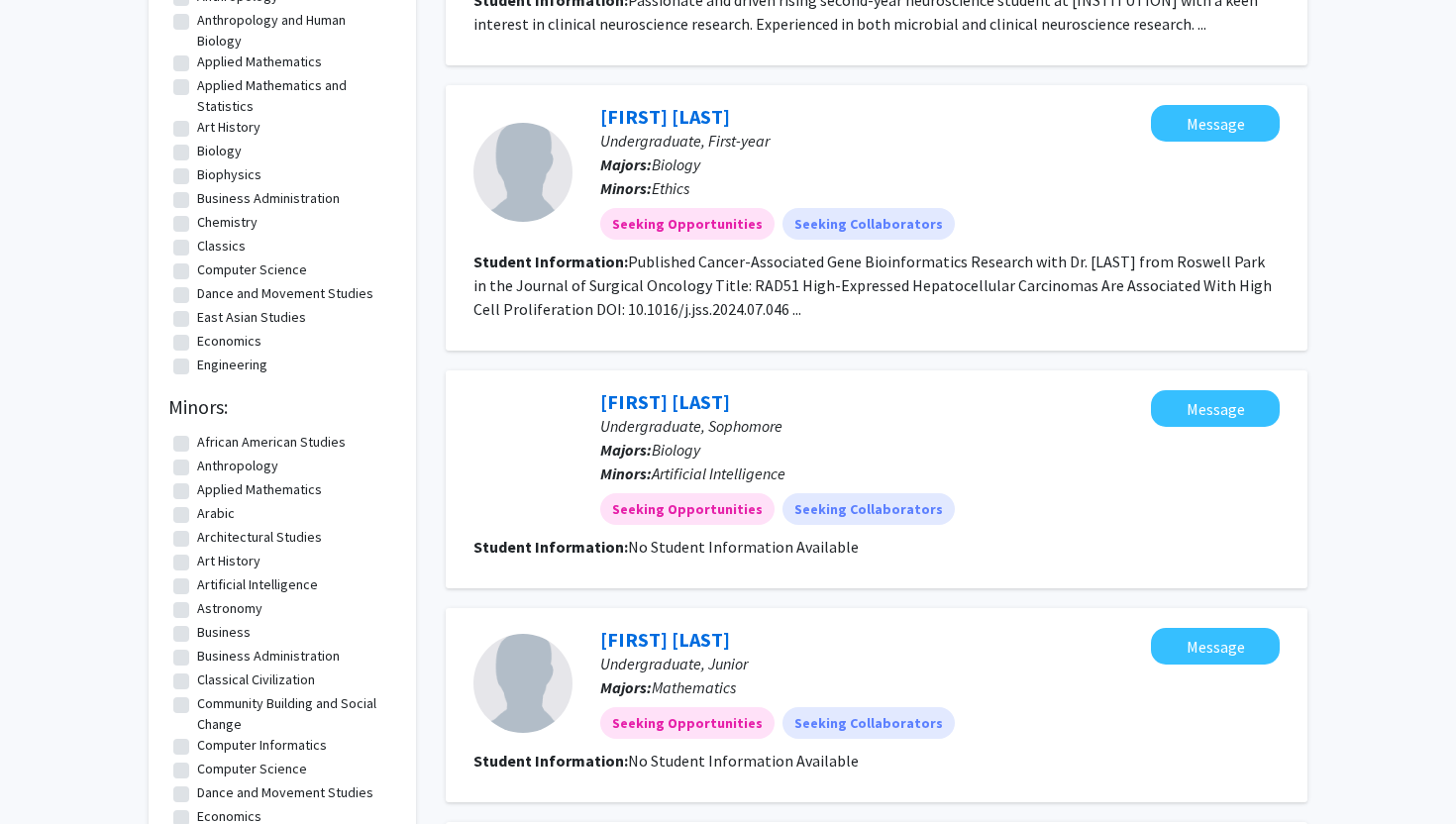 scroll, scrollTop: 0, scrollLeft: 0, axis: both 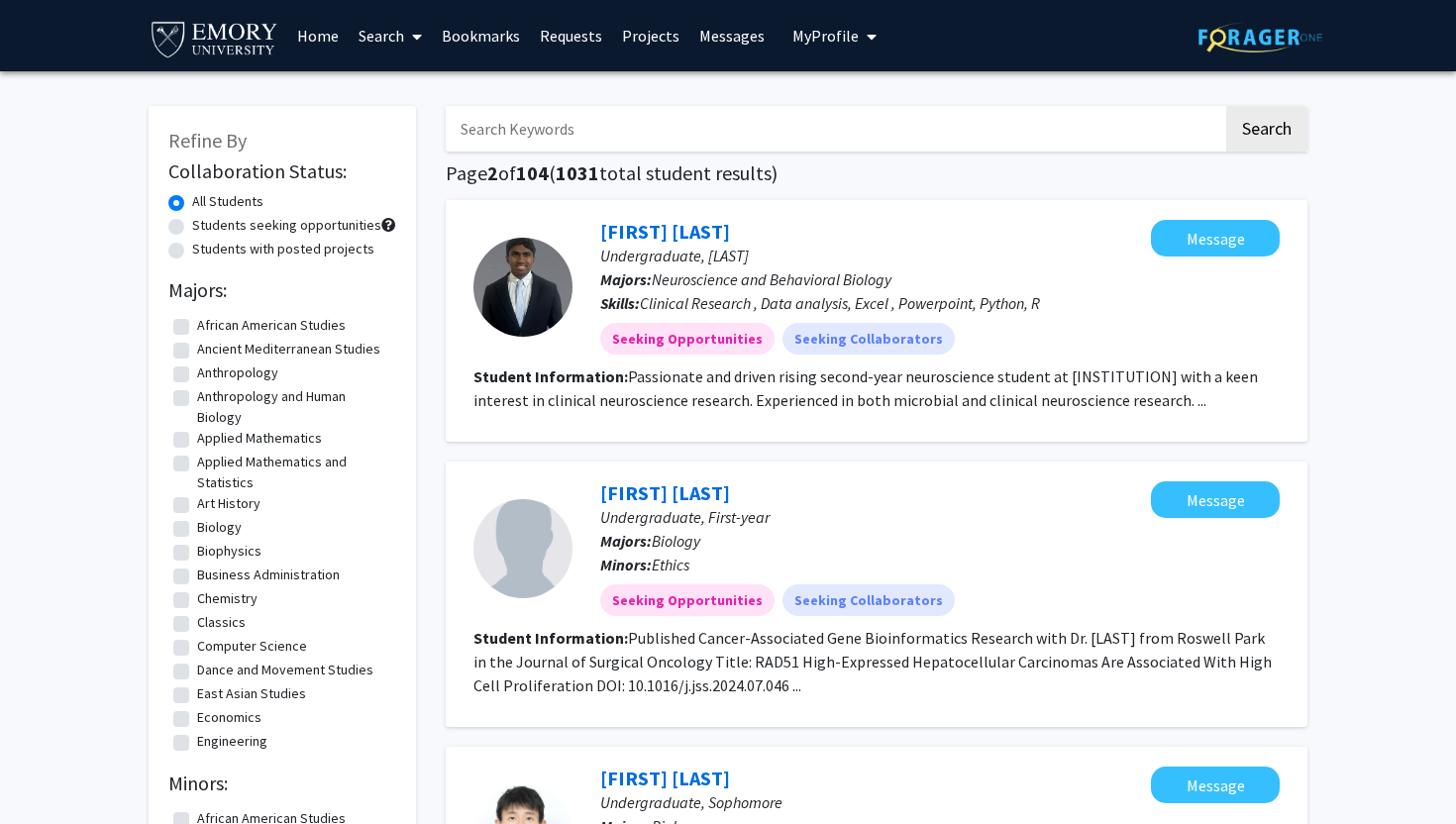 click on "Search" at bounding box center (390, 36) 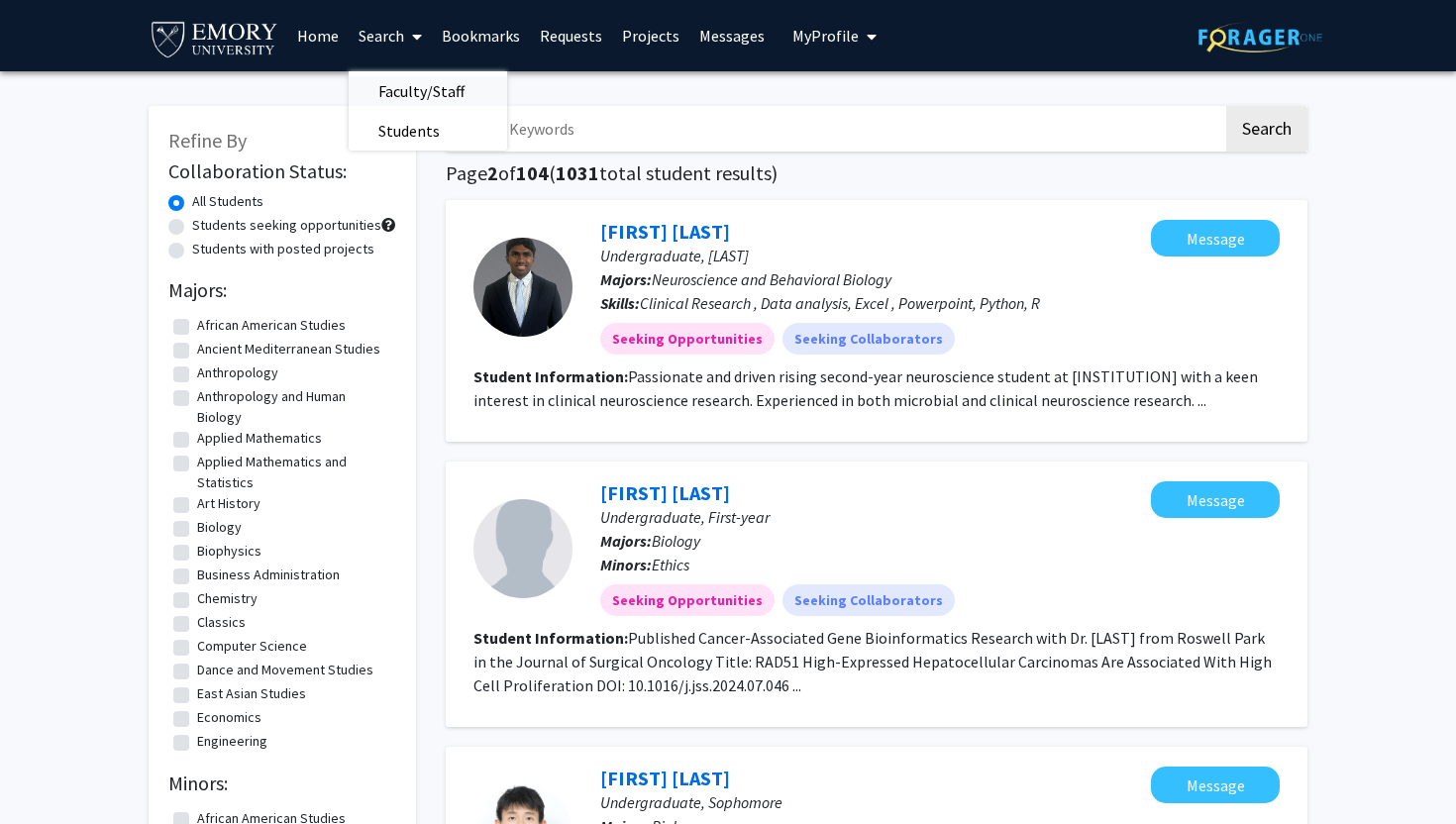 click on "Faculty/Staff" at bounding box center [421, 91] 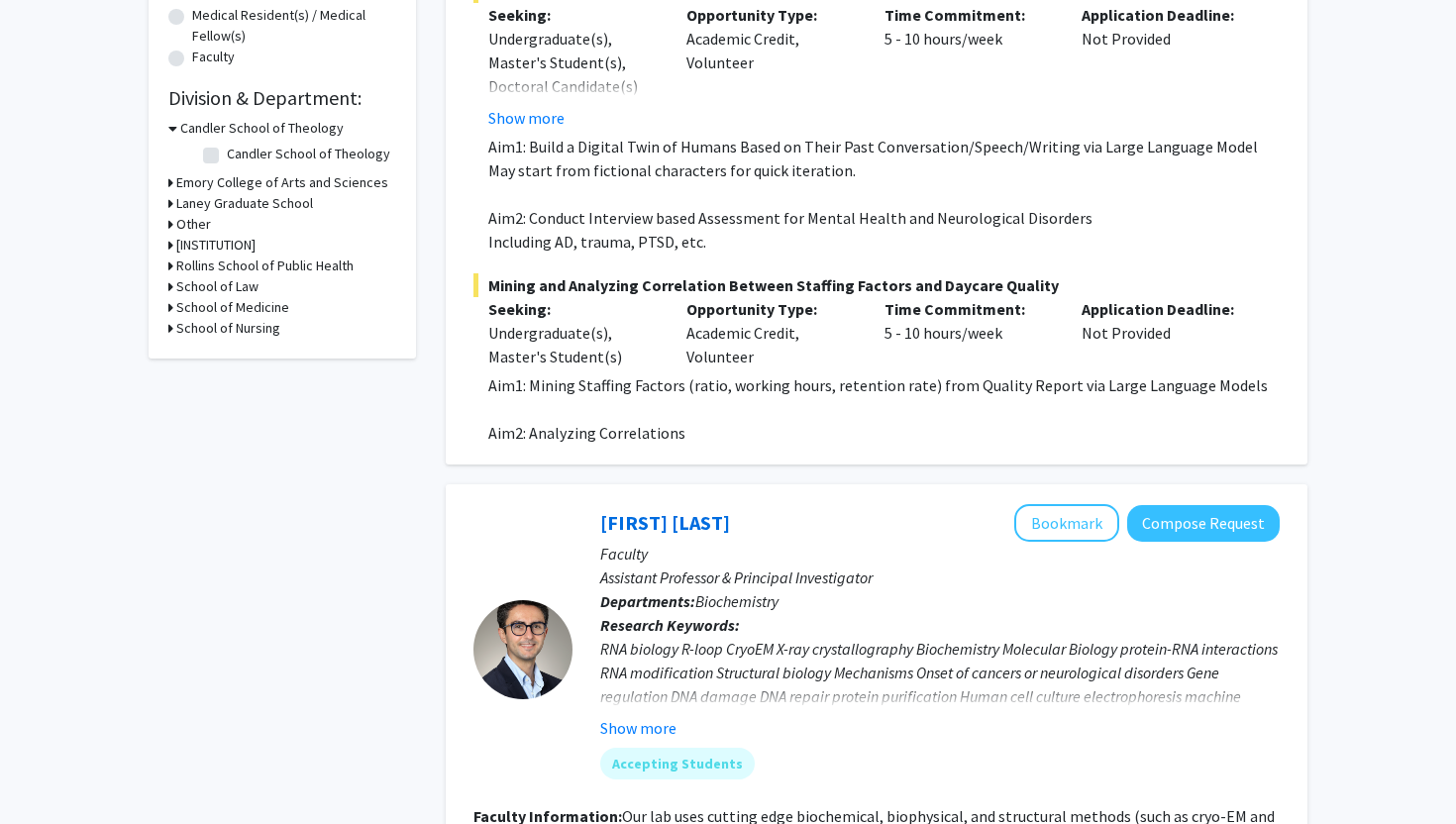 scroll, scrollTop: 653, scrollLeft: 0, axis: vertical 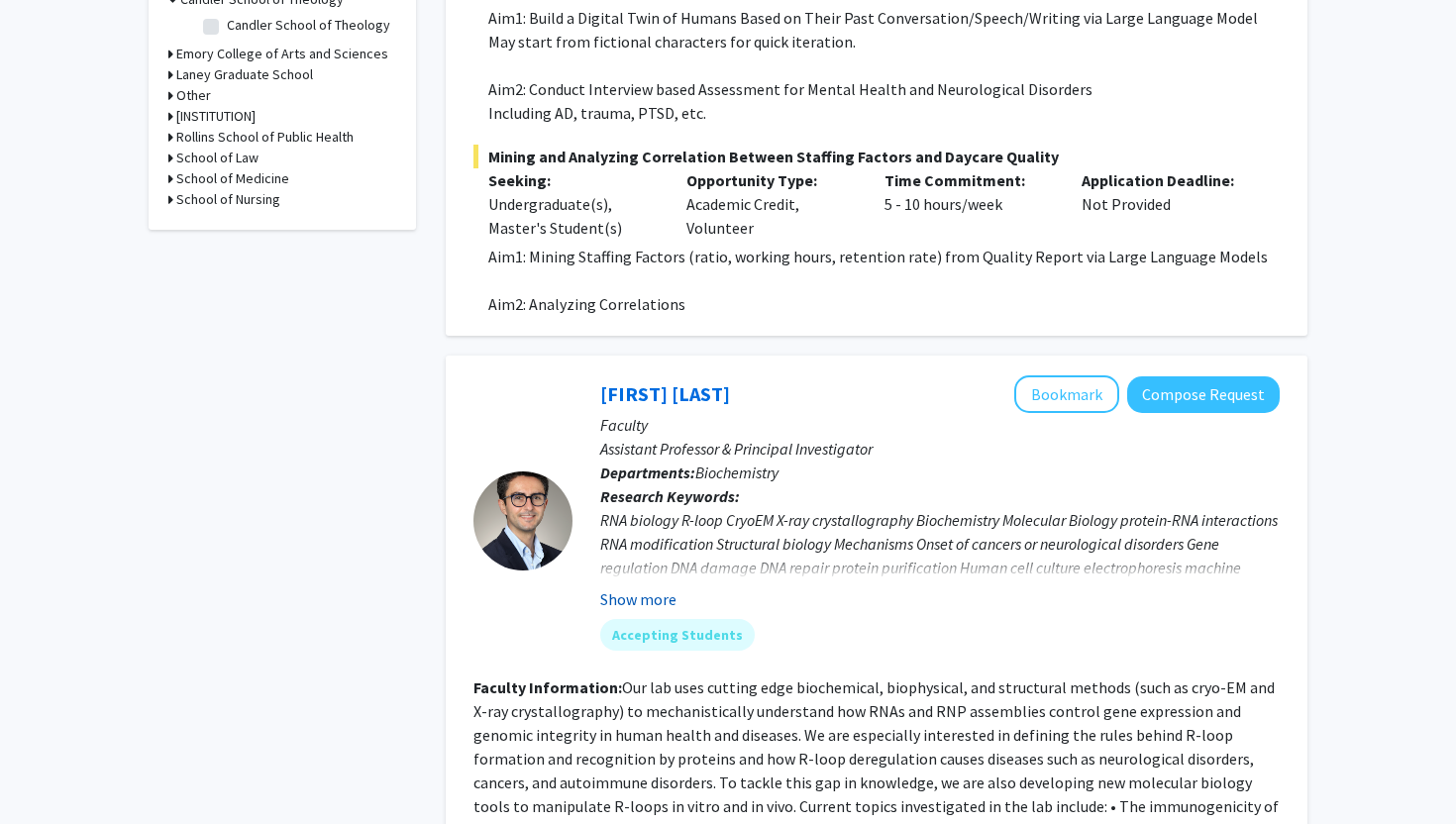 click on "Show more" 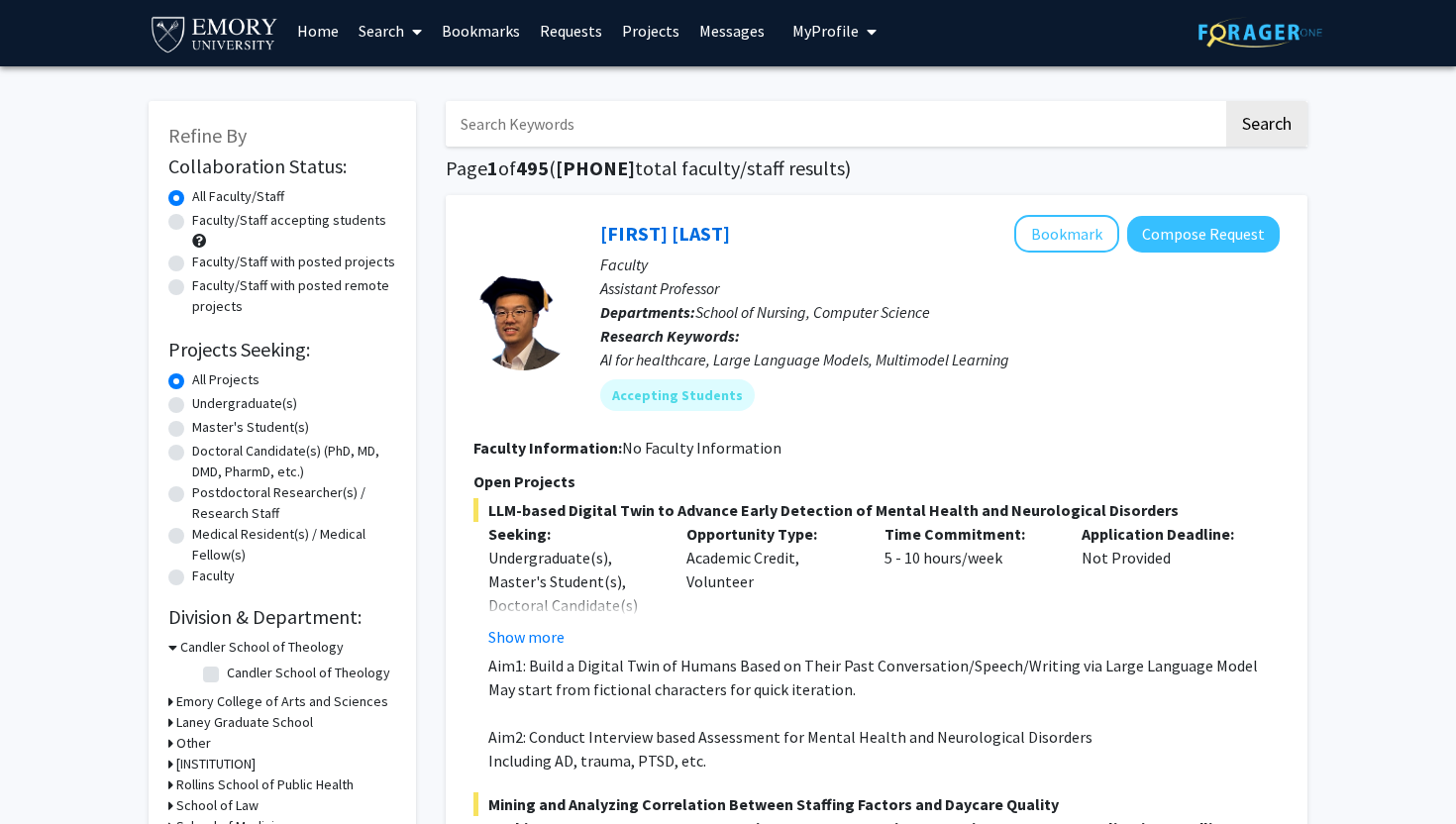 scroll, scrollTop: 7, scrollLeft: 0, axis: vertical 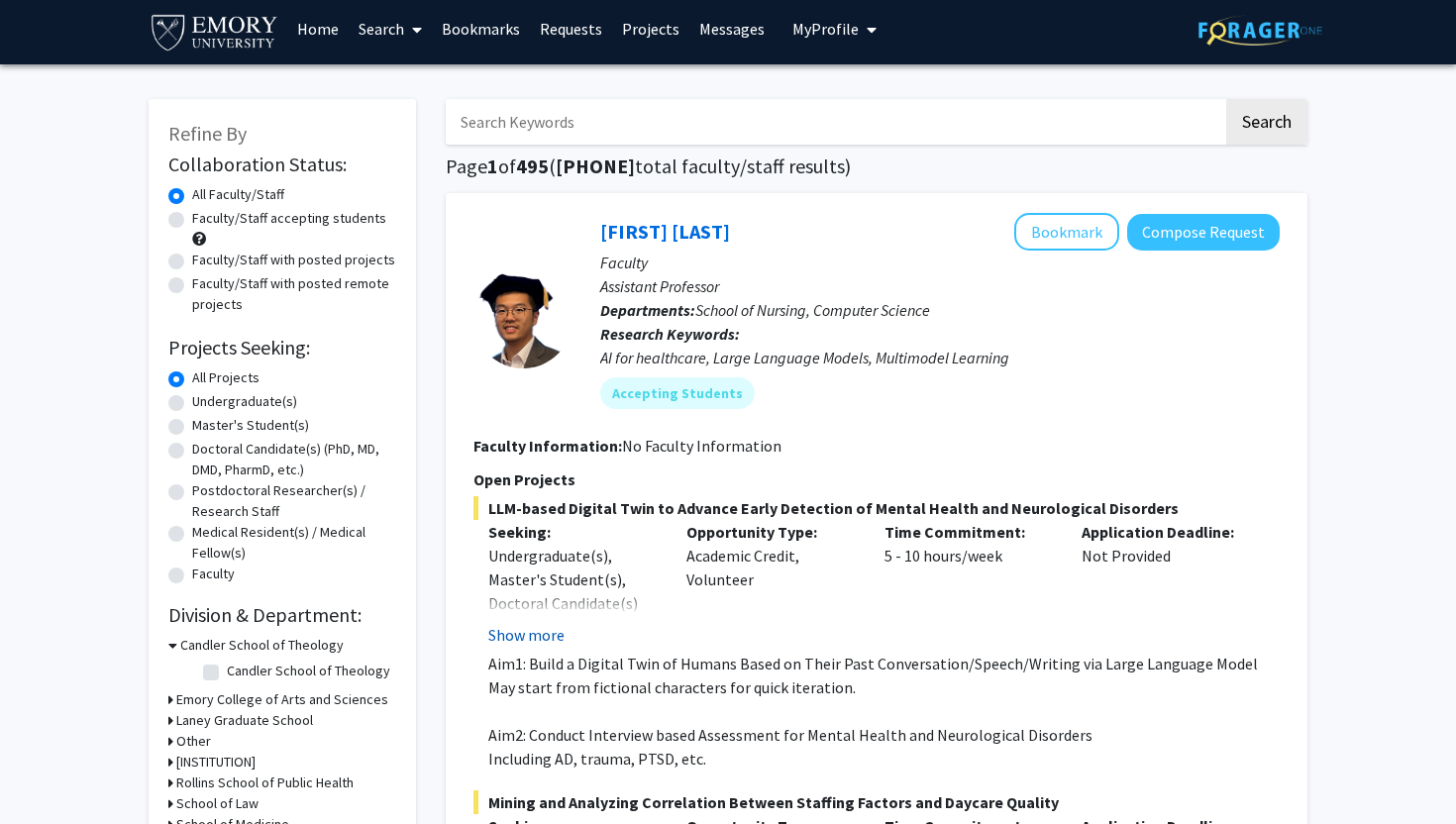click on "Show more" 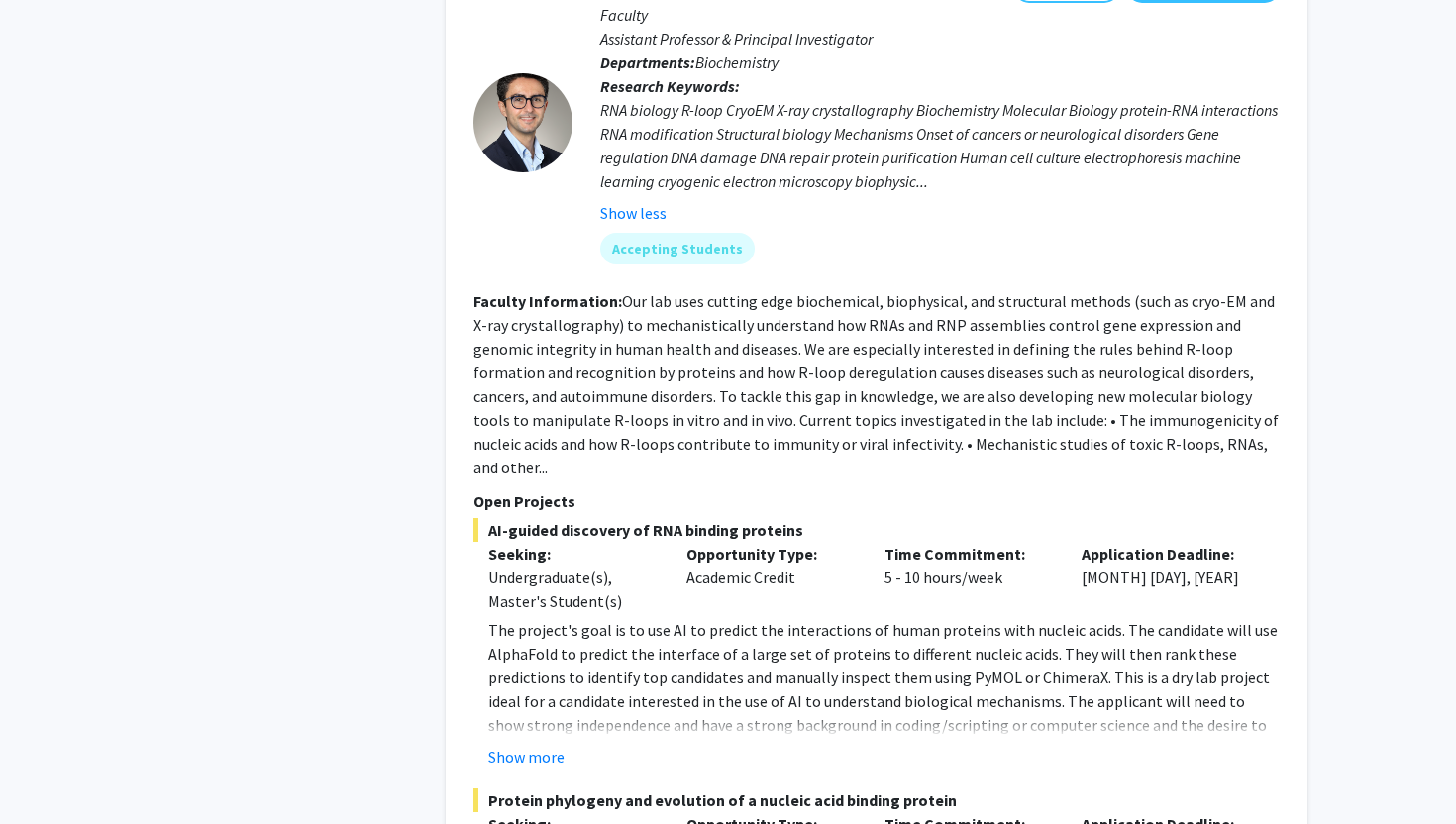 scroll, scrollTop: 1117, scrollLeft: 0, axis: vertical 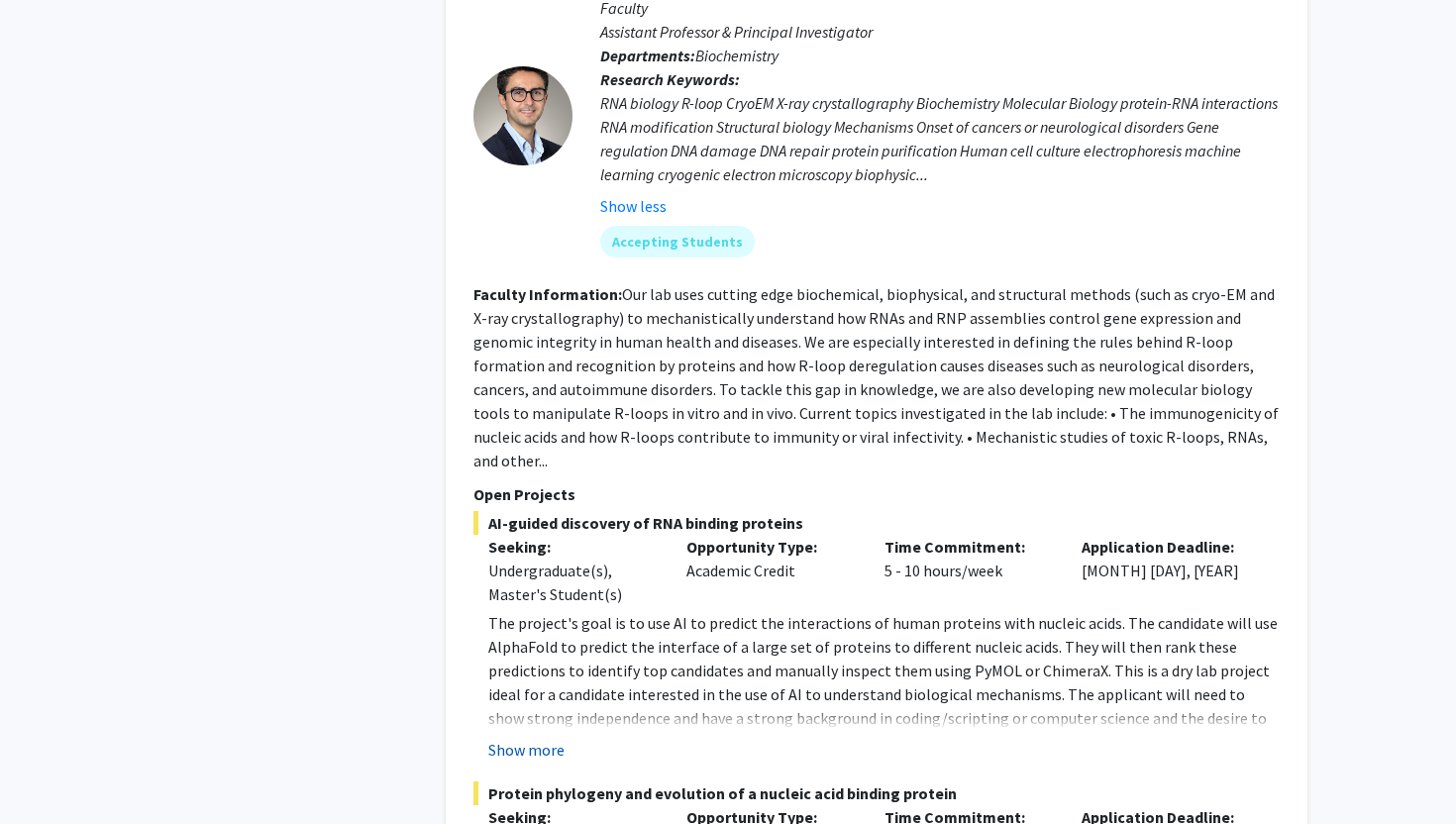 click on "Show more" 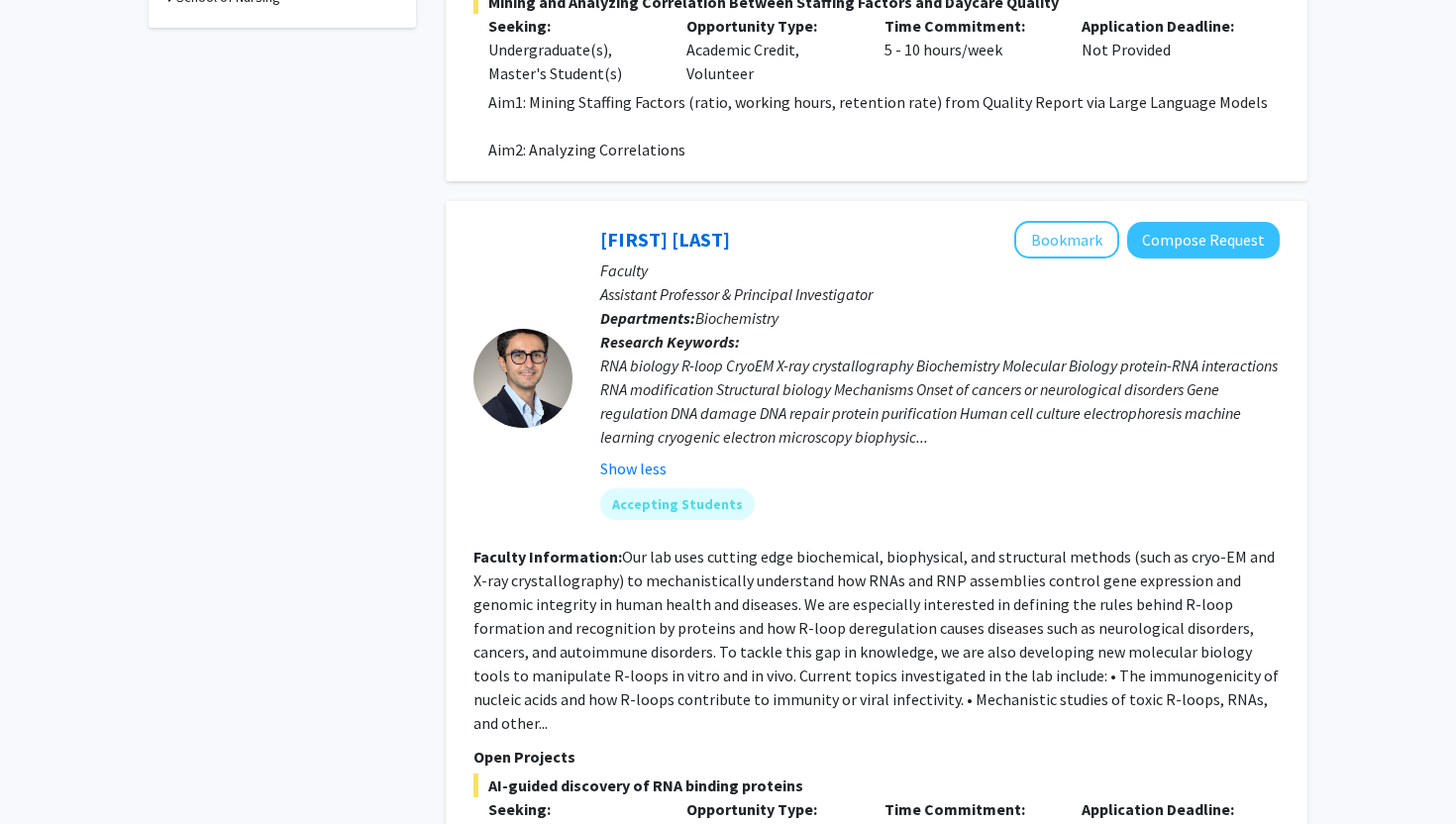scroll, scrollTop: 0, scrollLeft: 0, axis: both 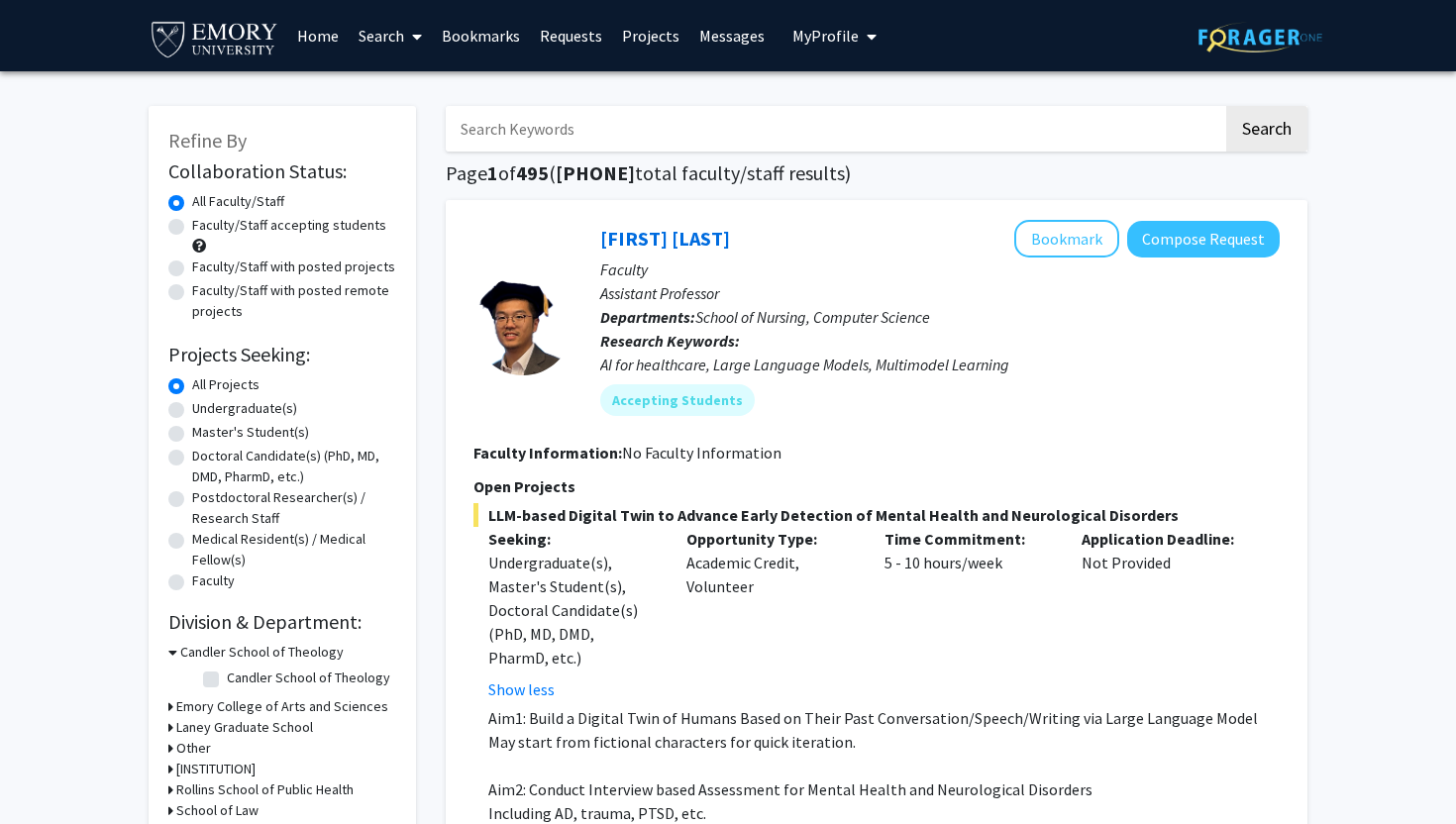 click on "Undergraduate(s)" 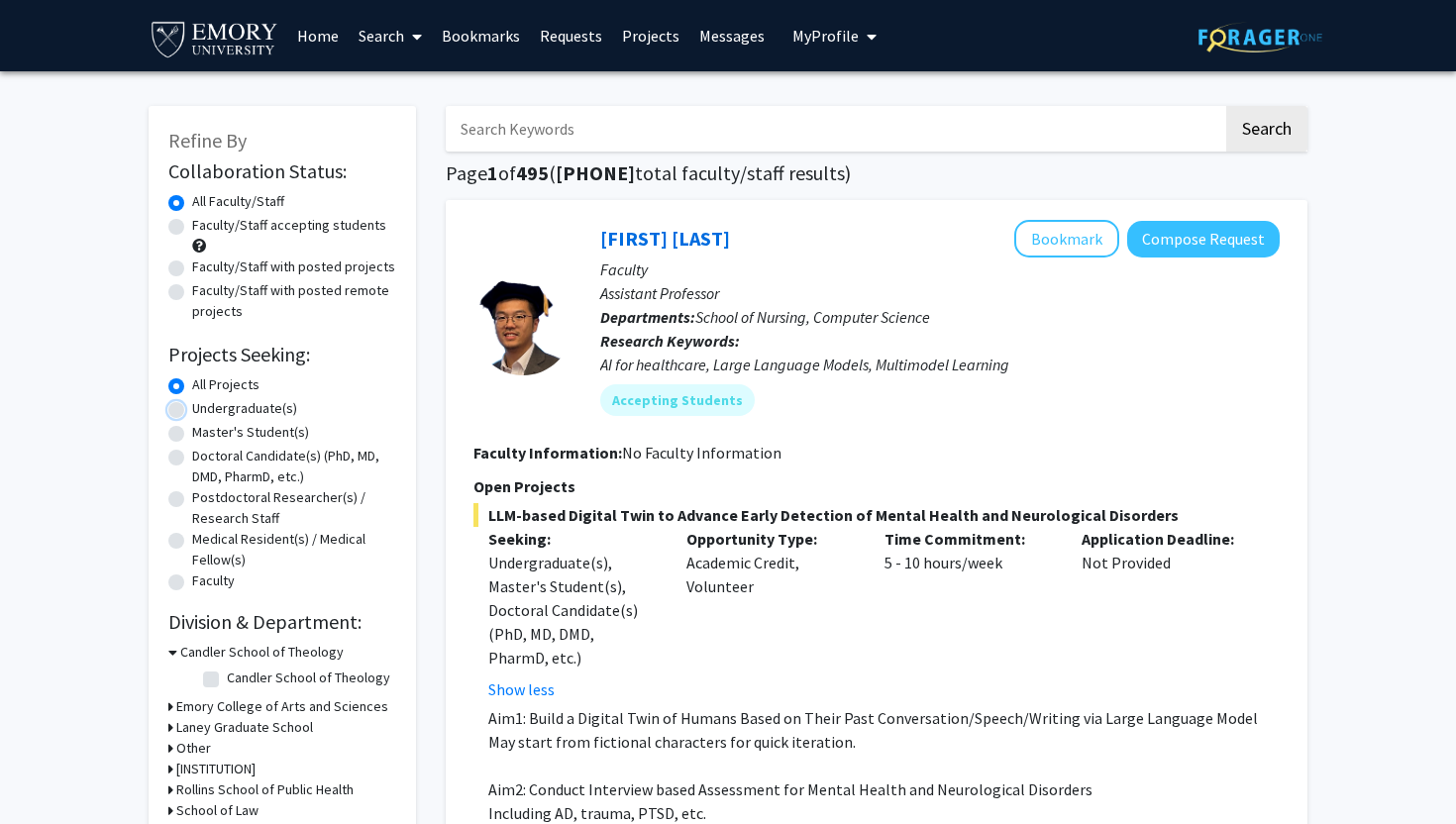 click on "Undergraduate(s)" at bounding box center [198, 404] 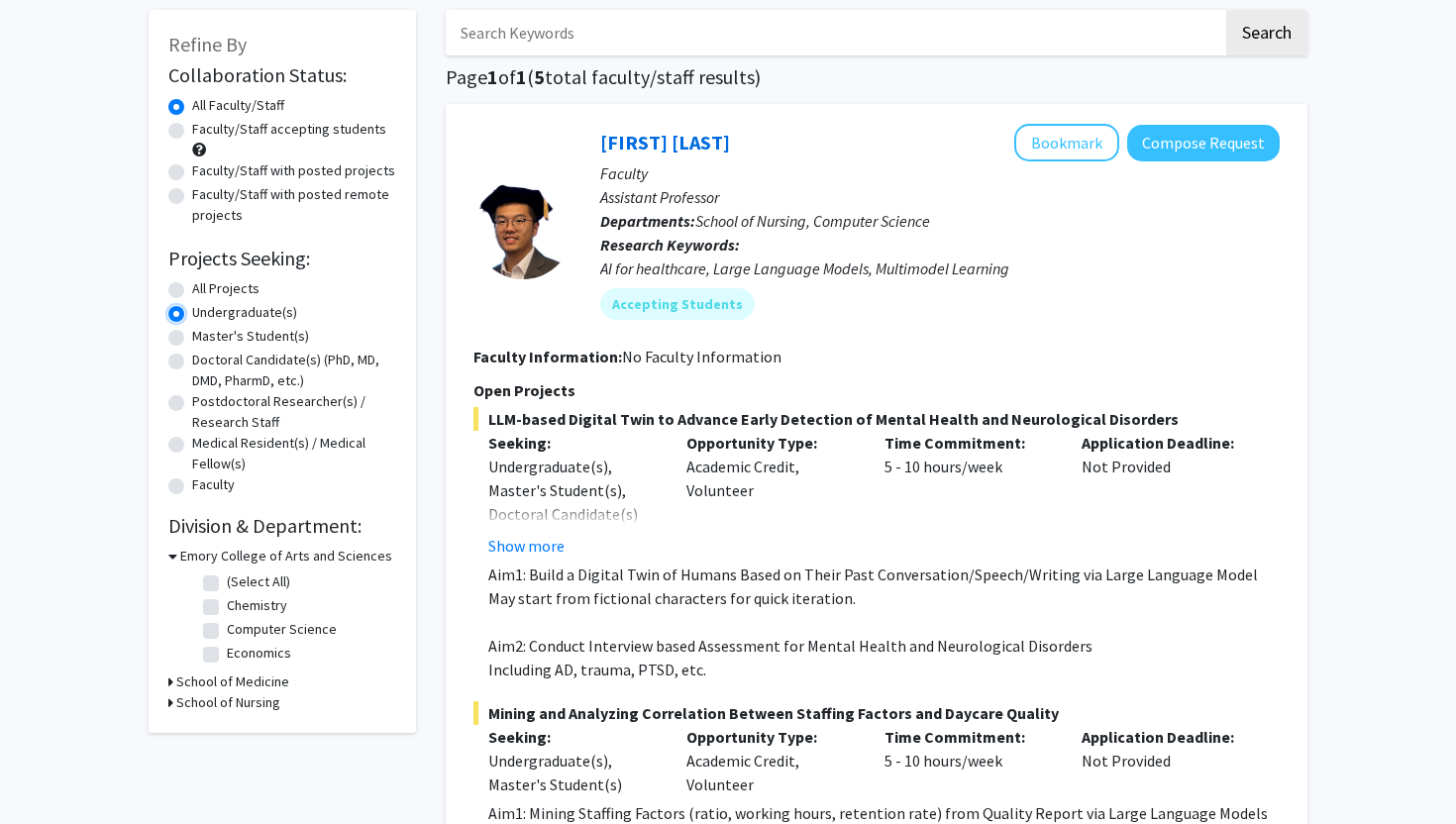 scroll, scrollTop: 0, scrollLeft: 0, axis: both 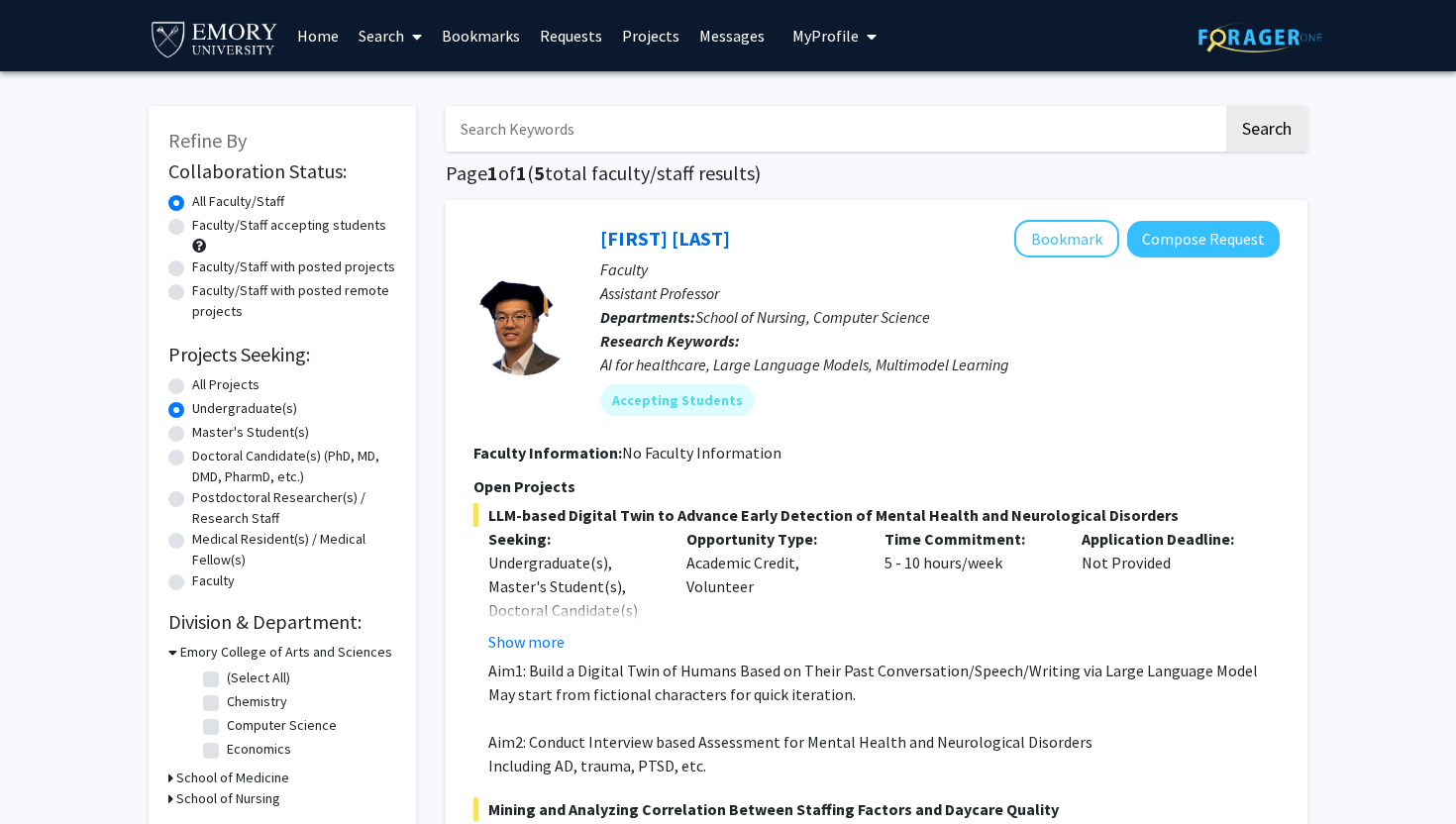 click at bounding box center [834, 129] 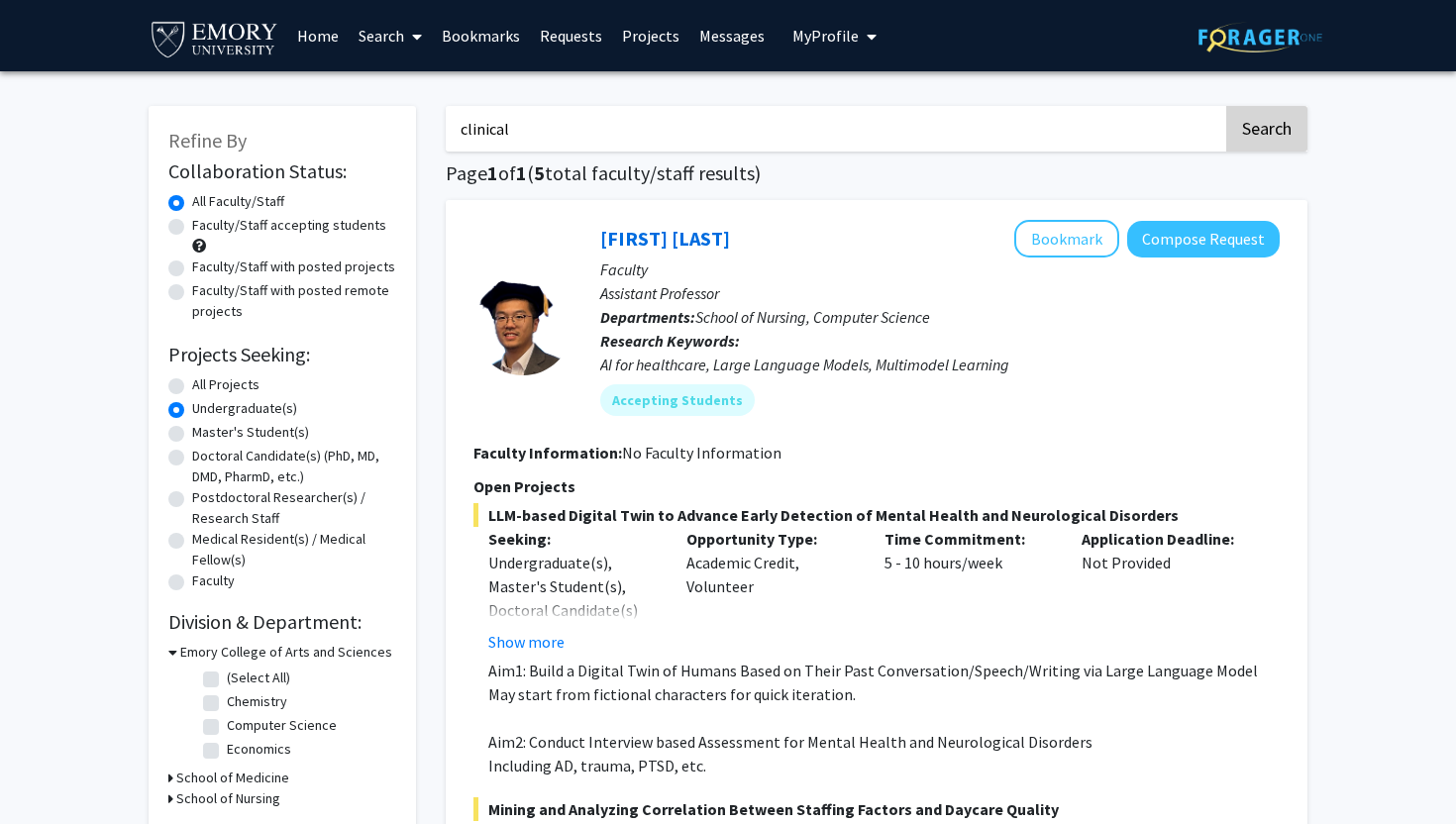 type on "clinical" 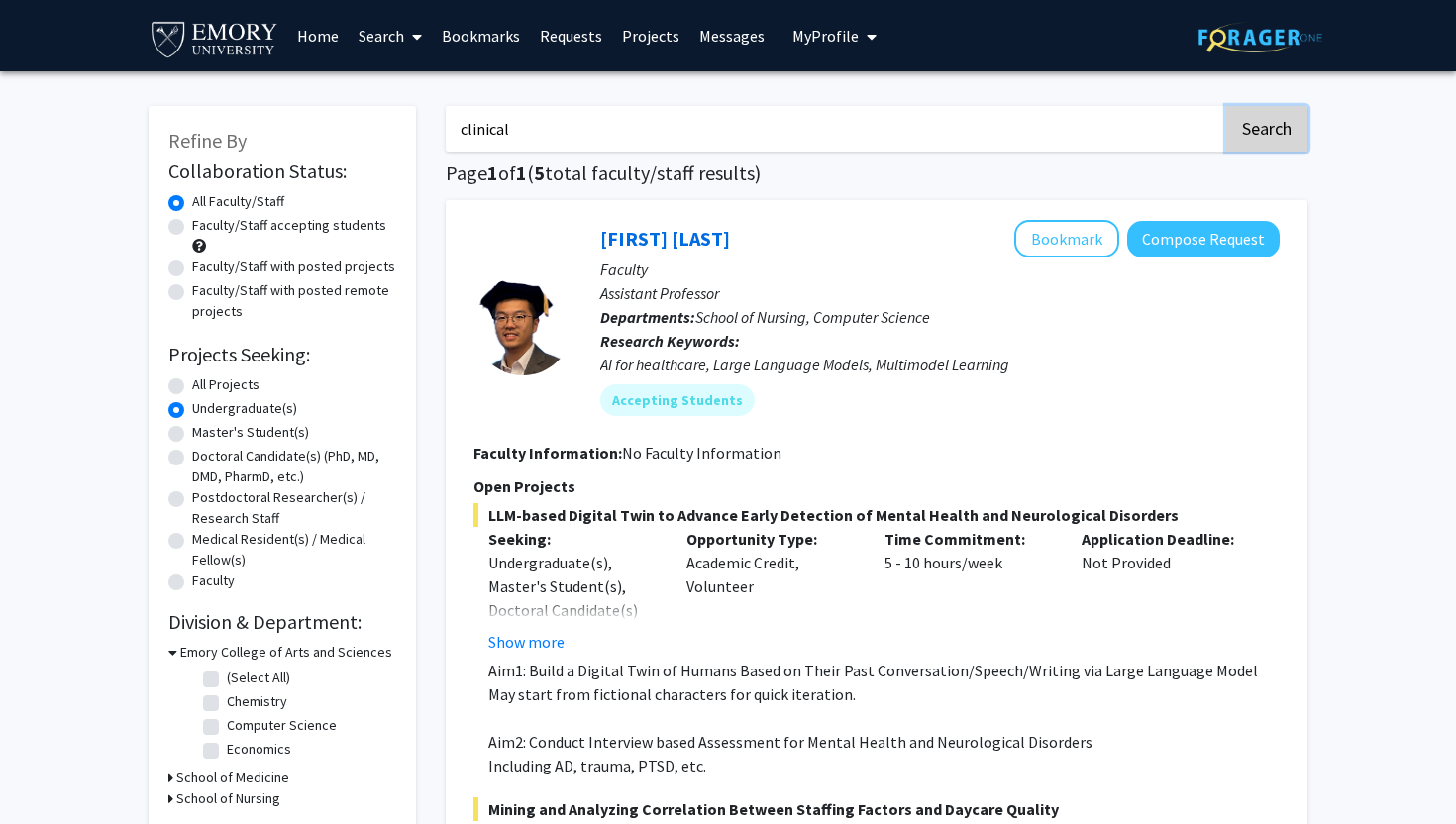 click on "Search" 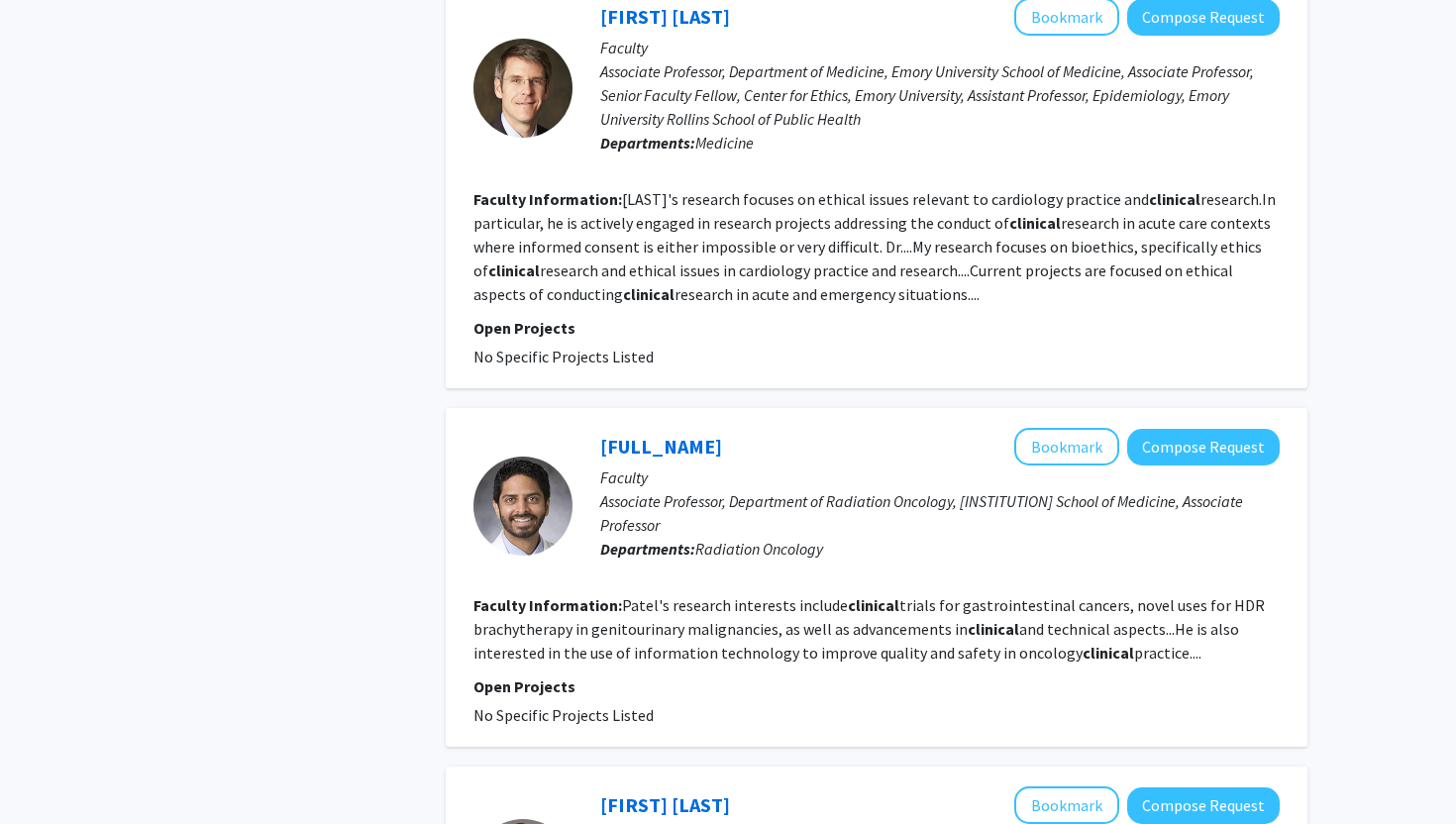 scroll, scrollTop: 0, scrollLeft: 0, axis: both 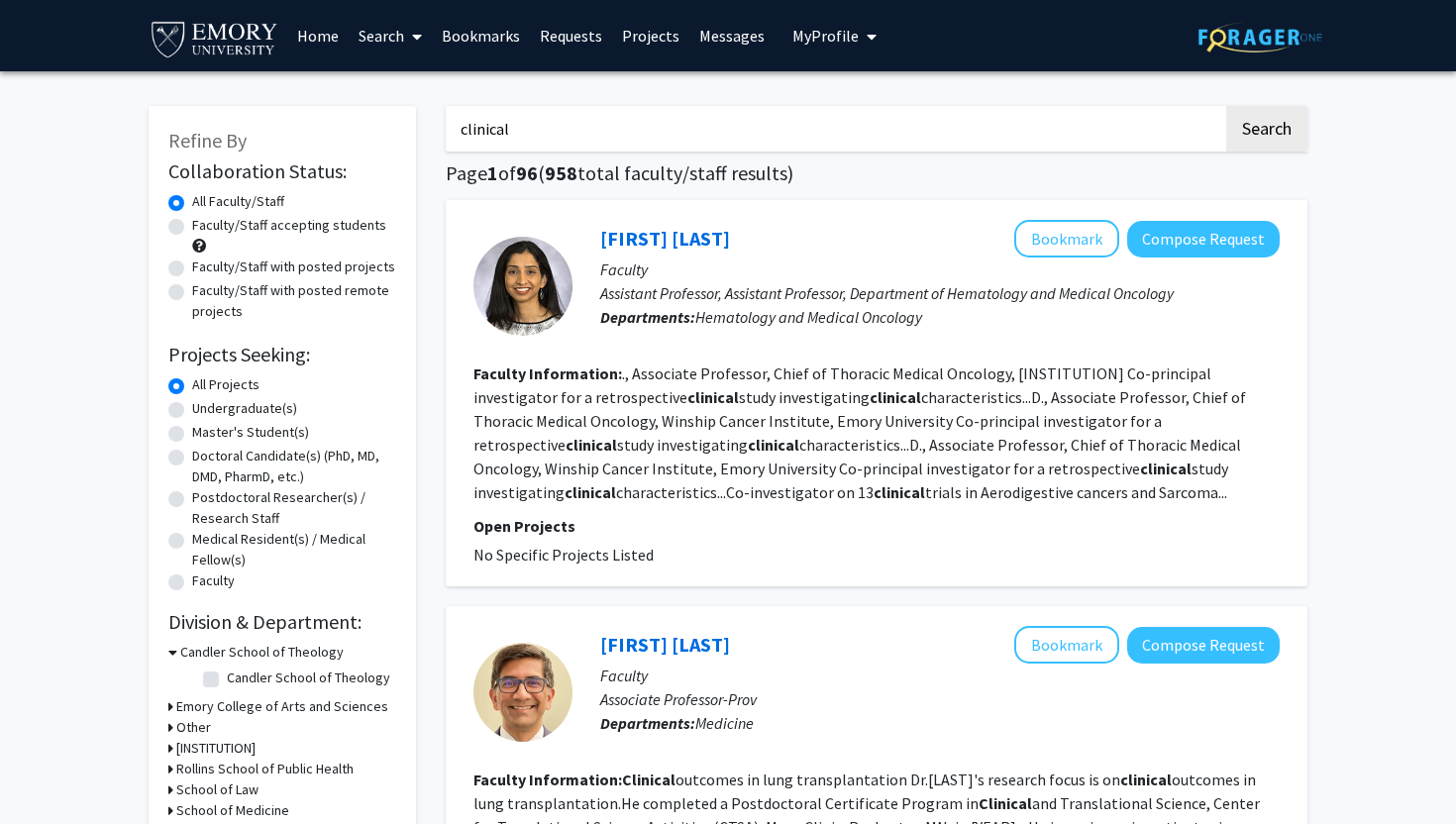 click on "clinical" at bounding box center [834, 129] 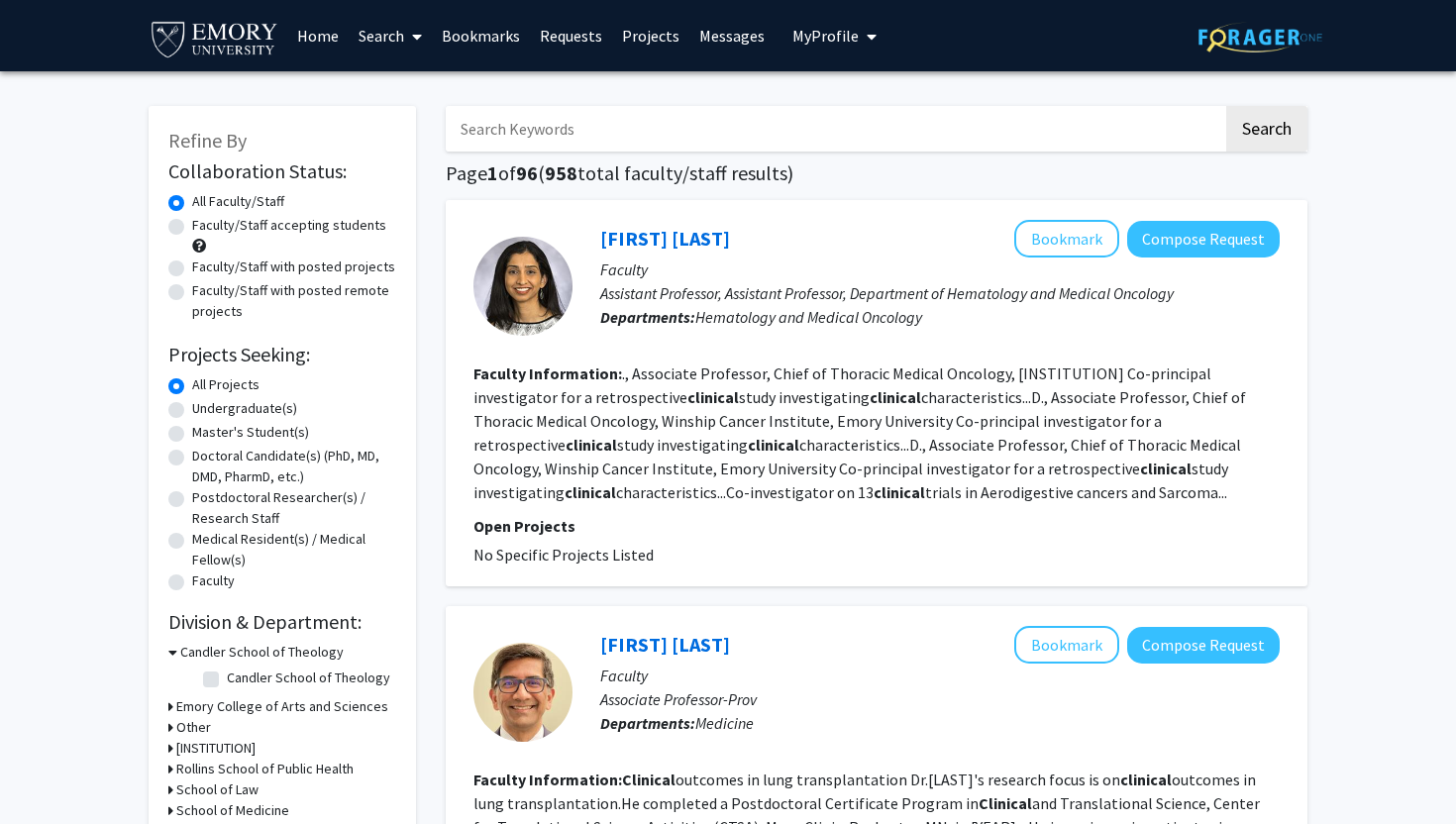 type 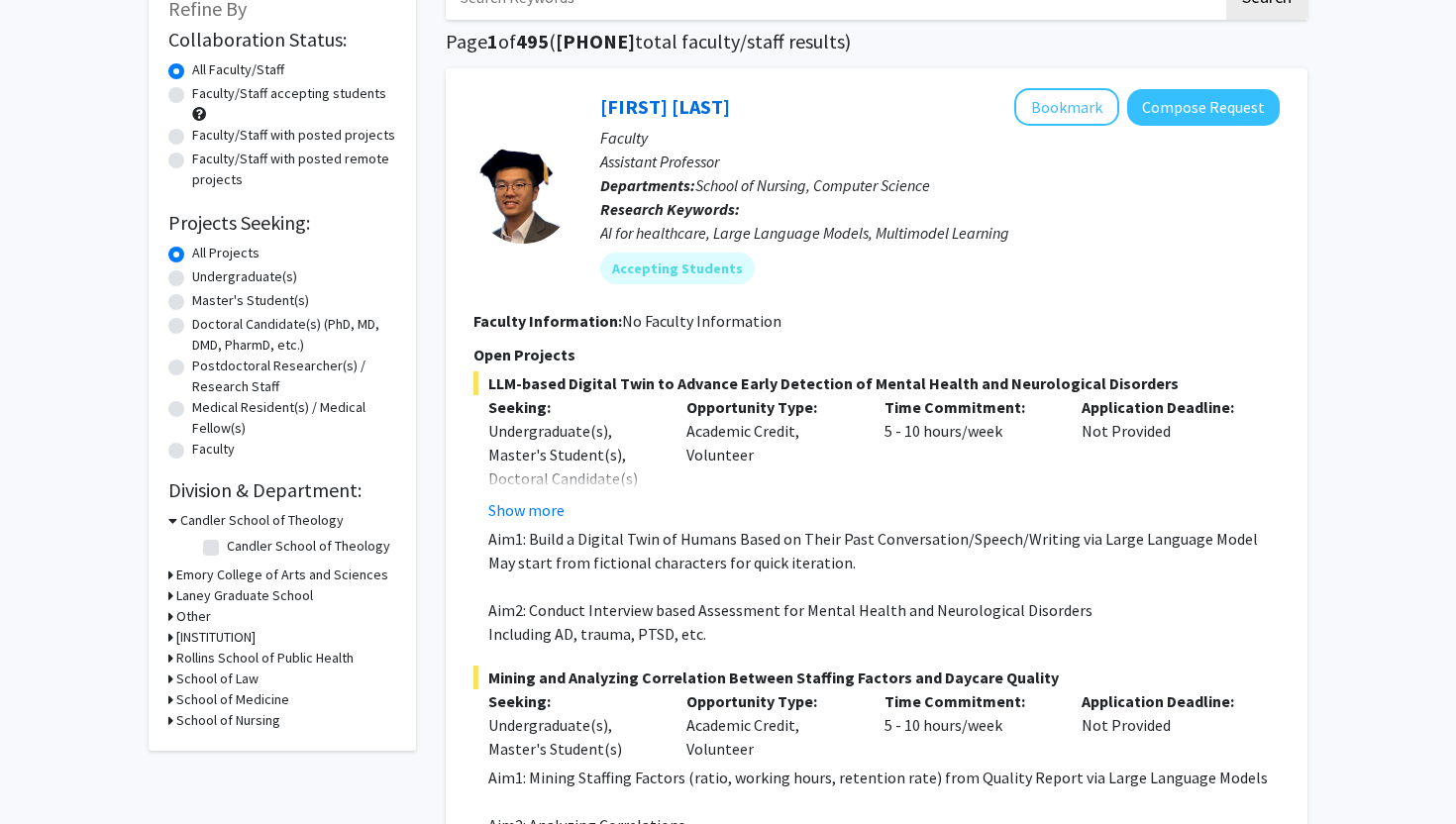 scroll, scrollTop: 126, scrollLeft: 0, axis: vertical 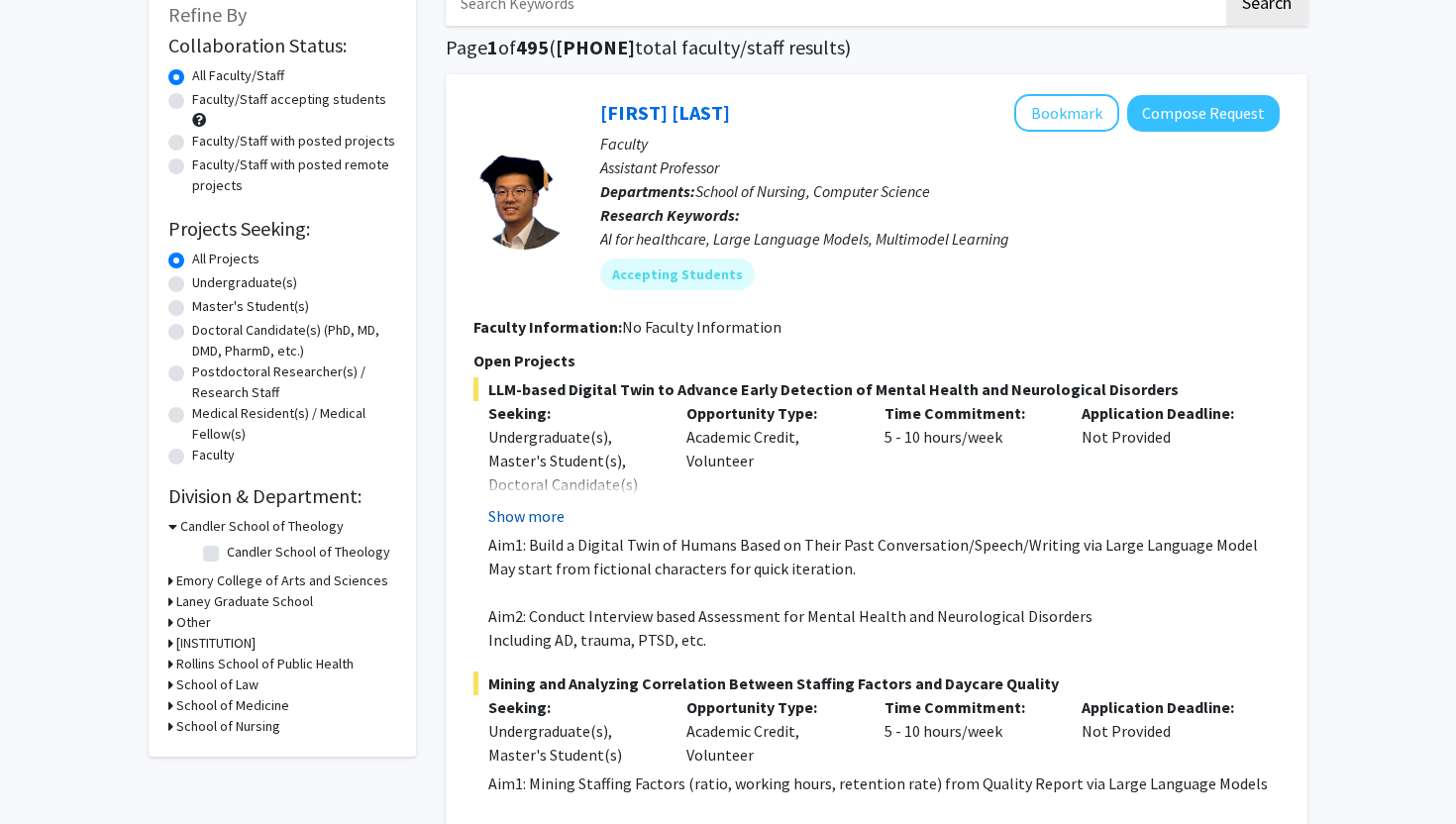 click on "Show more" 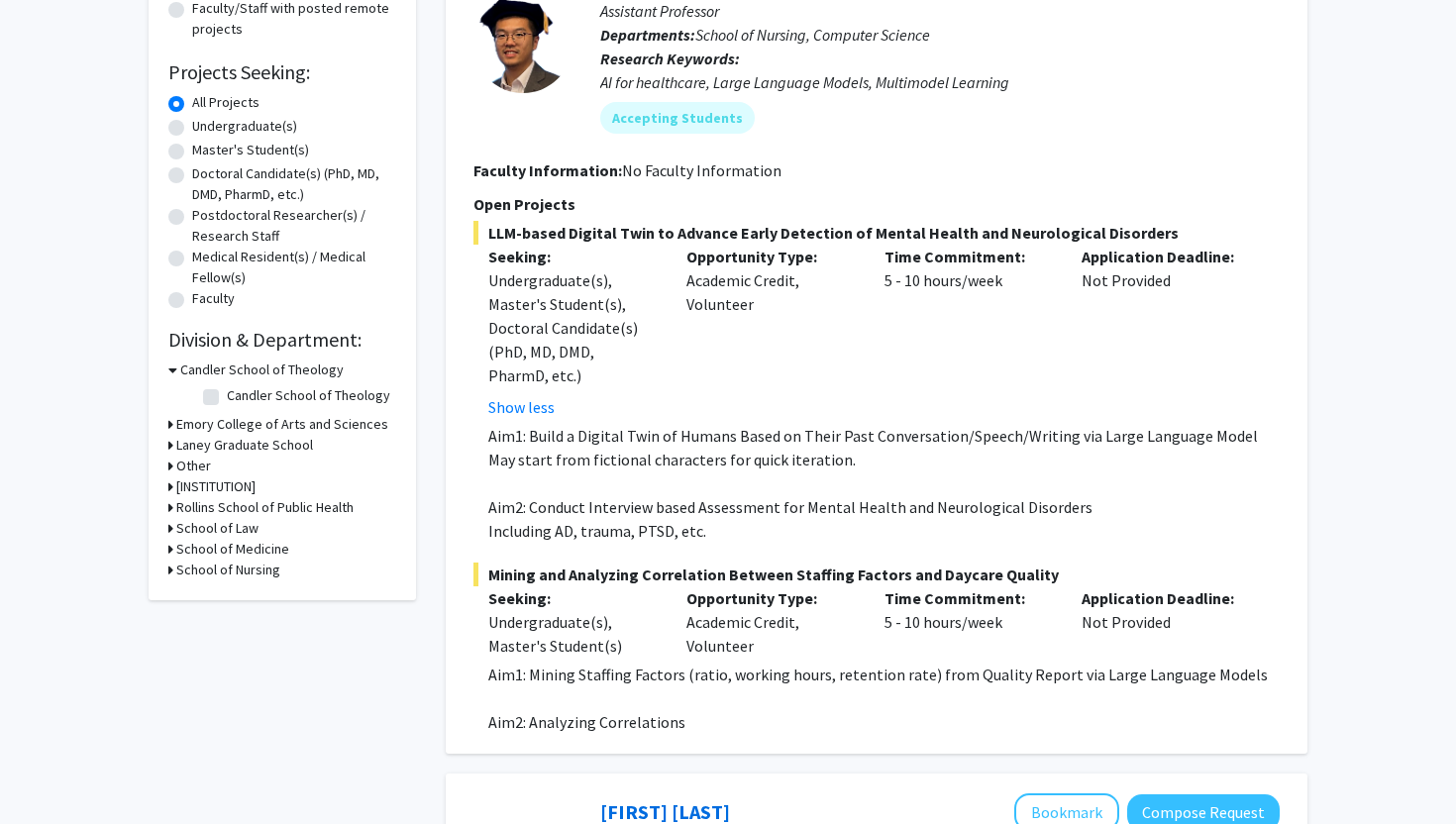 scroll, scrollTop: 4, scrollLeft: 0, axis: vertical 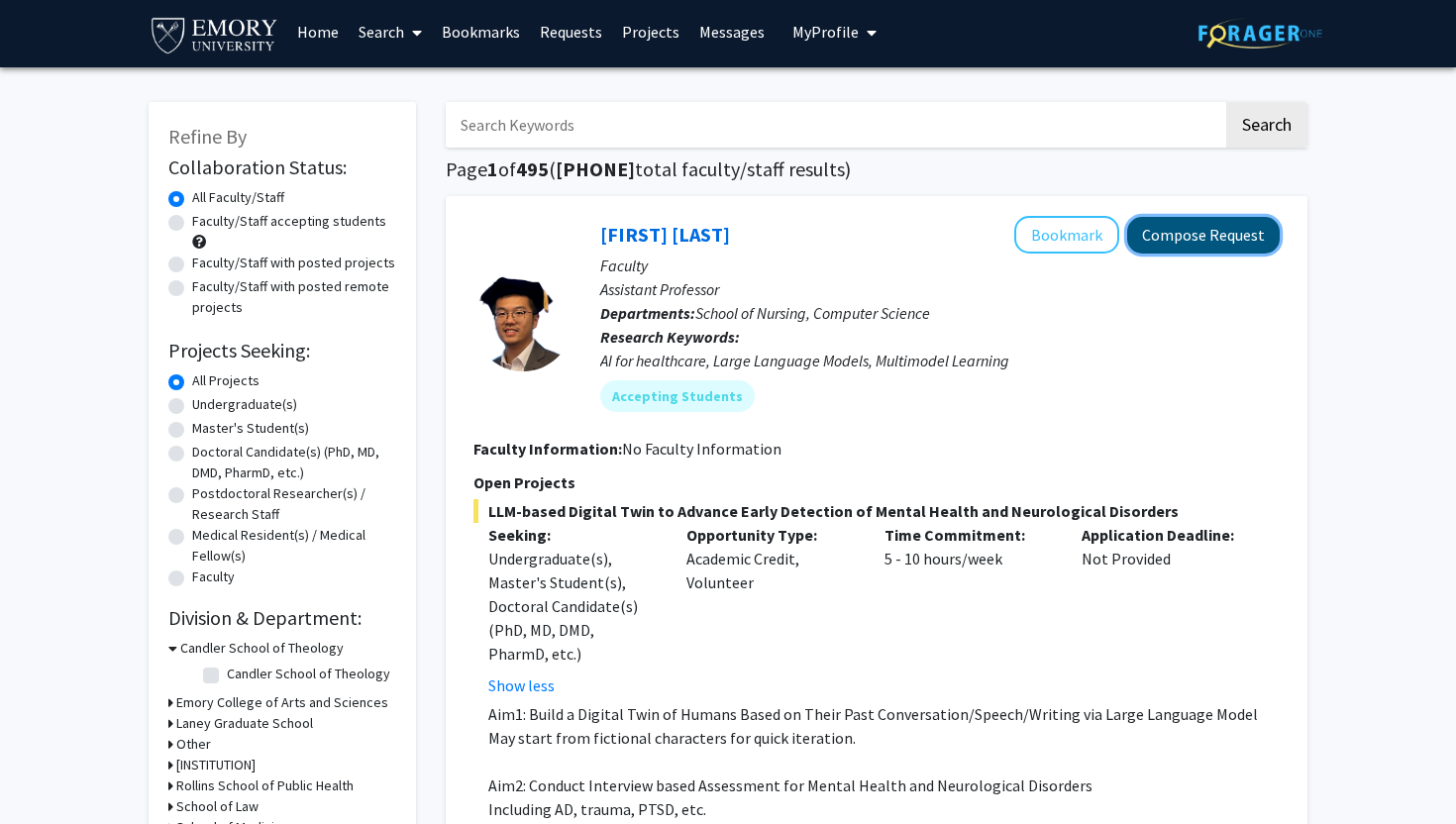 click on "Compose Request" 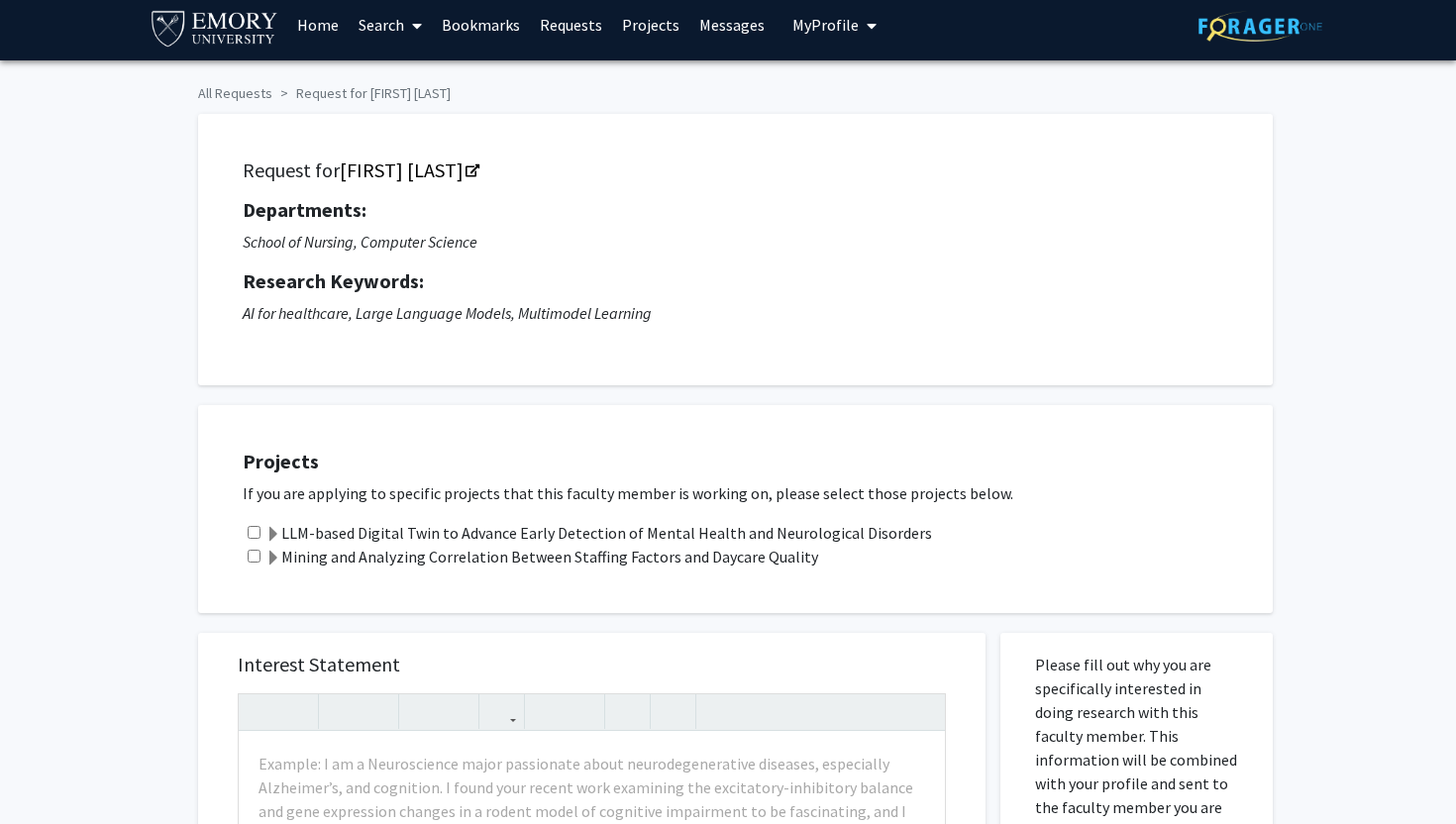 scroll, scrollTop: 0, scrollLeft: 0, axis: both 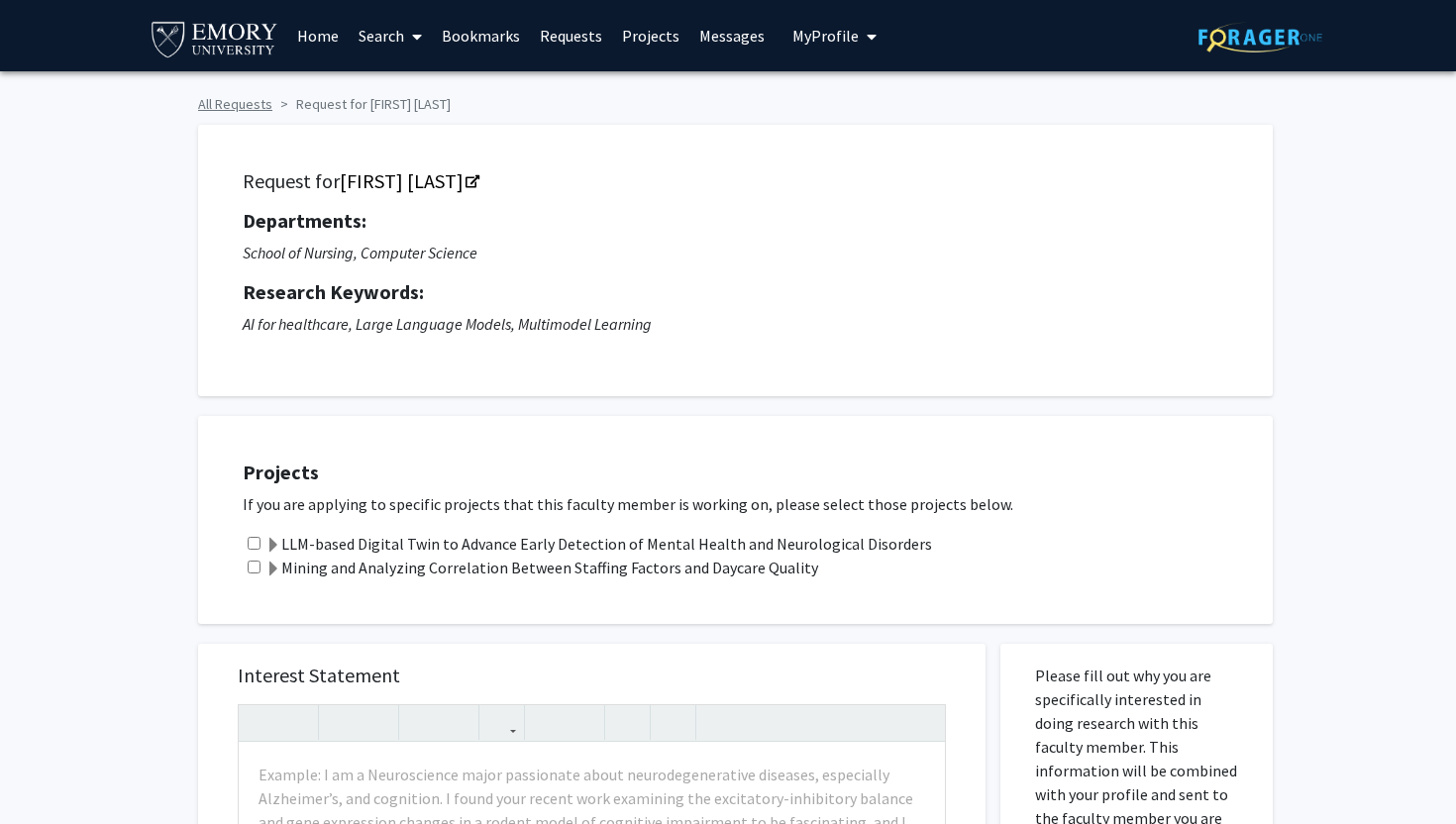 click on "All Requests" 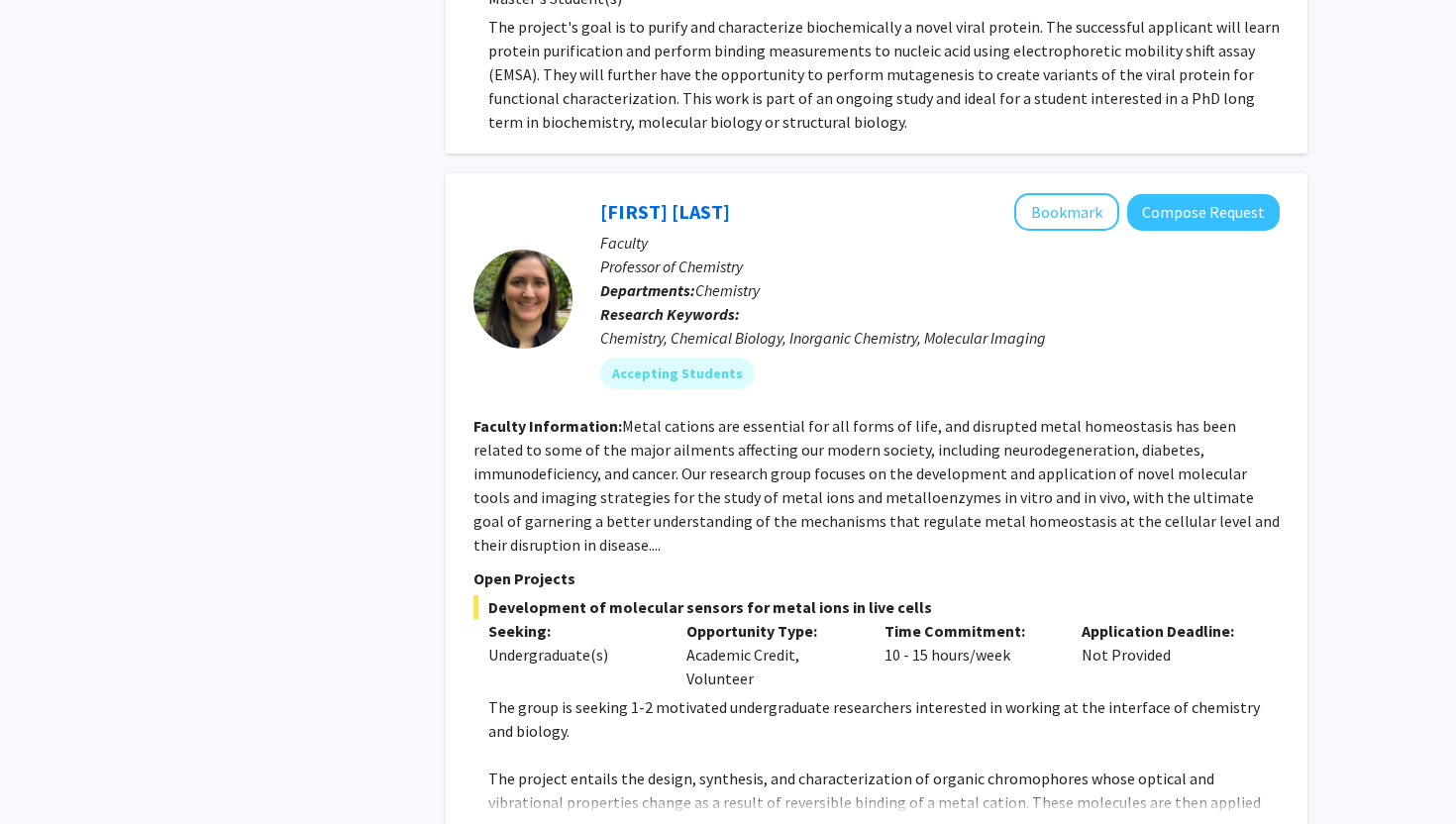 scroll, scrollTop: 2189, scrollLeft: 0, axis: vertical 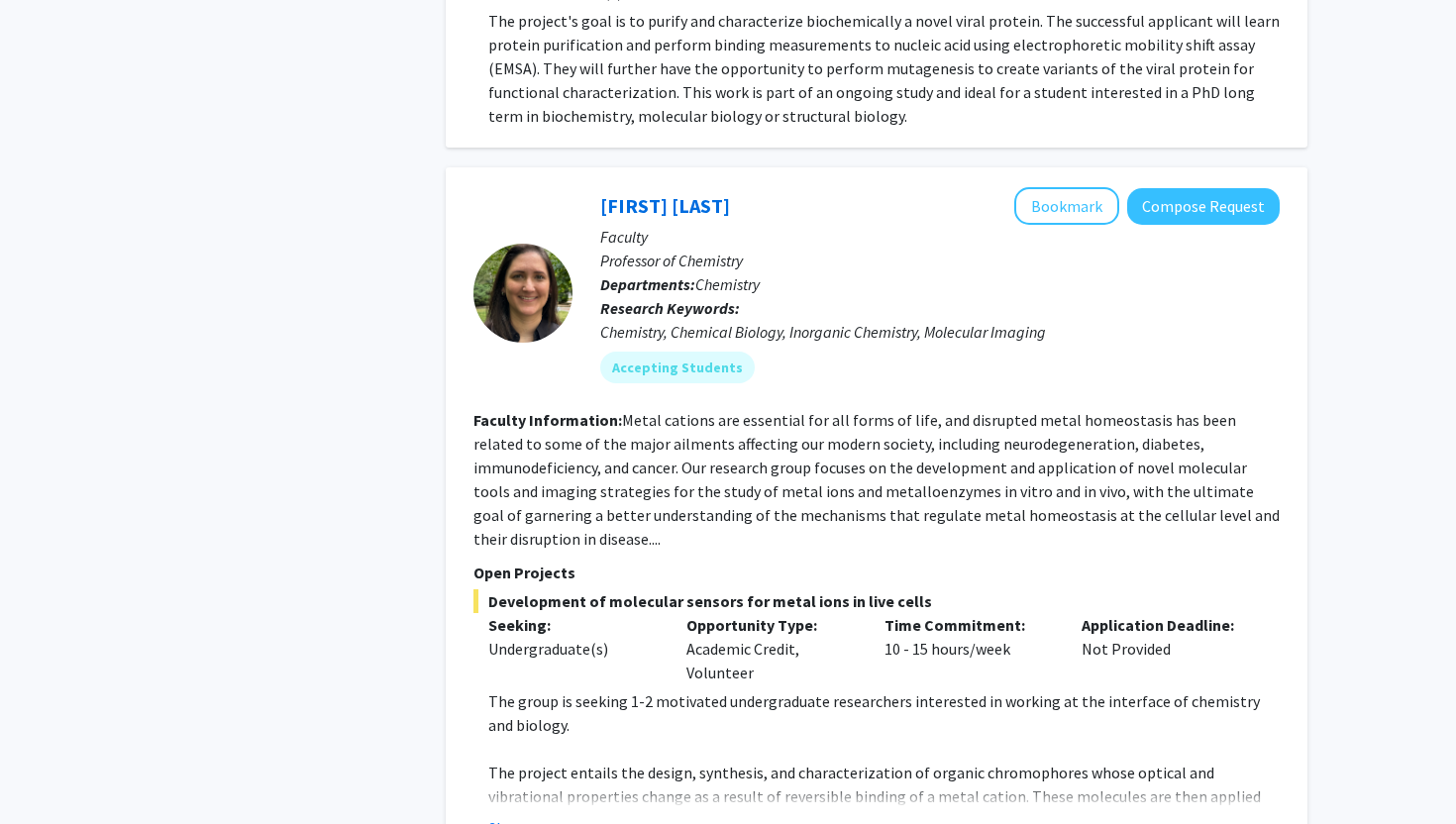 click on "[FIRST] [LAST]   Bookmark
Compose Request  Faculty Professor of Chemistry Departments:  Chemistry Research Keywords:  Chemistry, Chemical Biology, Inorganic Chemistry, Molecular Imaging Accepting Students Faculty Information:  Metal cations are essential for all forms of life, and disrupted metal homeostasis has been related to some of the major ailments affecting our modern society, including neurodegeneration, diabetes, immunodeficiency, and cancer.  Our research group focuses on the development and application of novel molecular tools and imaging strategies for the study of metal ions and metalloenzymes in vitro and in vivo, with the ultimate goal of garnering a better understanding of the mechanisms that regulate metal homeostasis at the cellular level and their disruption in disease.... Open Projects  Development of molecular sensors for metal ions in live cells  Seeking: Undergraduate(s) Opportunity Type:  Academic Credit, Volunteer  Time Commitment:  10 - 15 hours/week  Application Deadline:" 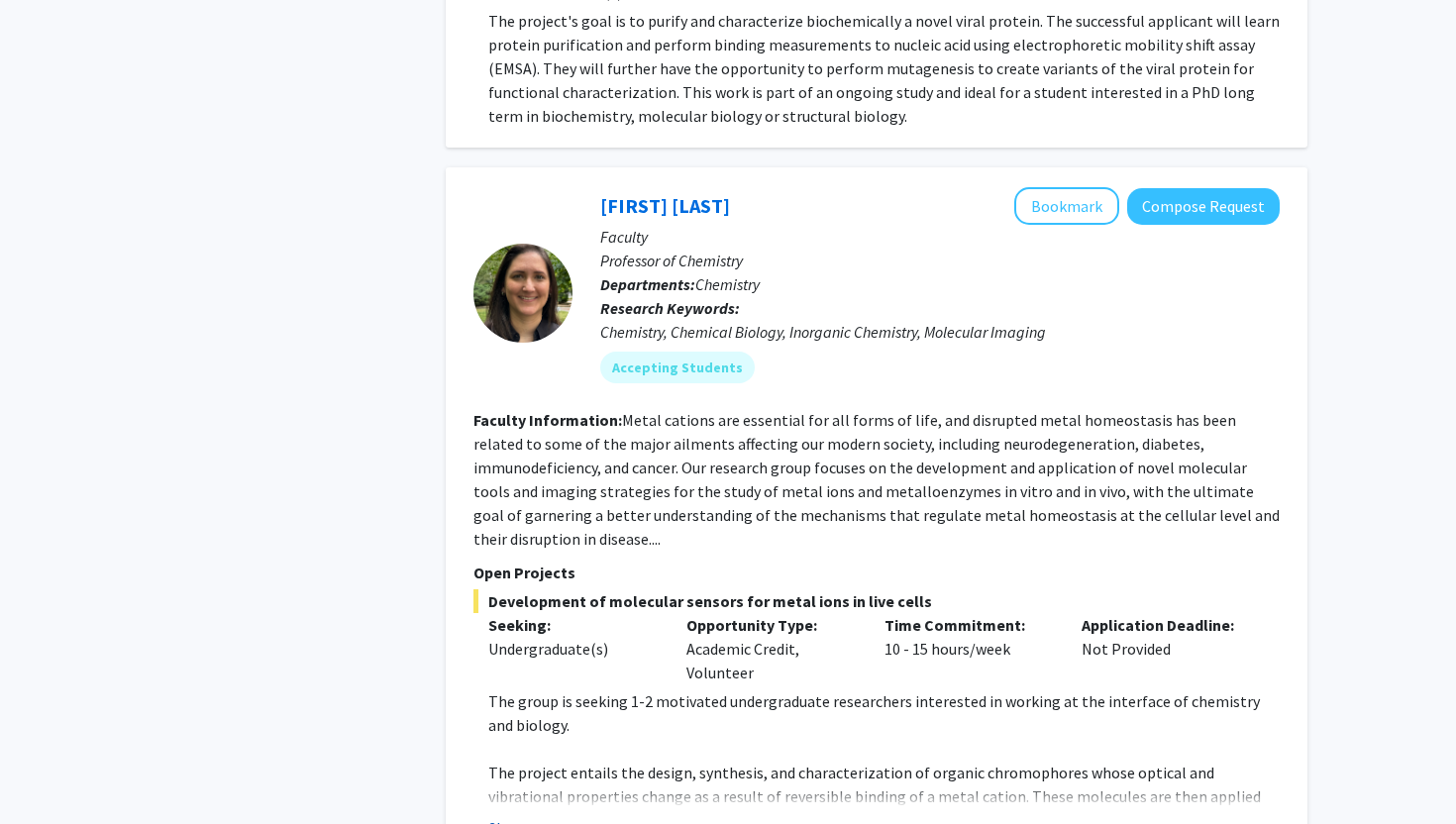 click on "Show more" 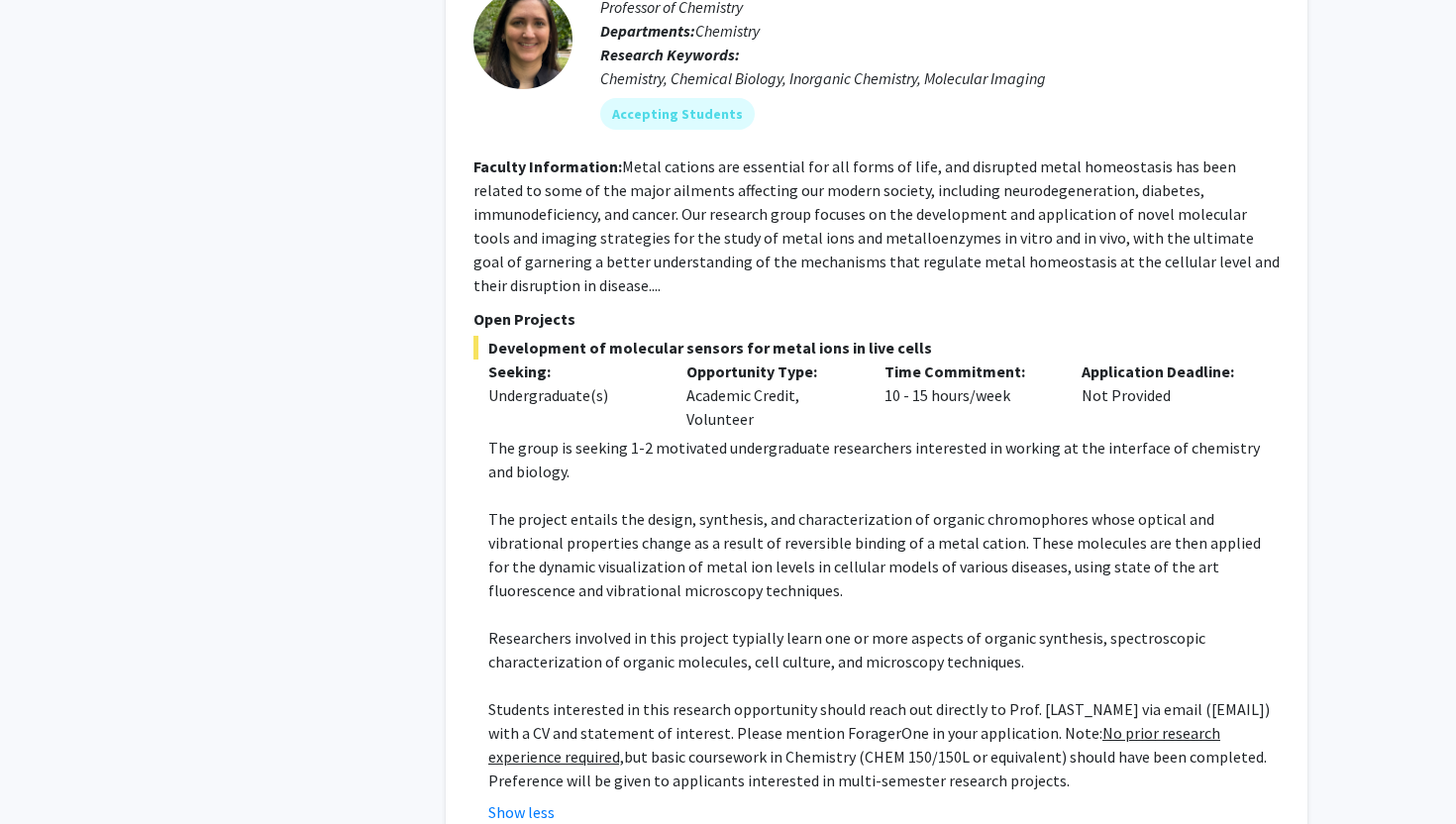 scroll, scrollTop: 2446, scrollLeft: 0, axis: vertical 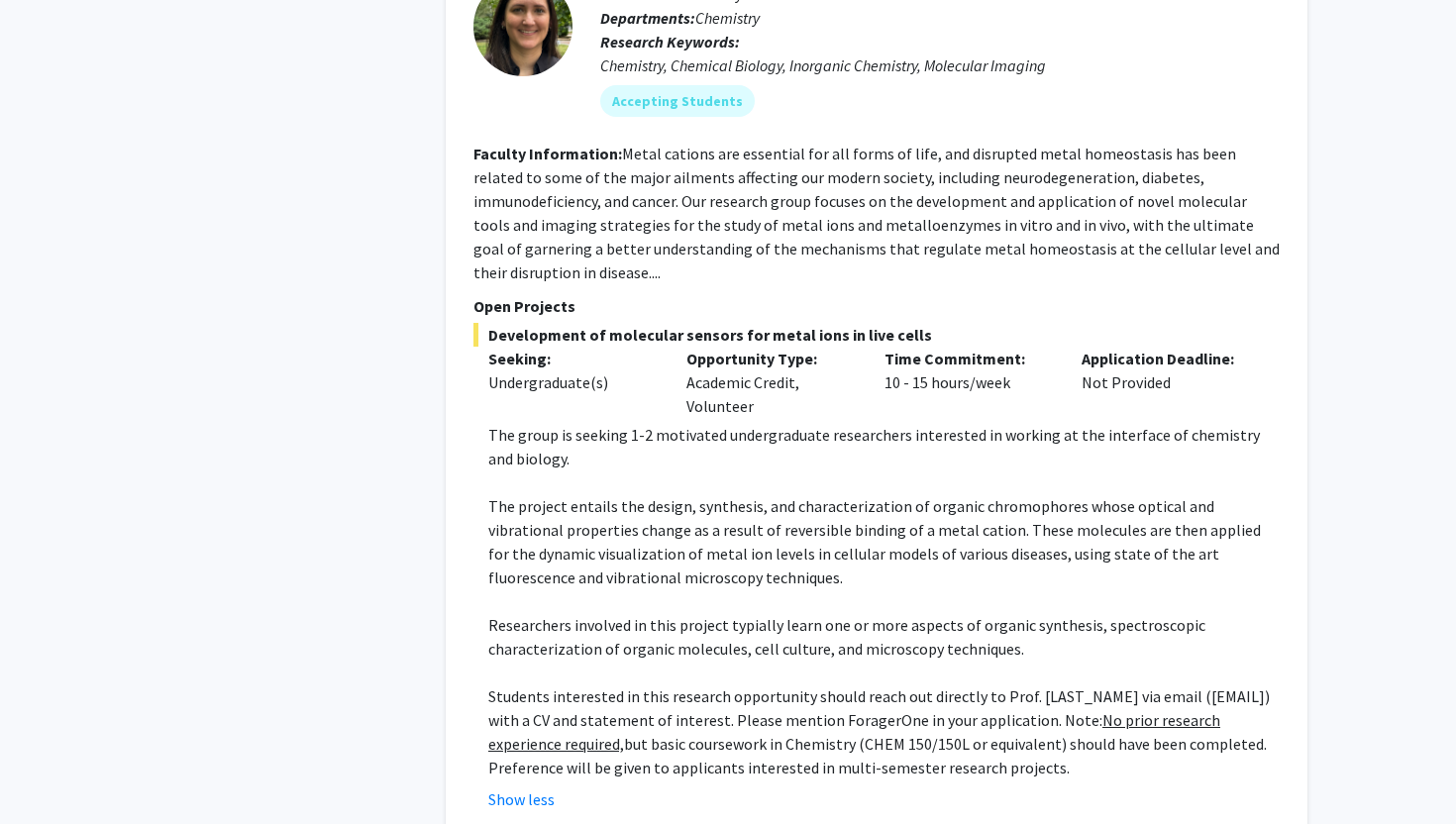 drag, startPoint x: 1192, startPoint y: 517, endPoint x: 466, endPoint y: 126, distance: 824.5951 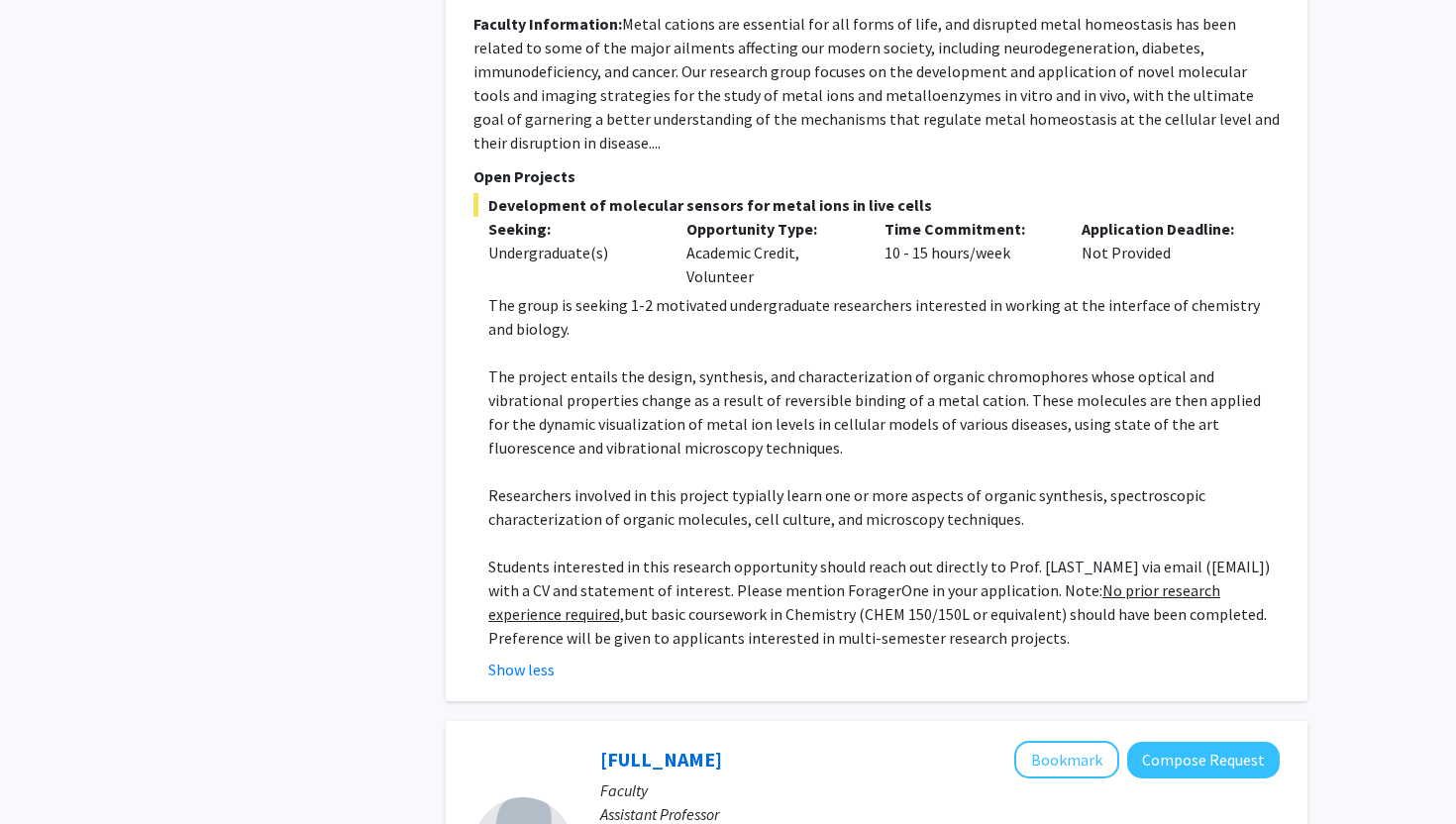 scroll, scrollTop: 2586, scrollLeft: 0, axis: vertical 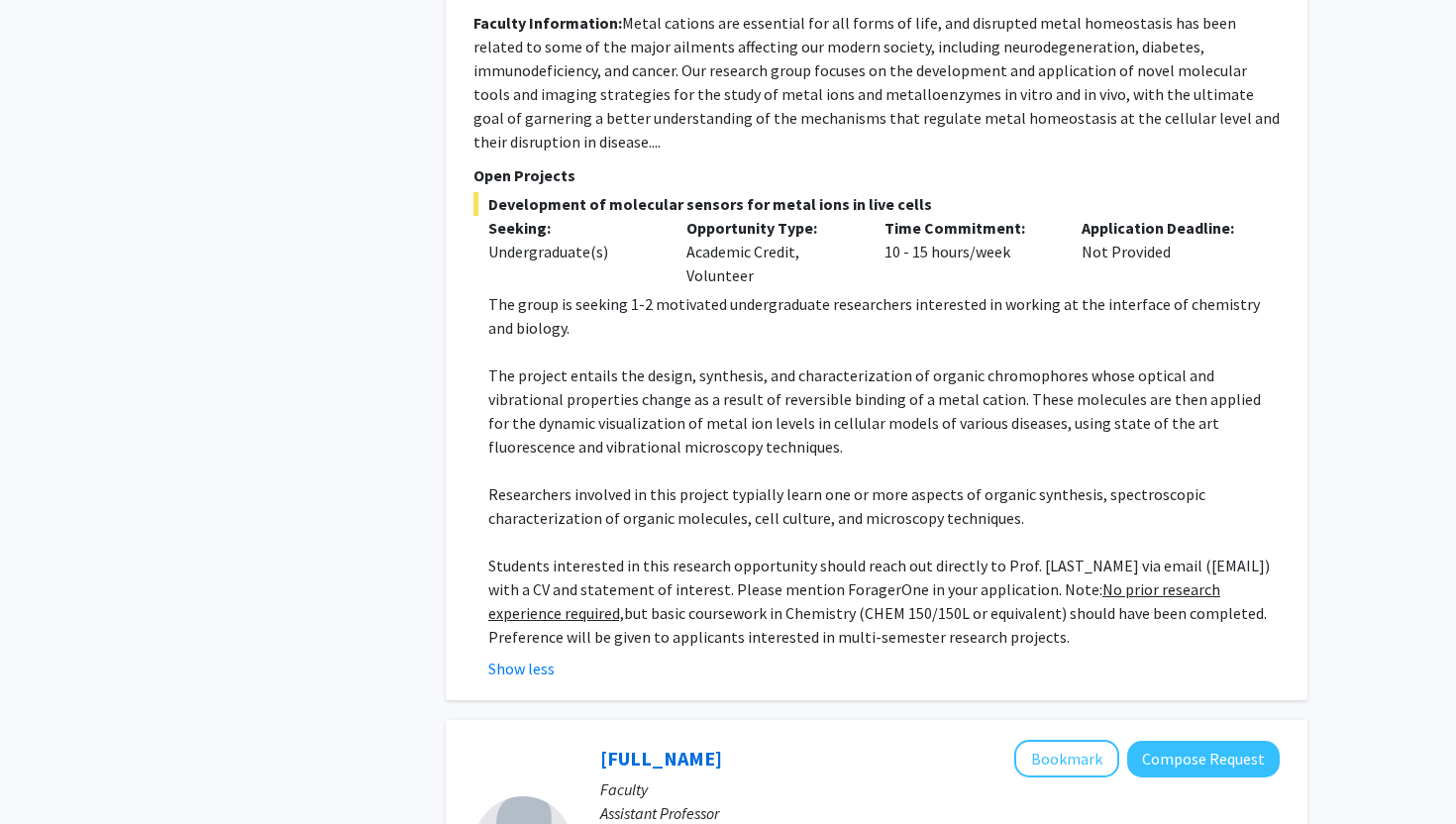 drag, startPoint x: 489, startPoint y: 158, endPoint x: 959, endPoint y: 150, distance: 470.06808 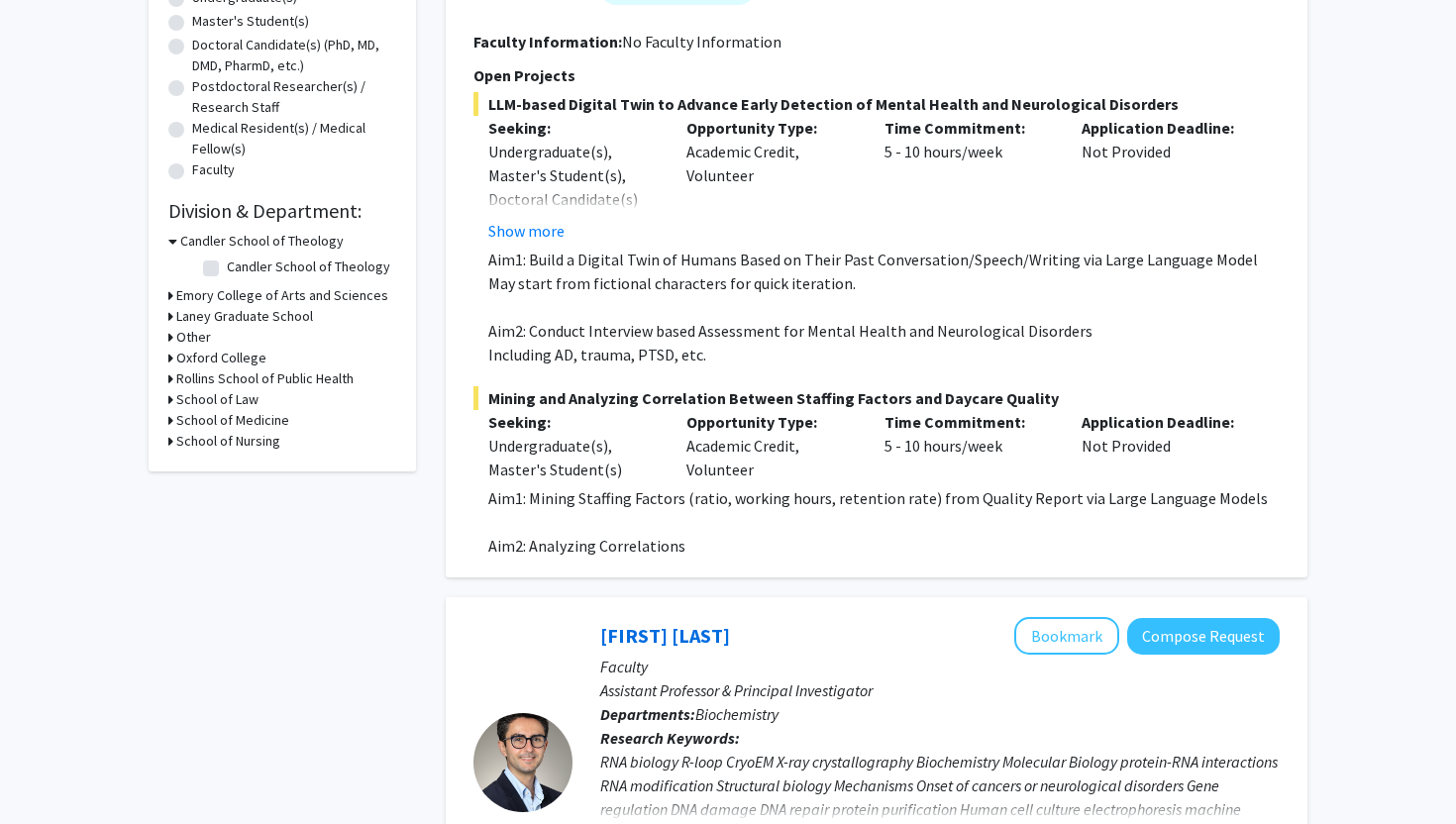 scroll, scrollTop: 0, scrollLeft: 0, axis: both 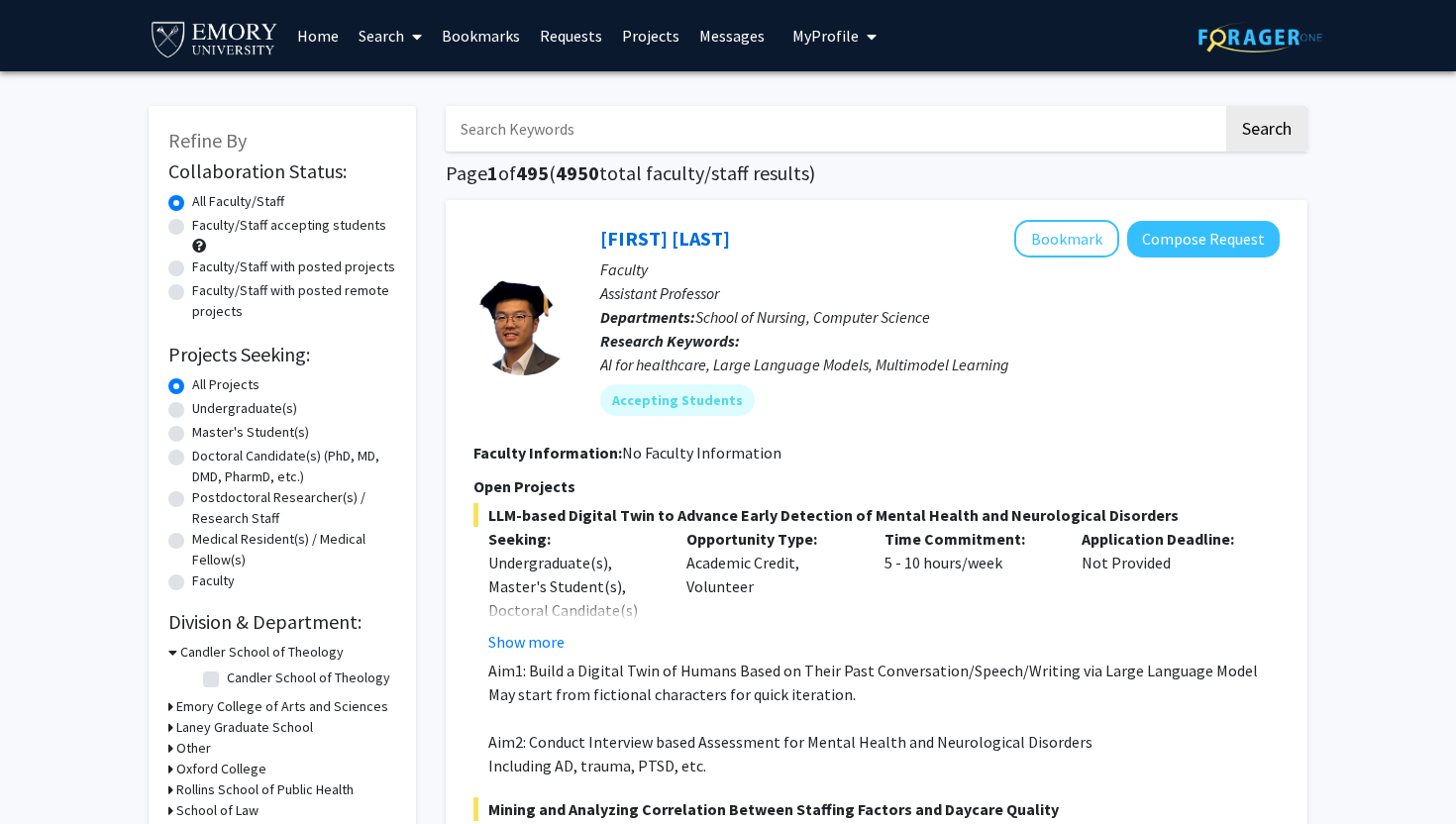 click on "Search" at bounding box center [390, 36] 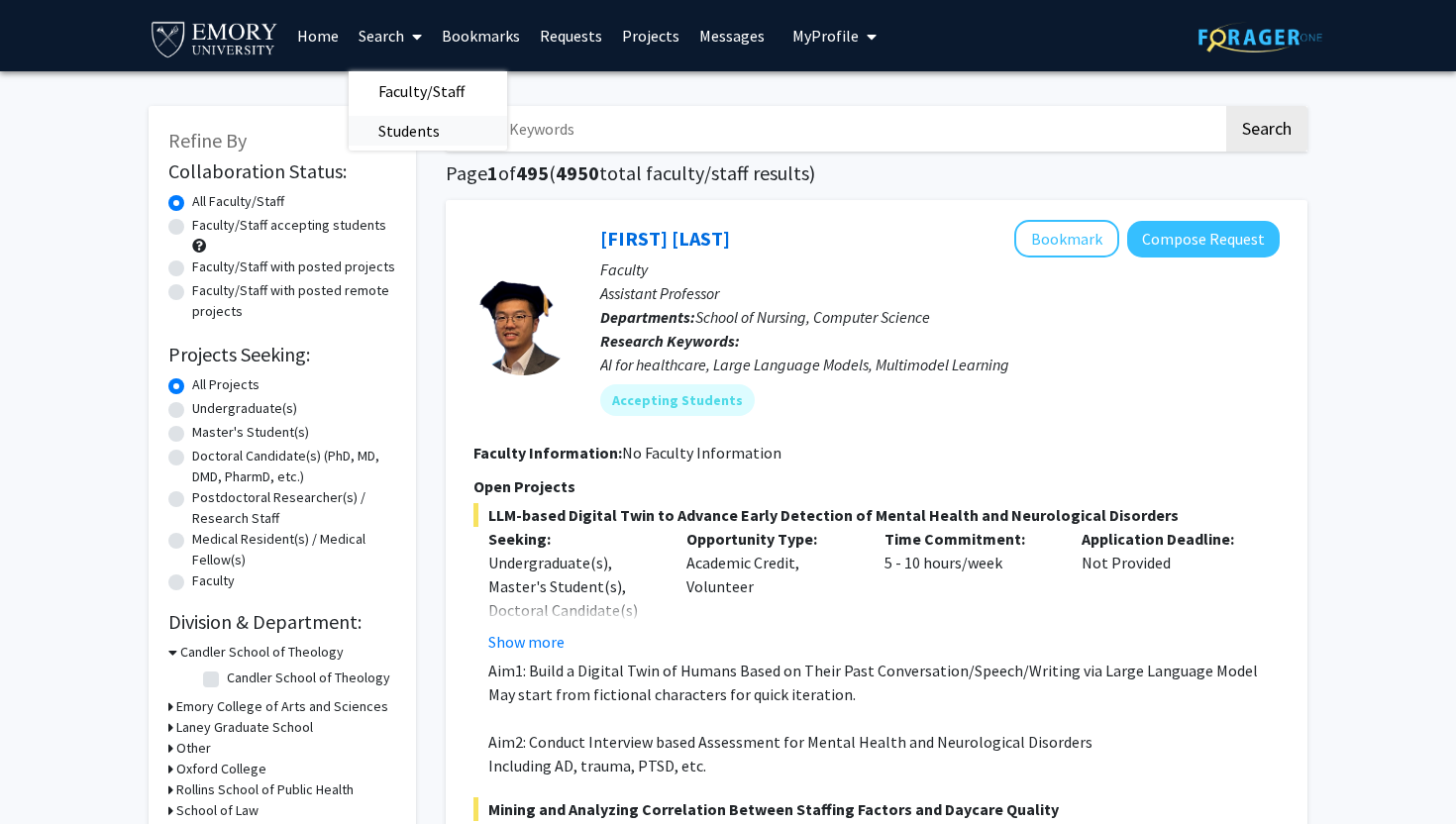 click on "Students" at bounding box center (409, 131) 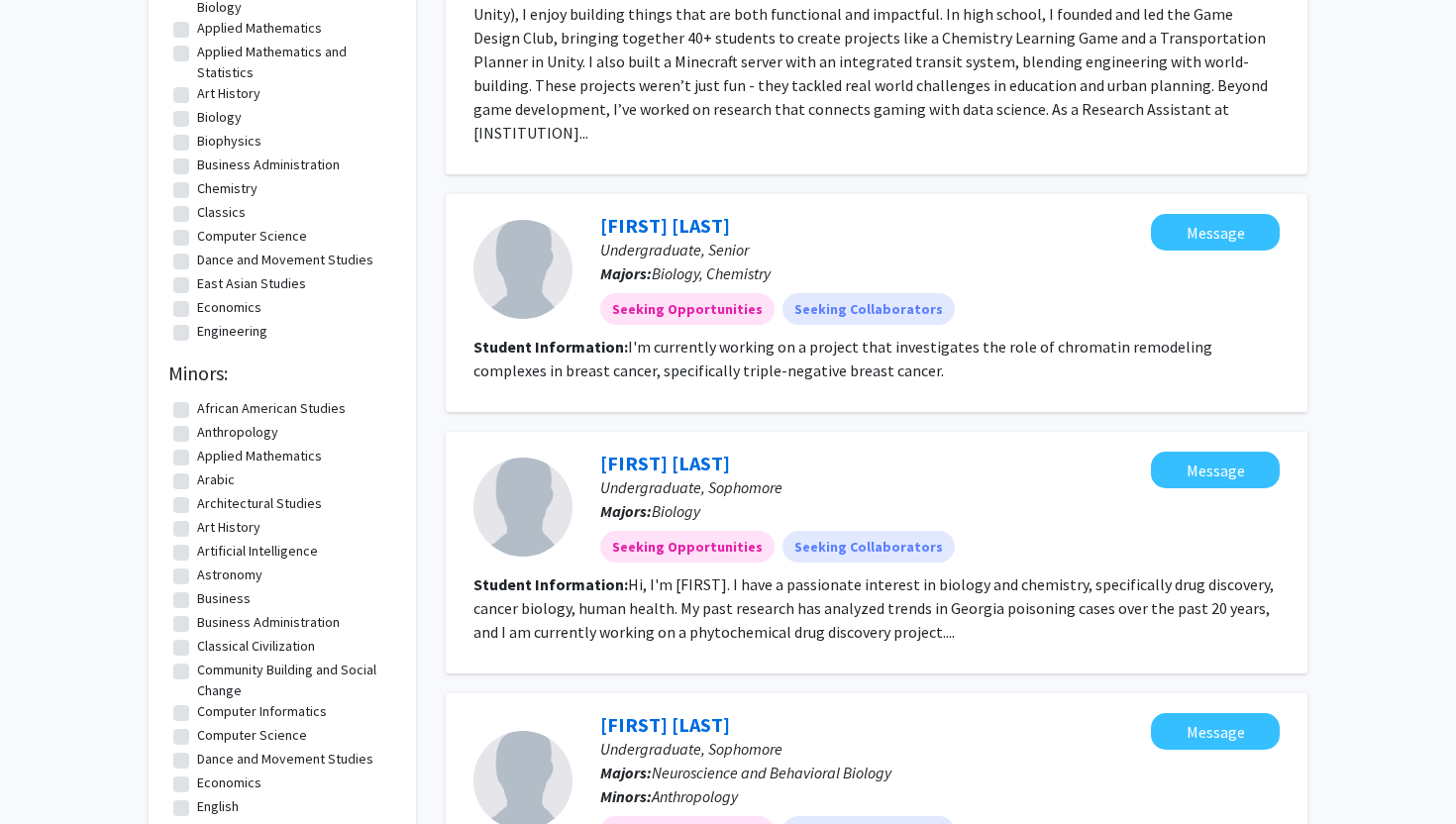 scroll, scrollTop: 0, scrollLeft: 0, axis: both 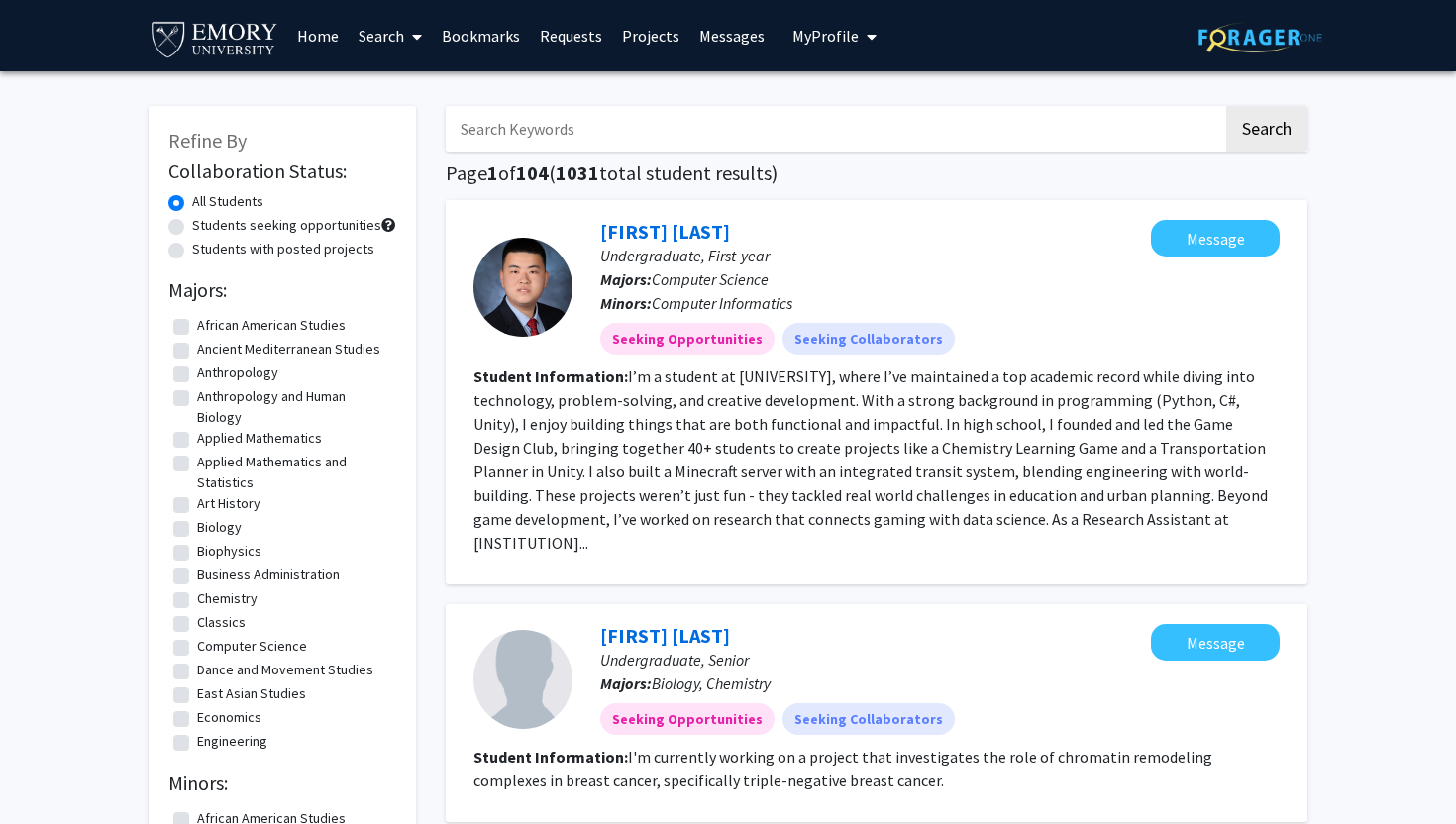click at bounding box center (872, 37) 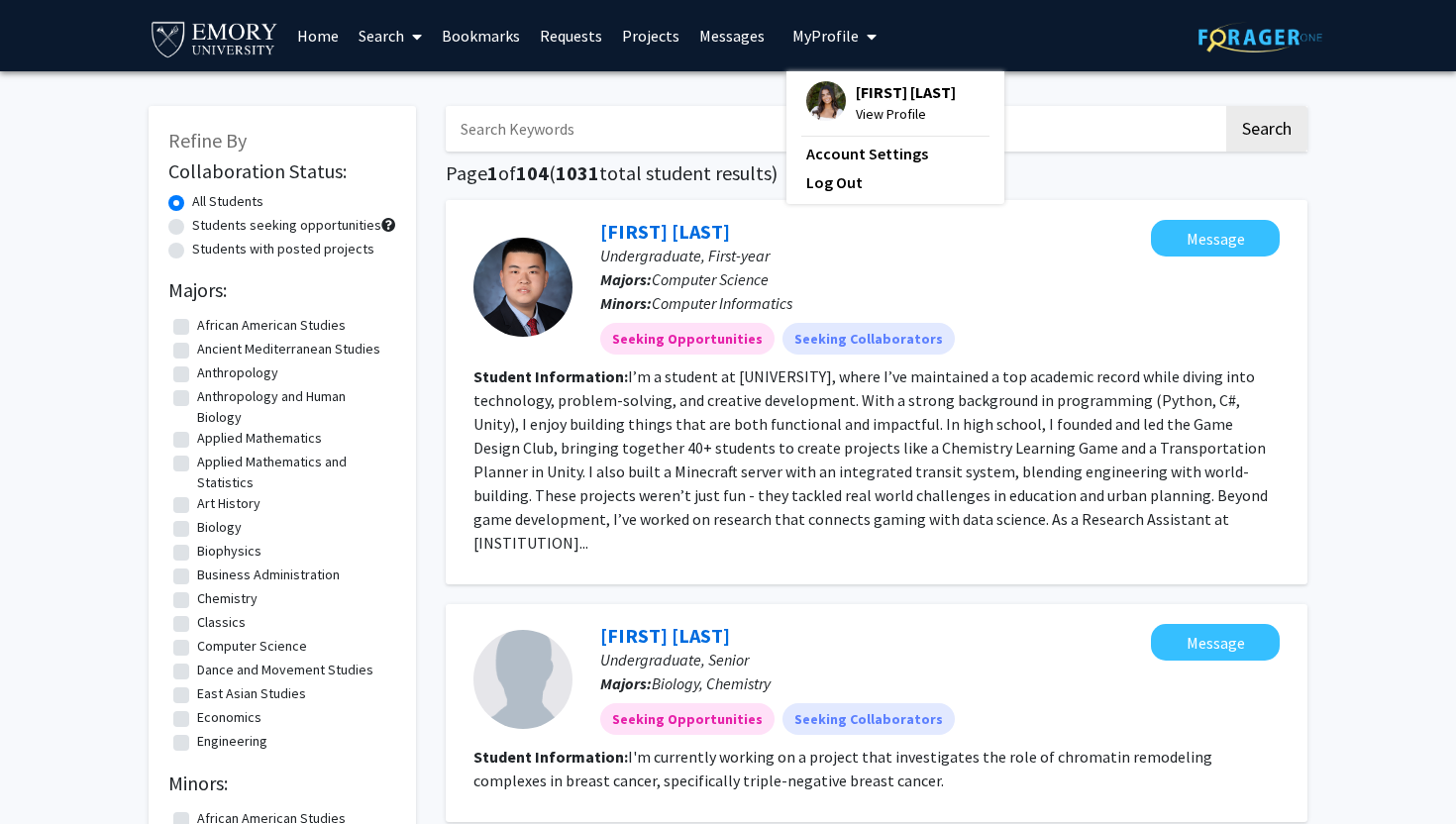 click on "View Profile" at bounding box center (905, 114) 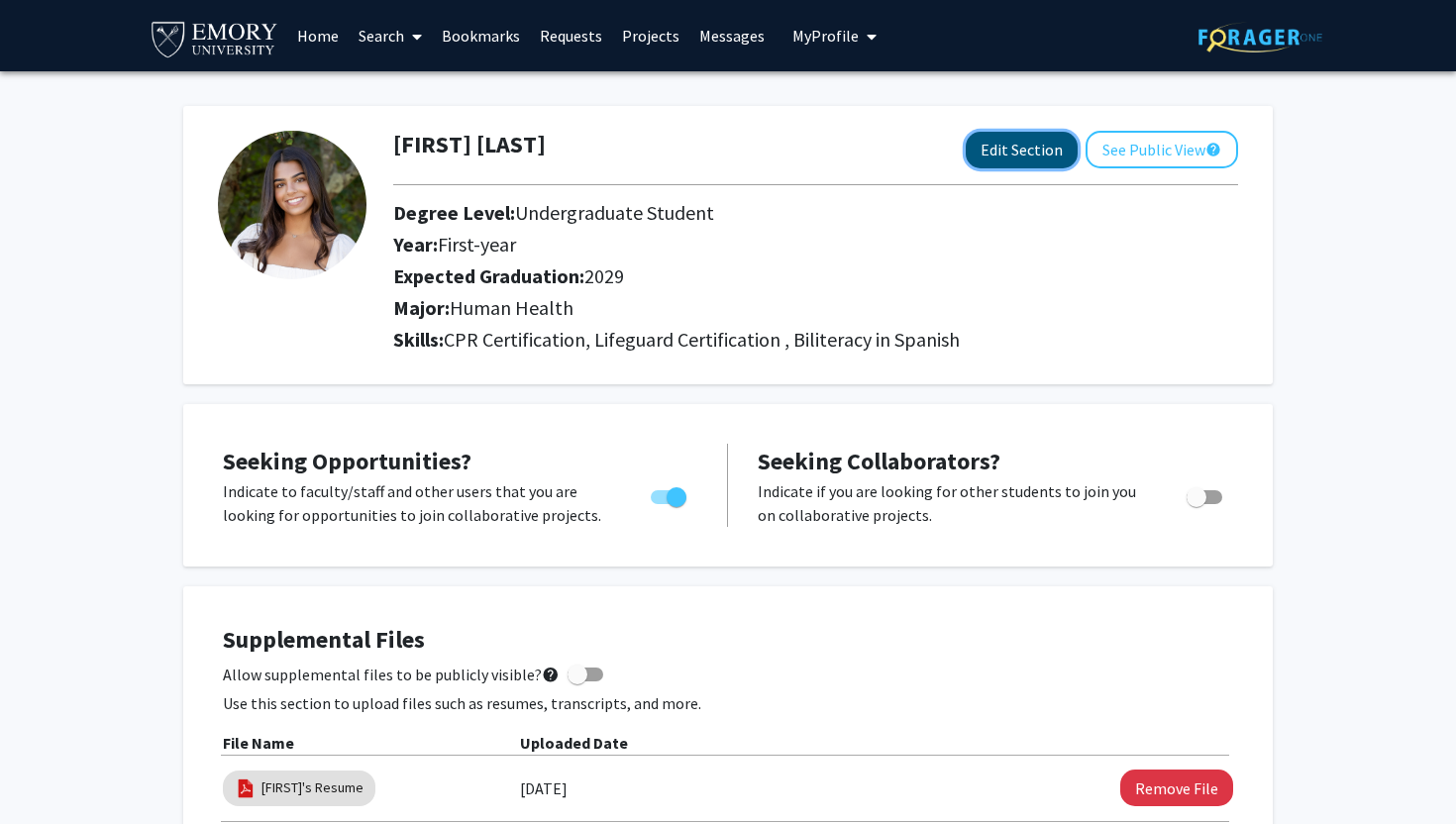 click on "Edit Section" 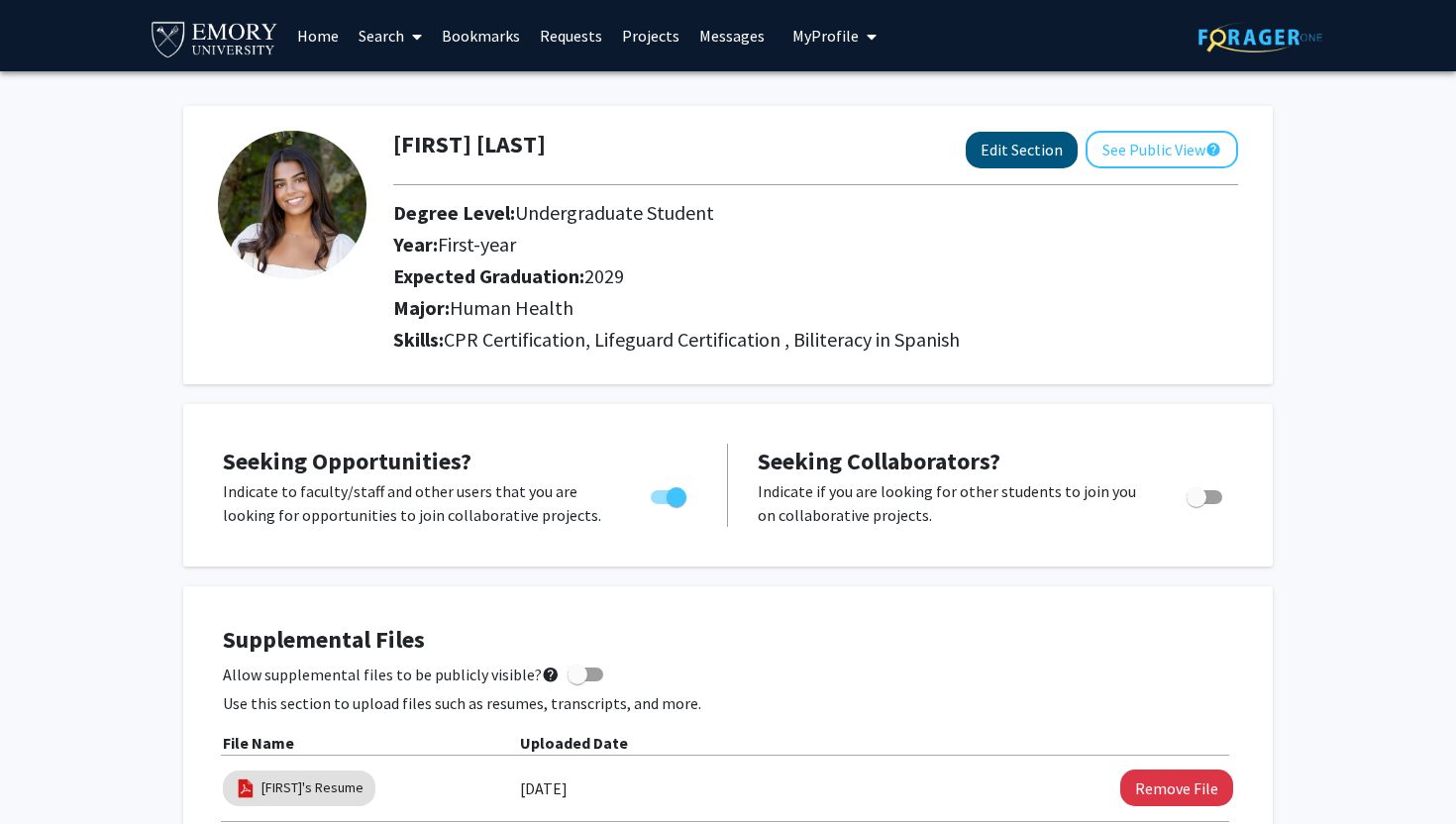 select on "first-year" 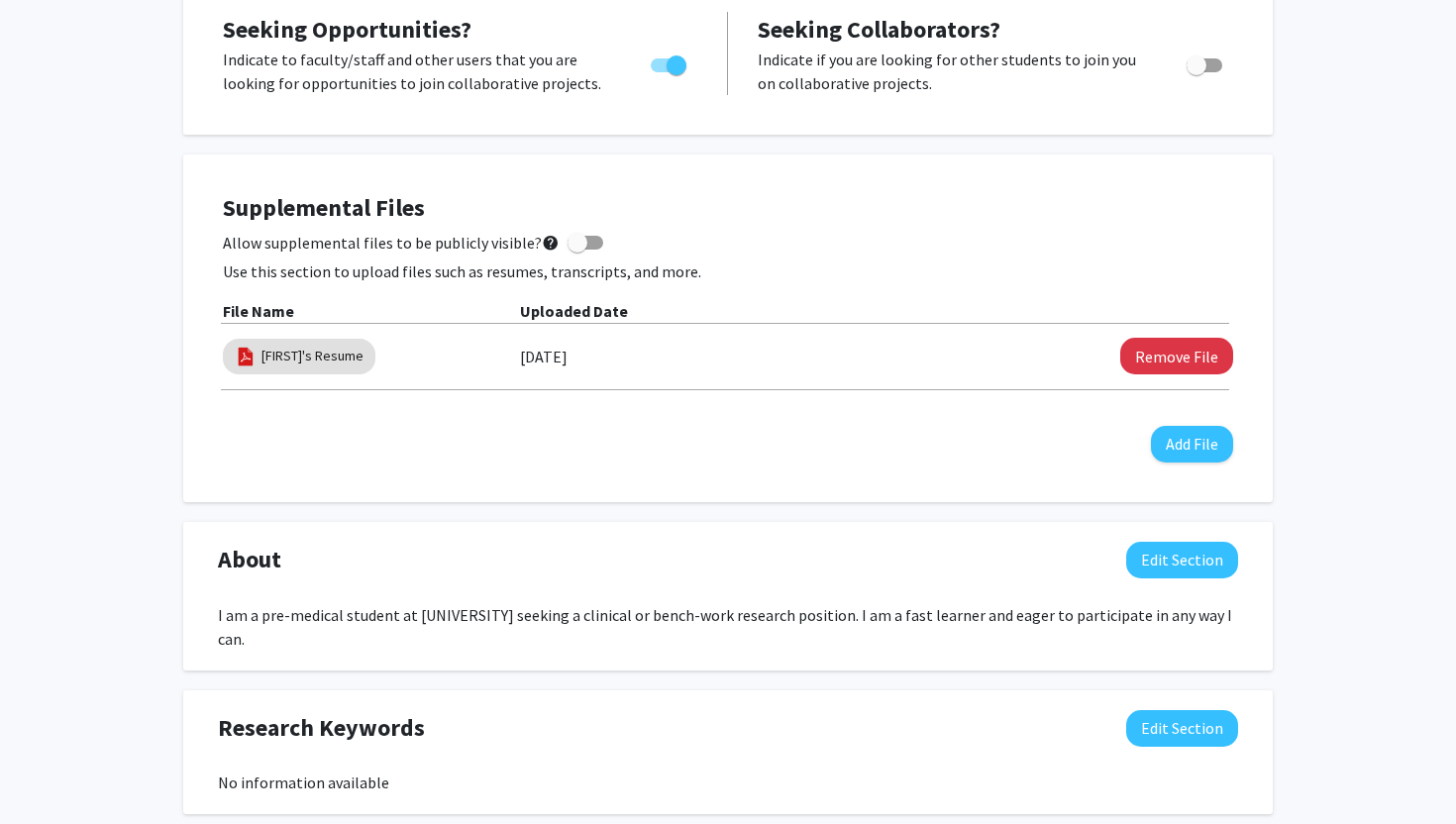 scroll, scrollTop: 935, scrollLeft: 0, axis: vertical 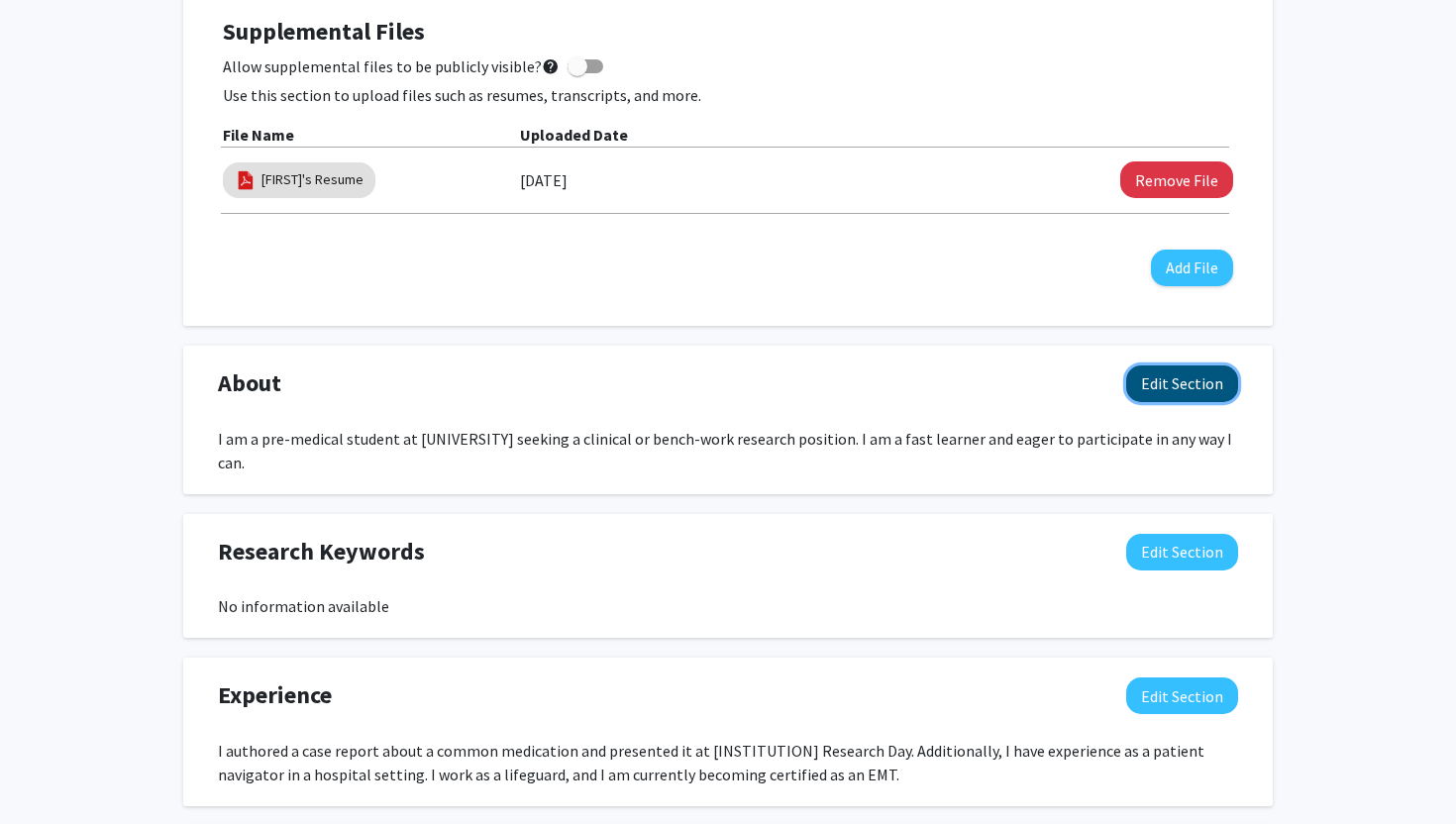 click on "Edit Section" 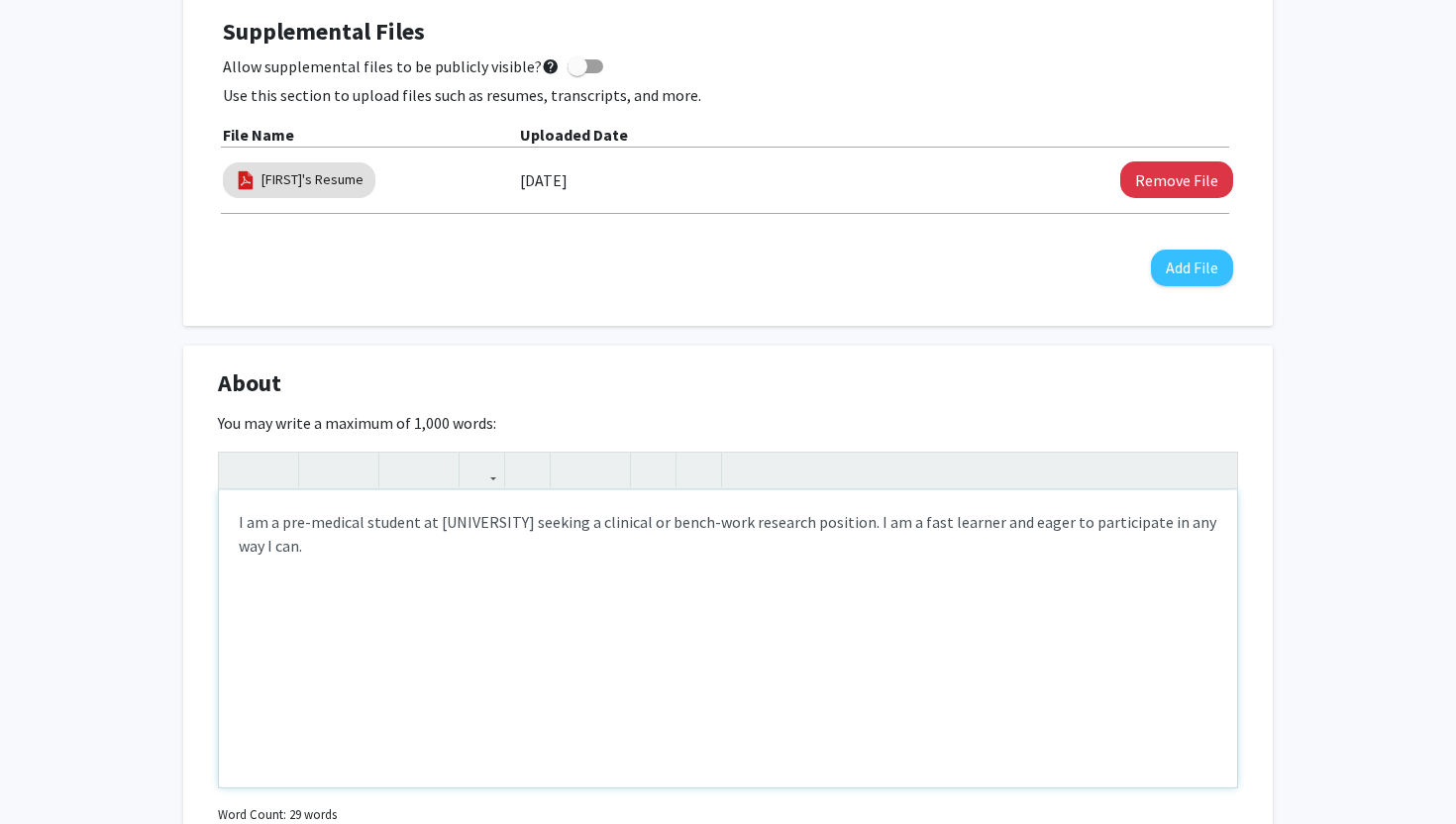 click on "I am a pre-medical student at [UNIVERSITY] seeking a clinical or bench-work research position. I am a fast learner and eager to participate in any way I can." at bounding box center [728, 639] 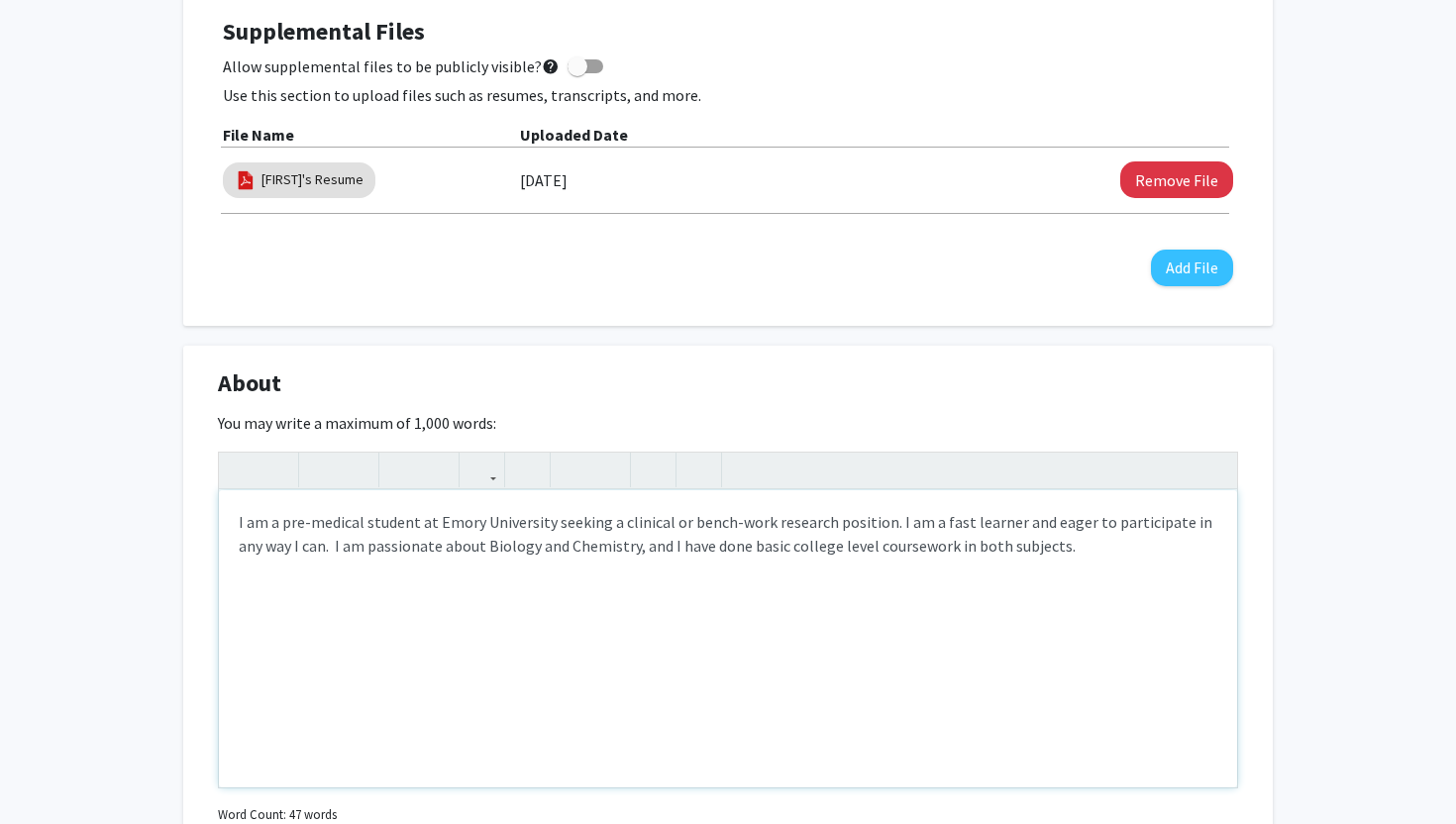 type on "I am a pre-medical student at [UNIVERSITY] seeking a clinical or bench-work research position. I am a fast learner and eager to participate in any way I can.&nbsp; I am passionate about Biology and Chemistry, and I have done basic college level coursework in both subjects.&nbsp;" 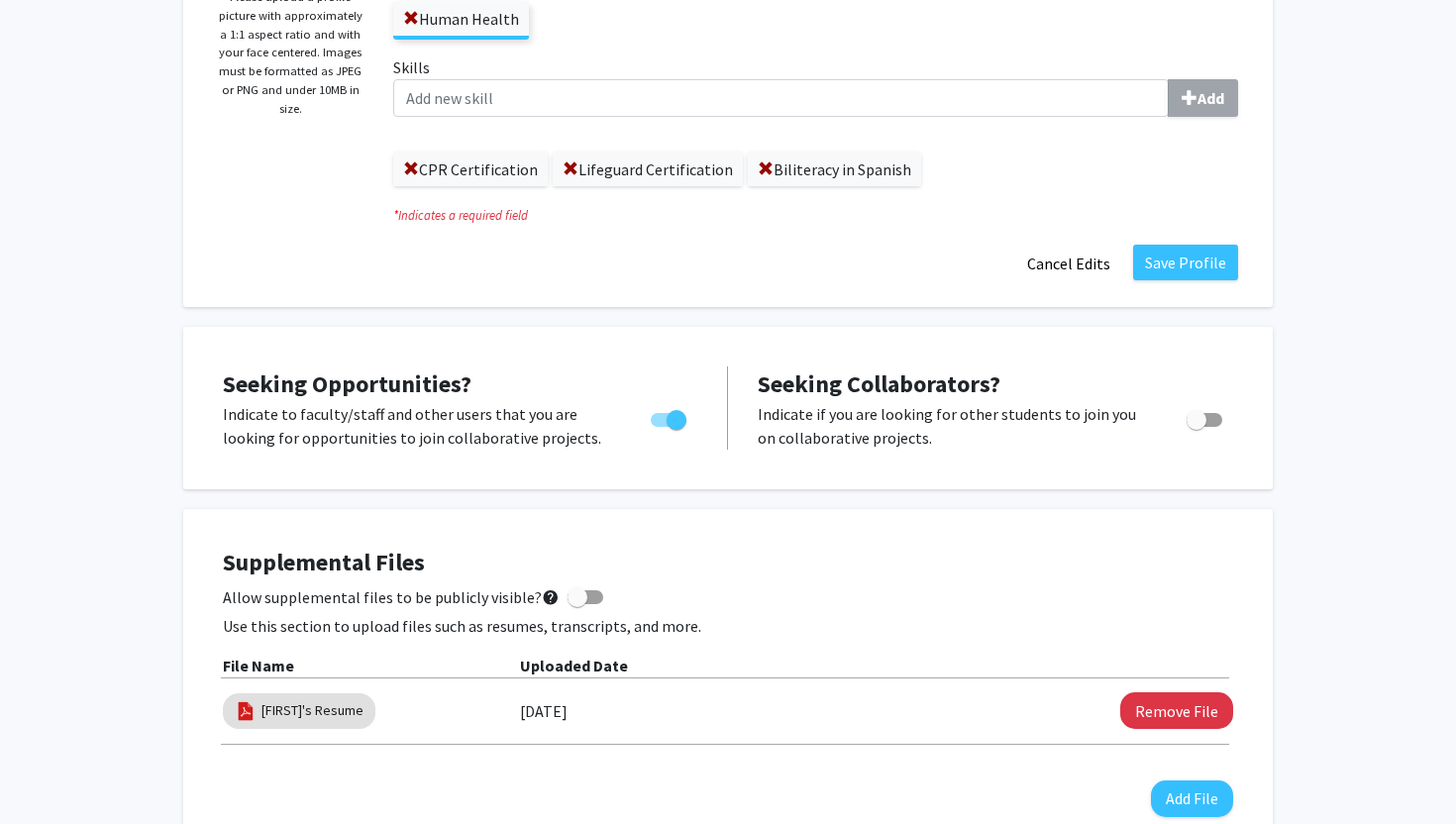 scroll, scrollTop: 0, scrollLeft: 0, axis: both 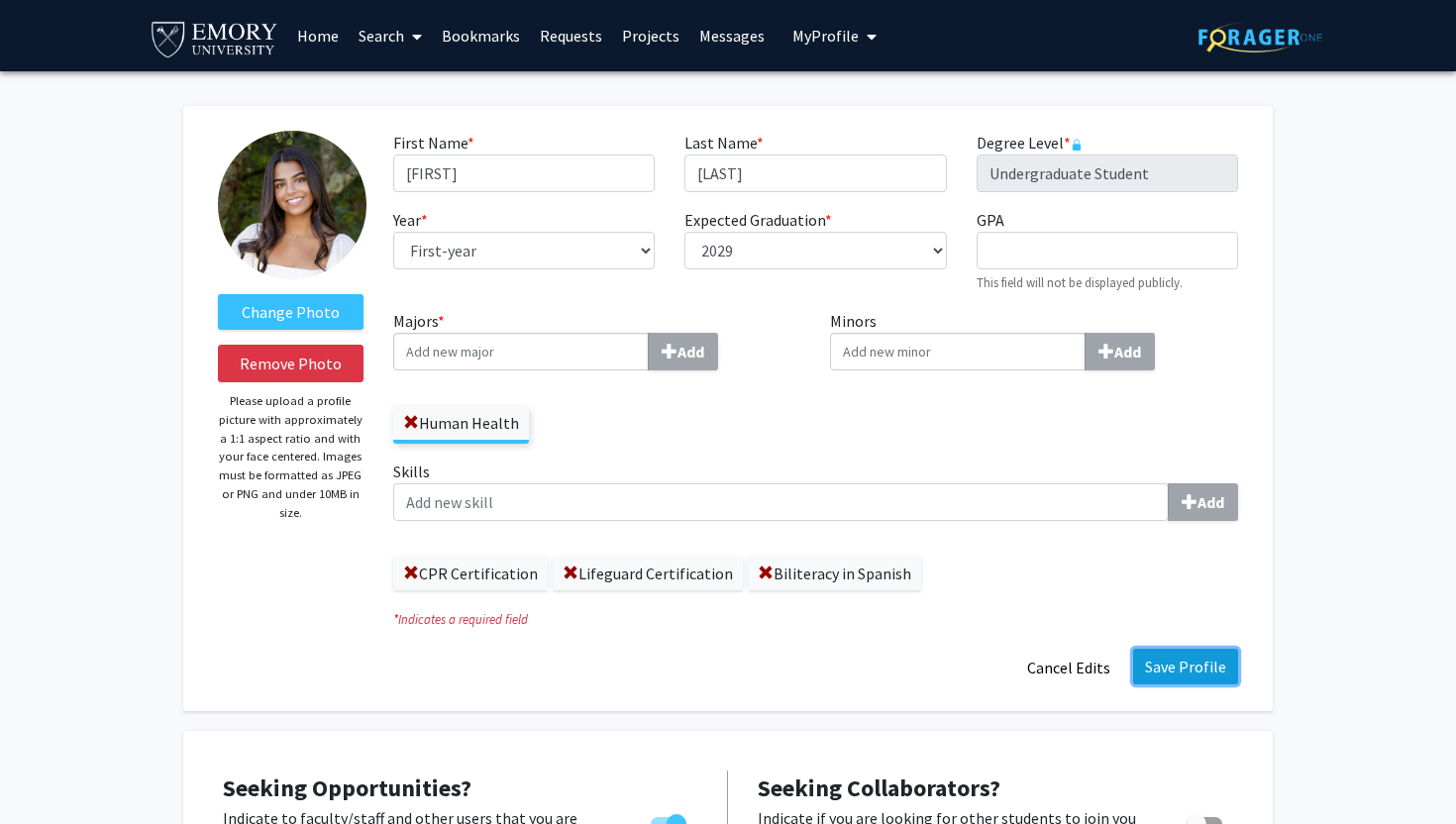 click on "Save Profile" 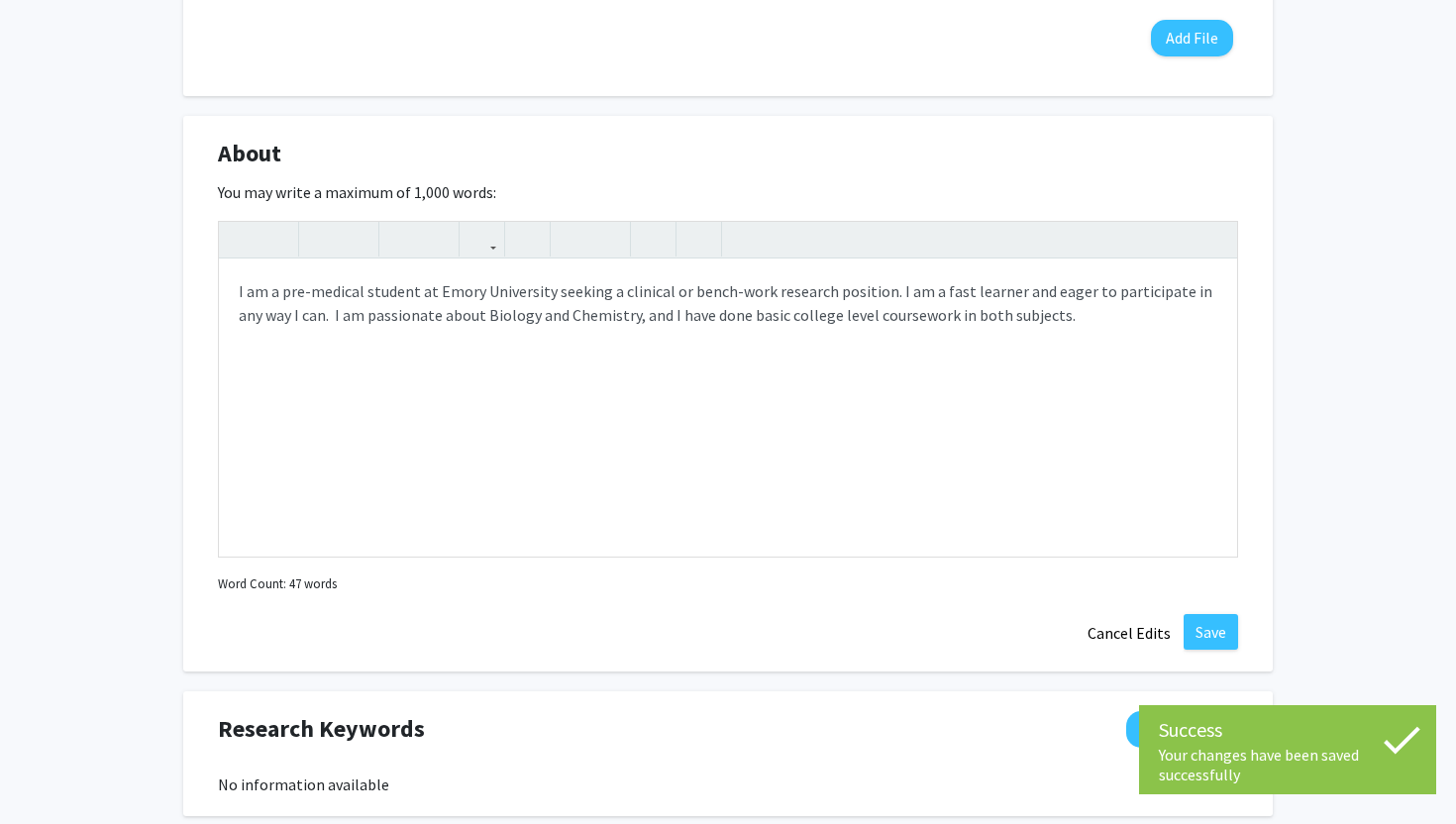 scroll, scrollTop: 0, scrollLeft: 0, axis: both 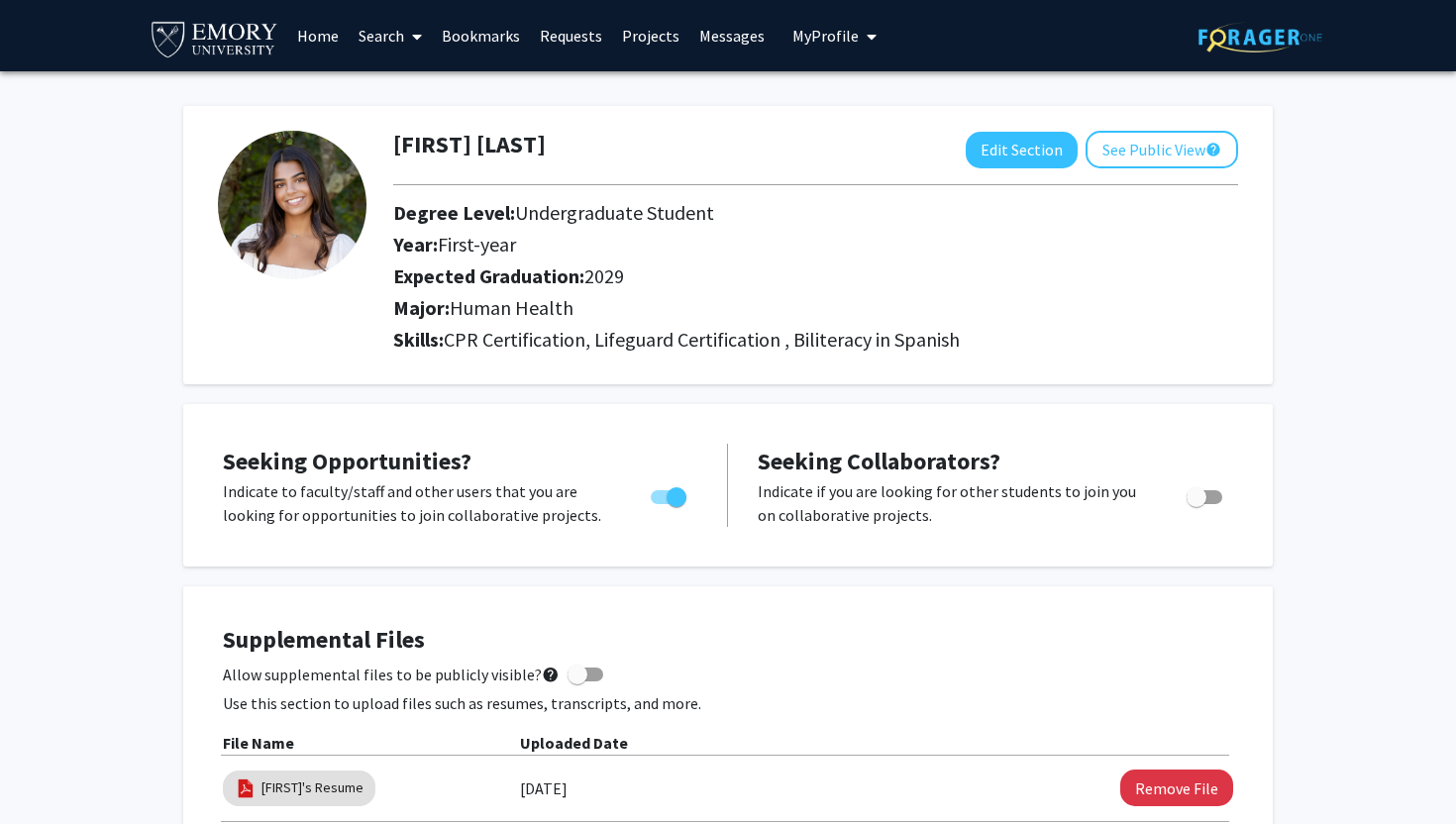 click on "Search" at bounding box center [390, 36] 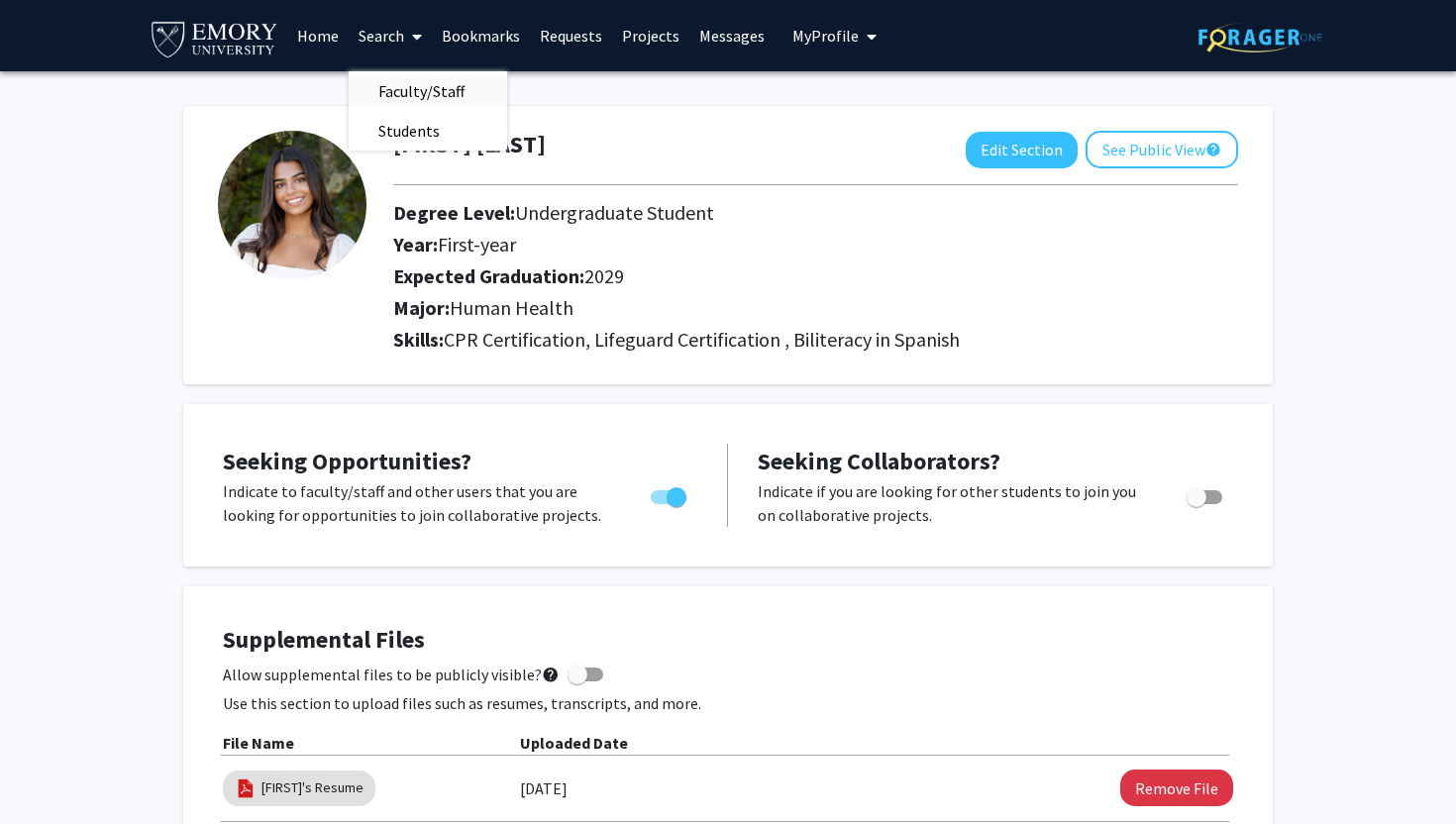 click on "Faculty/Staff" at bounding box center [421, 91] 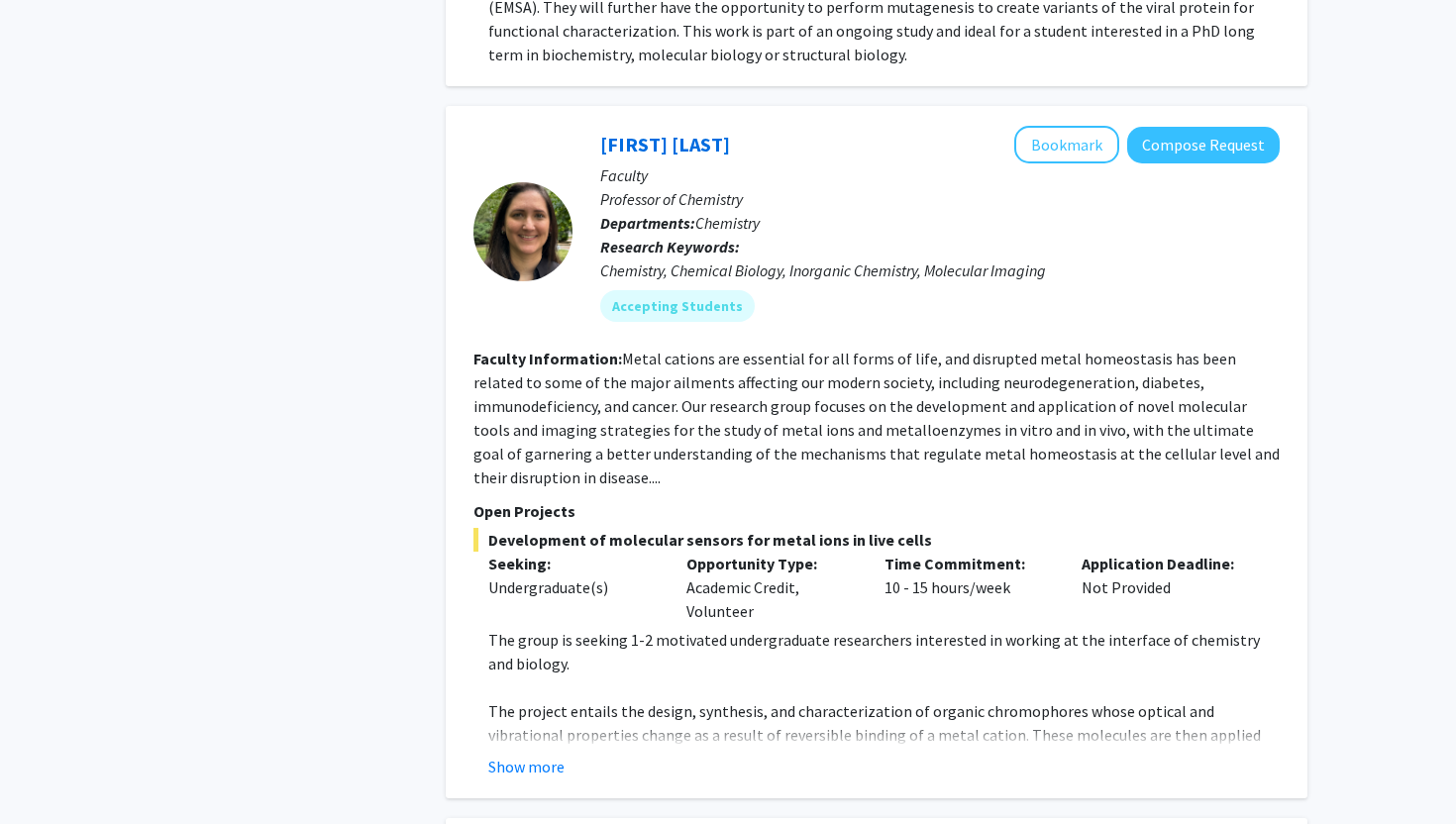 scroll, scrollTop: 2252, scrollLeft: 0, axis: vertical 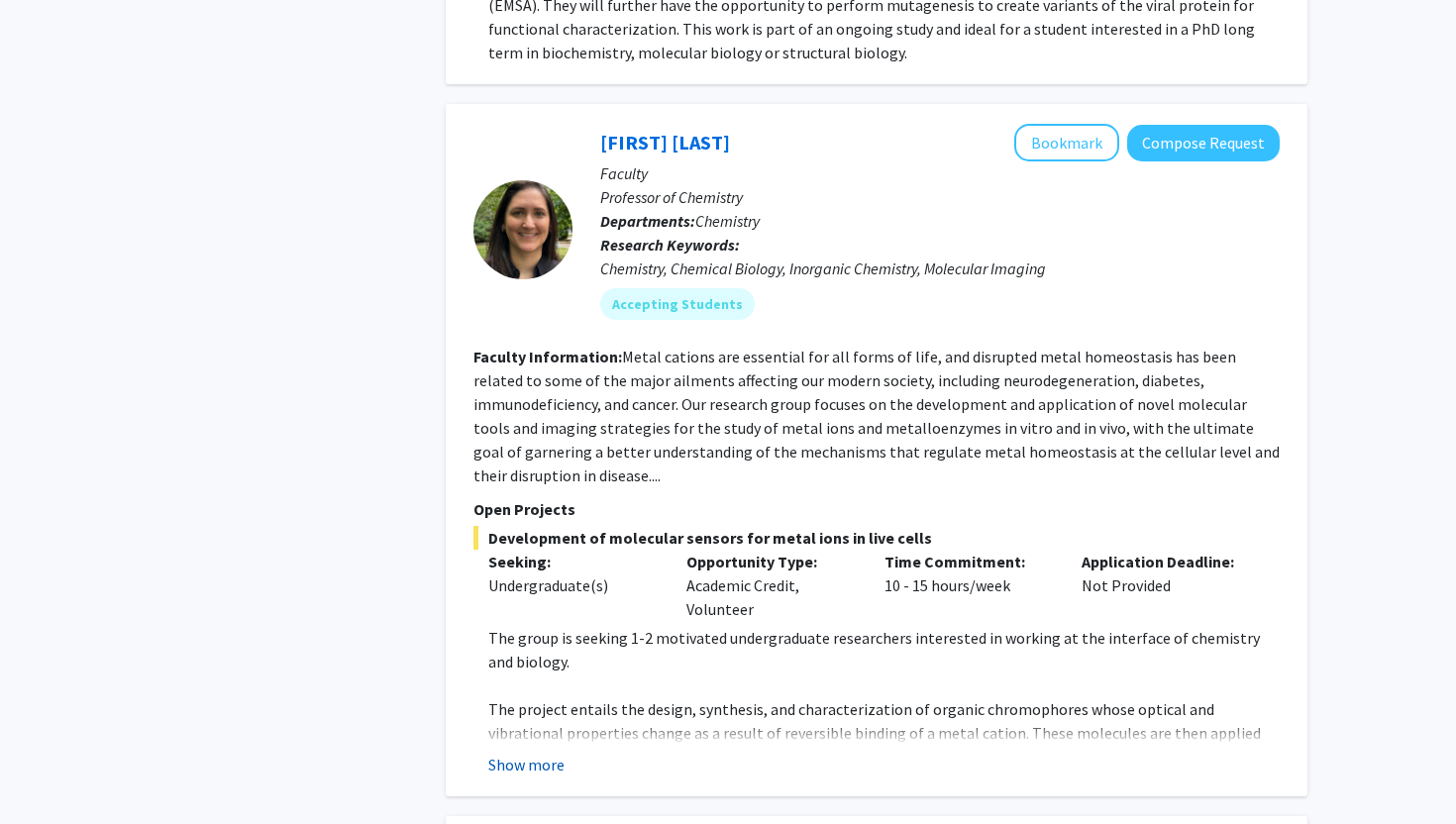 click on "Show more" 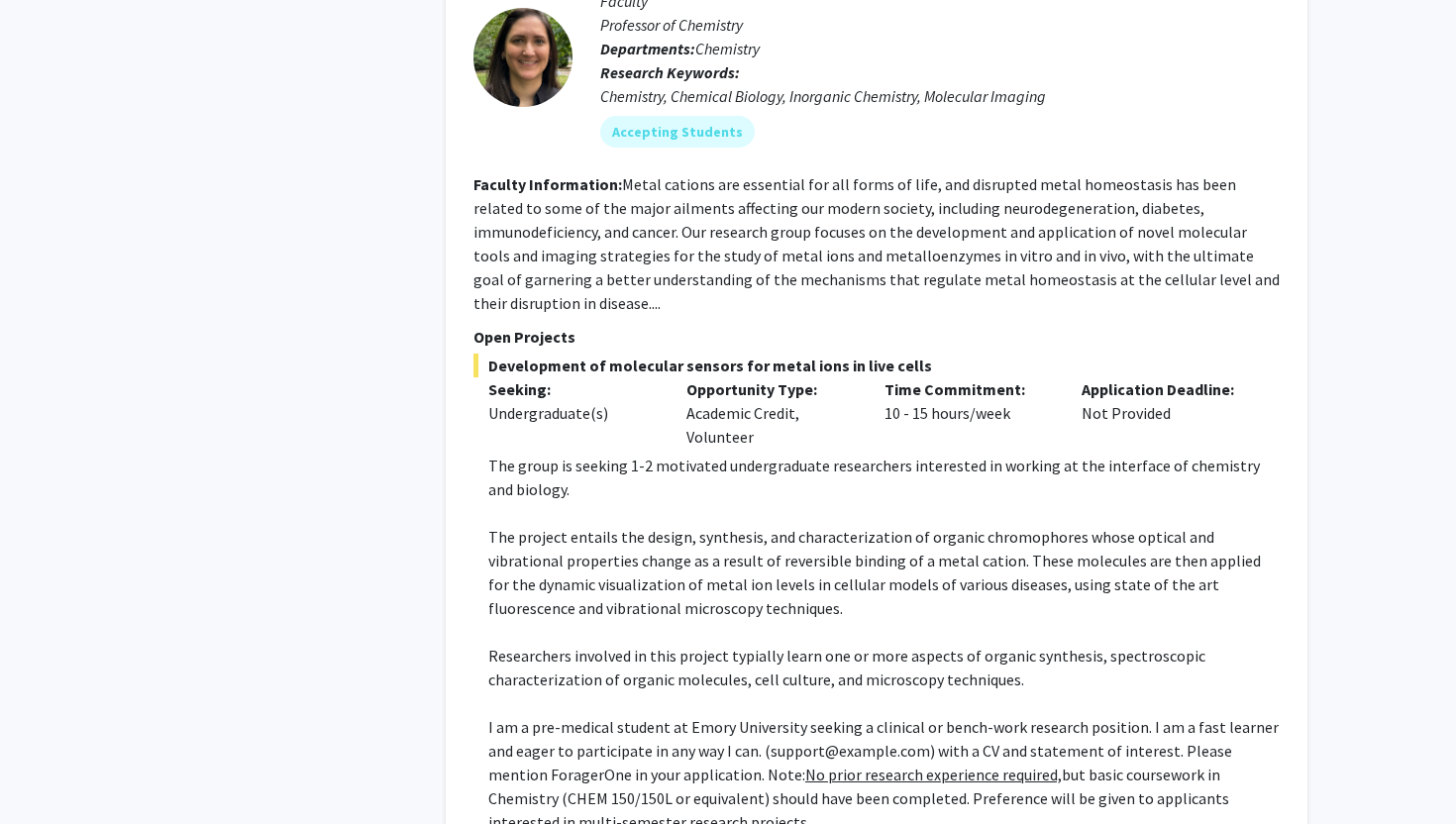 scroll, scrollTop: 2426, scrollLeft: 0, axis: vertical 